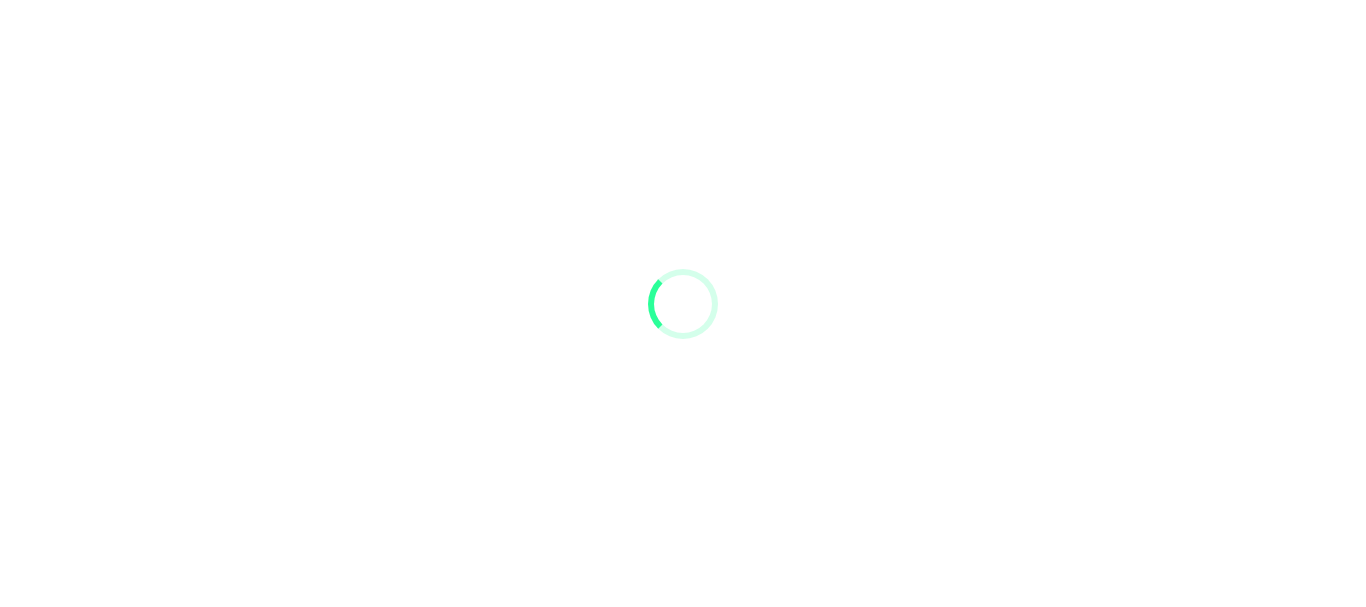 scroll, scrollTop: 0, scrollLeft: 0, axis: both 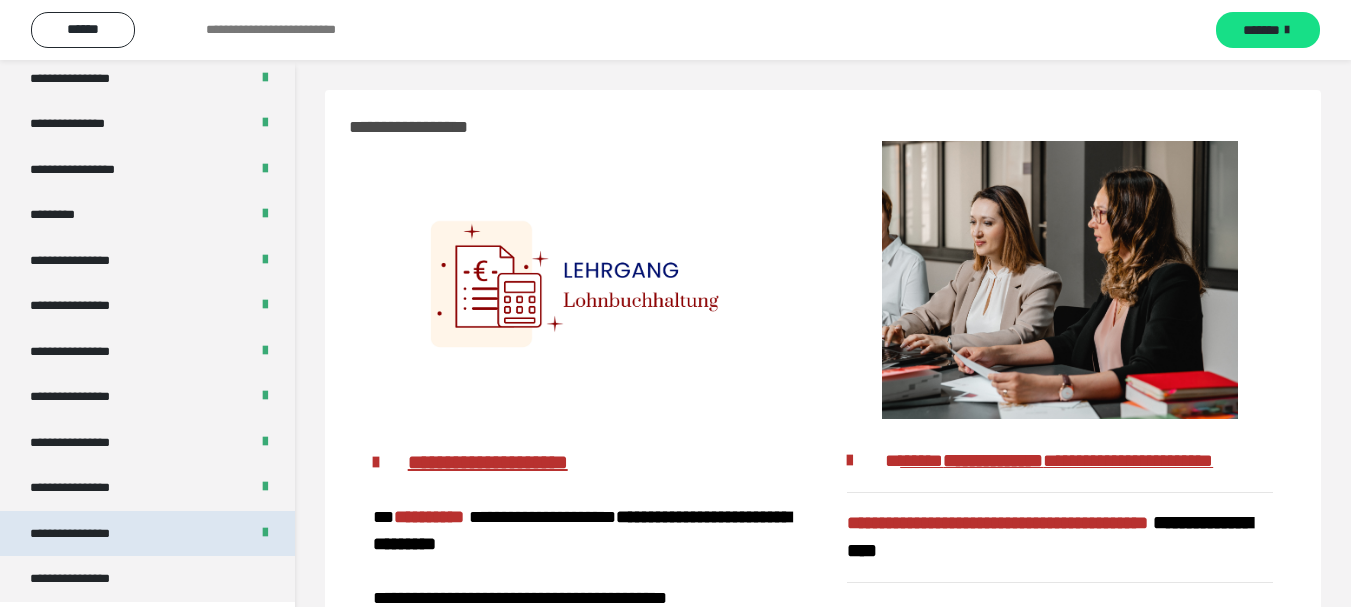 click on "**********" at bounding box center (87, 534) 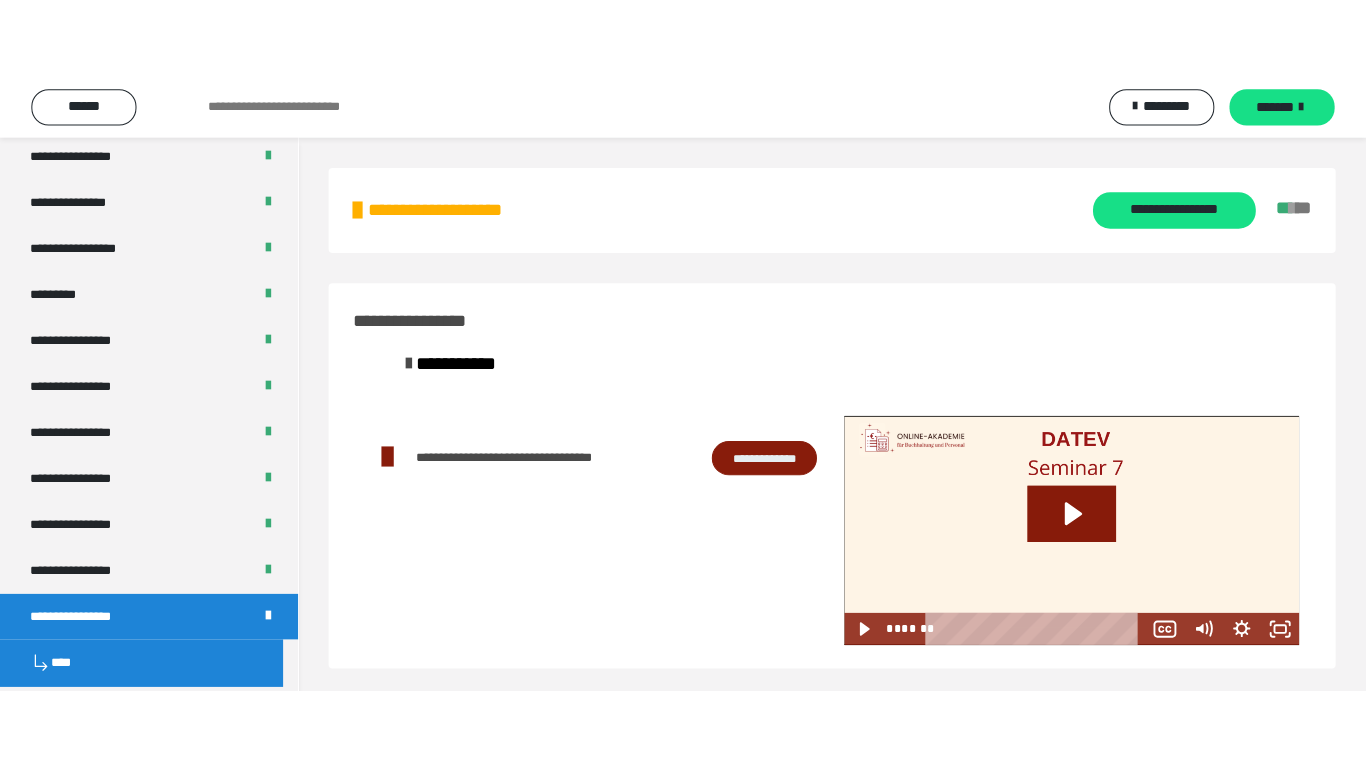 scroll, scrollTop: 60, scrollLeft: 0, axis: vertical 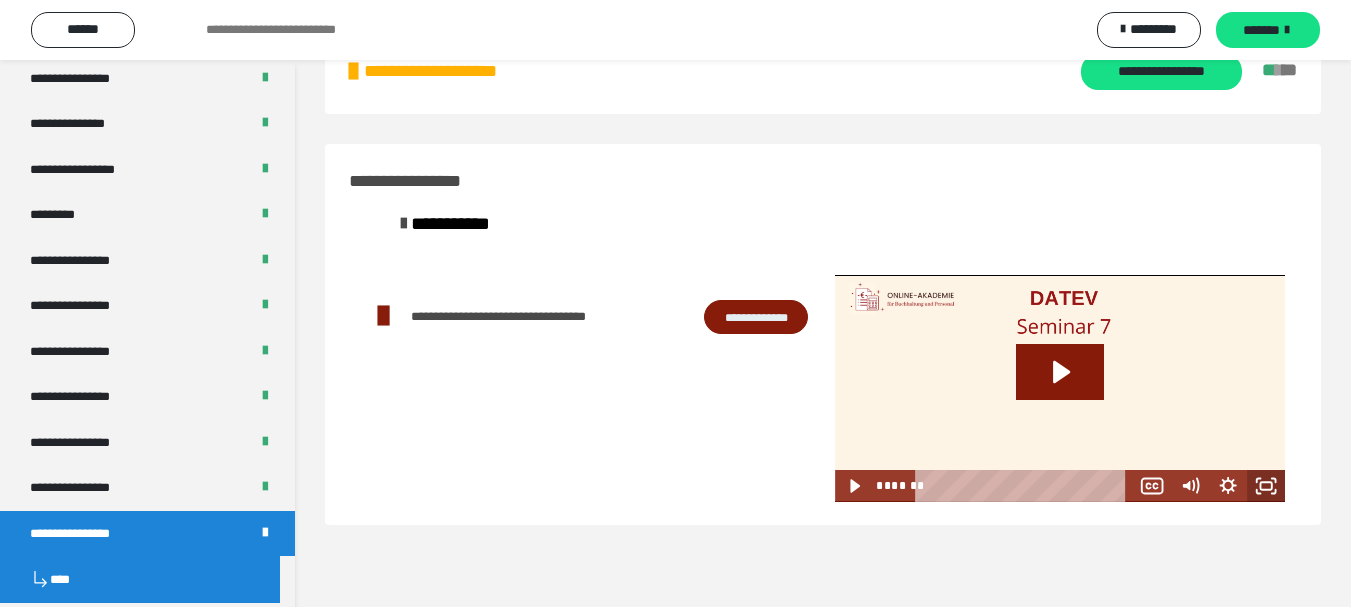 click 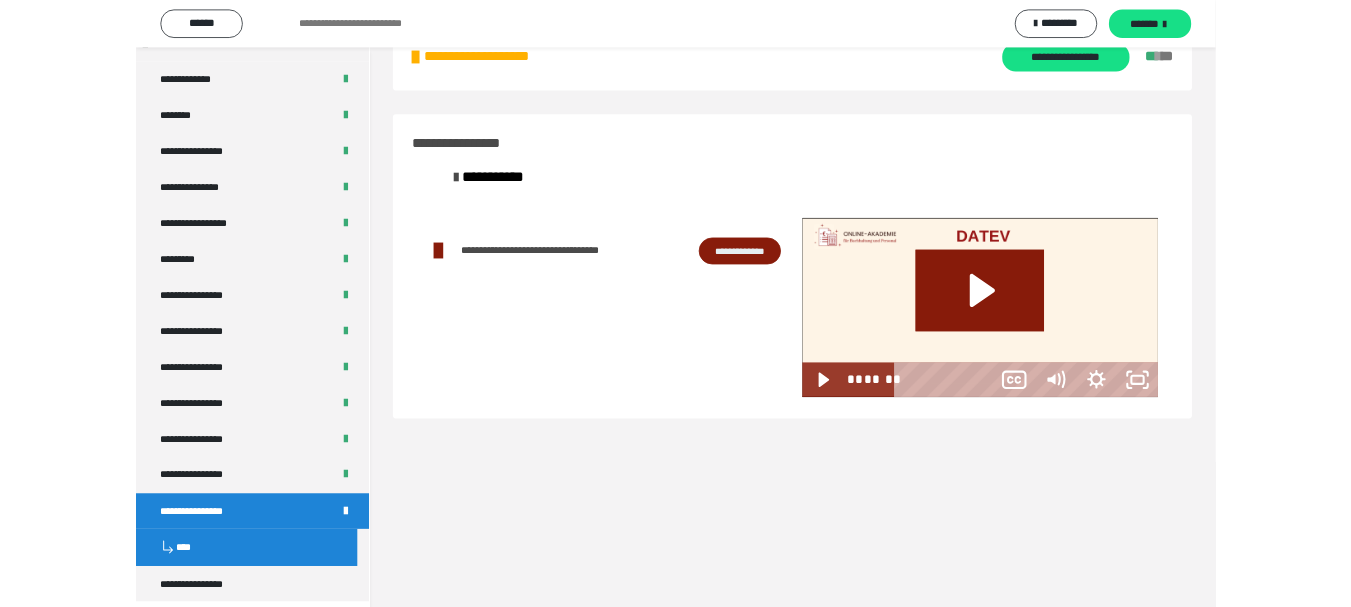 scroll, scrollTop: 2396, scrollLeft: 0, axis: vertical 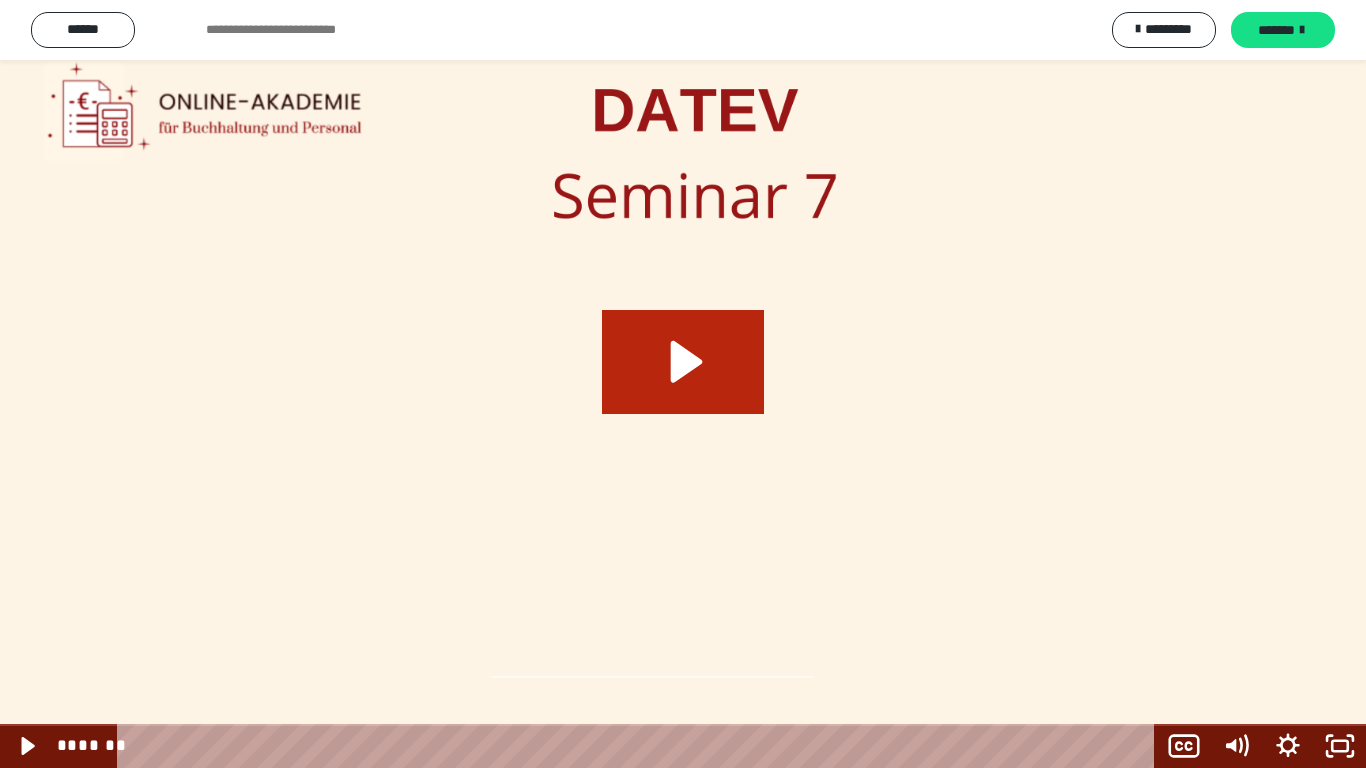 click 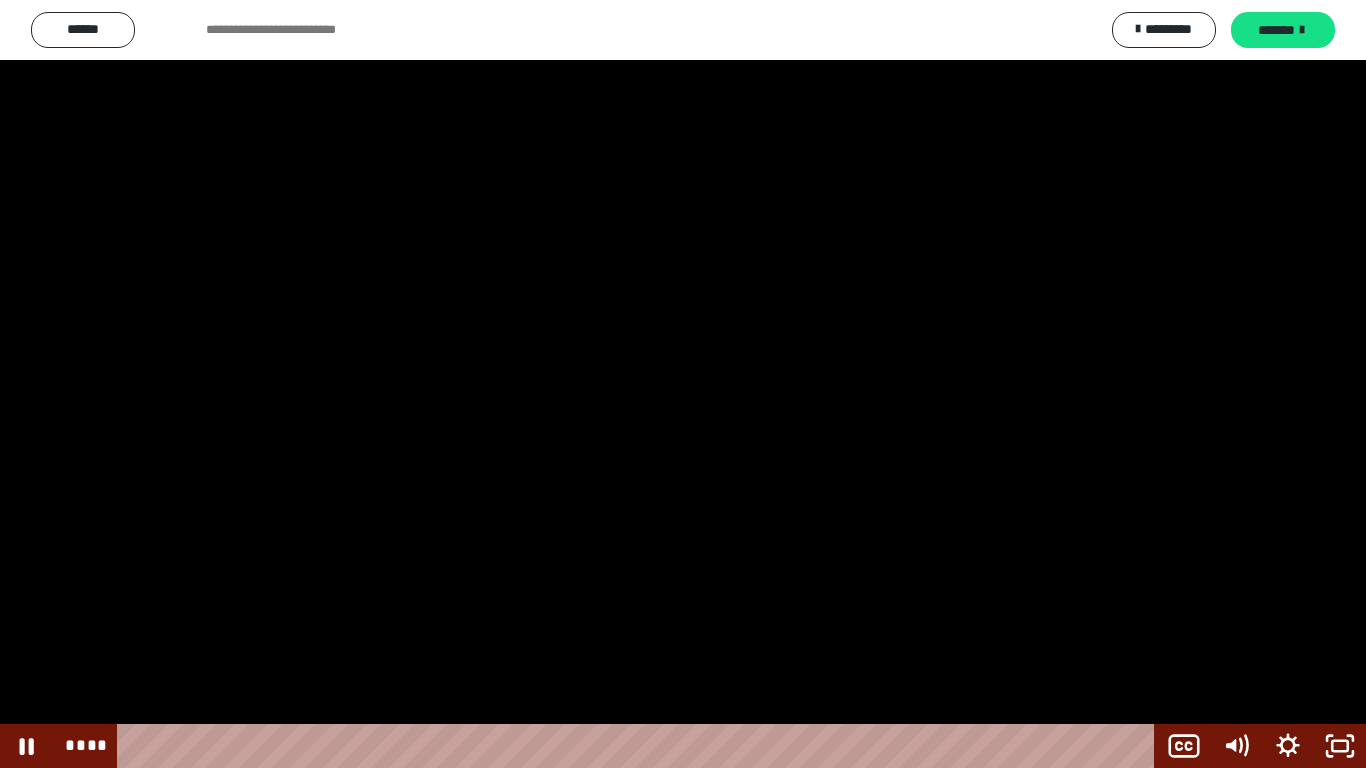 type 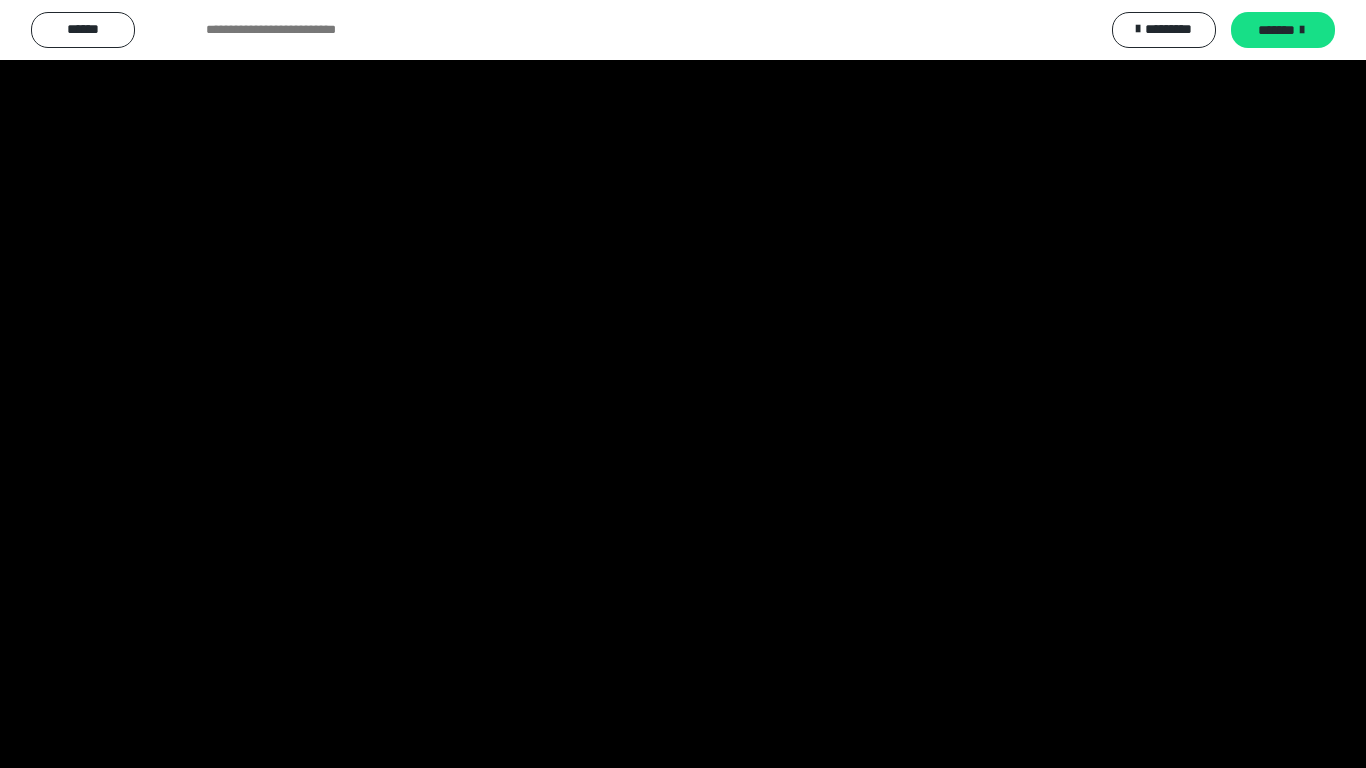 click at bounding box center (683, 384) 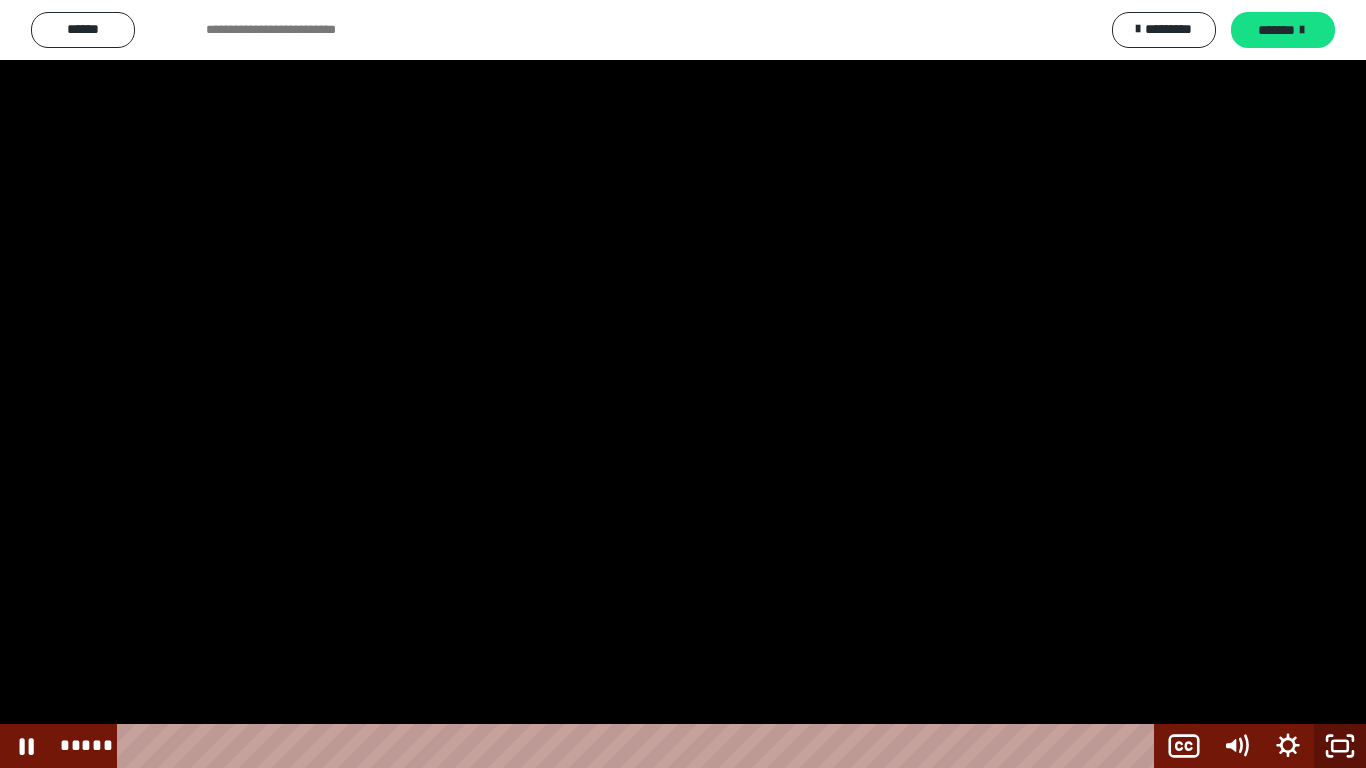 click 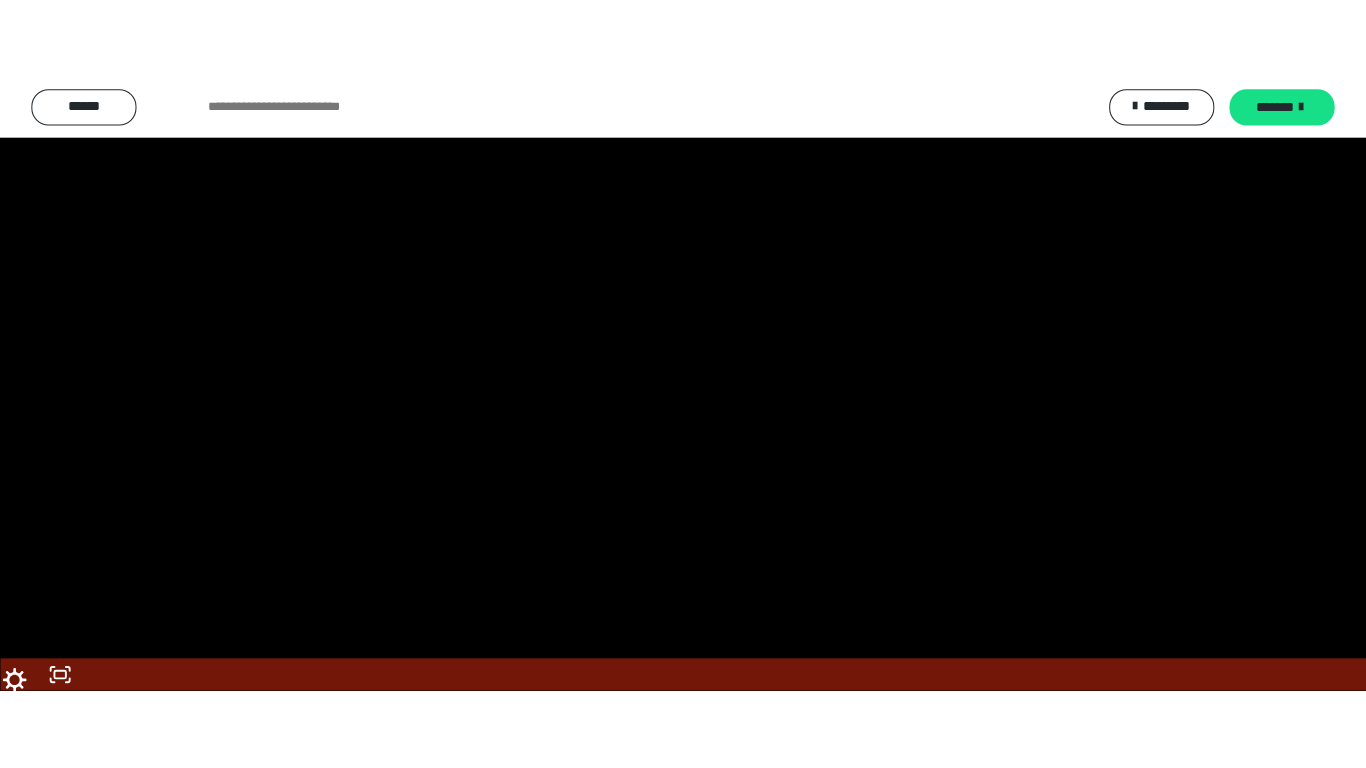 scroll, scrollTop: 2510, scrollLeft: 0, axis: vertical 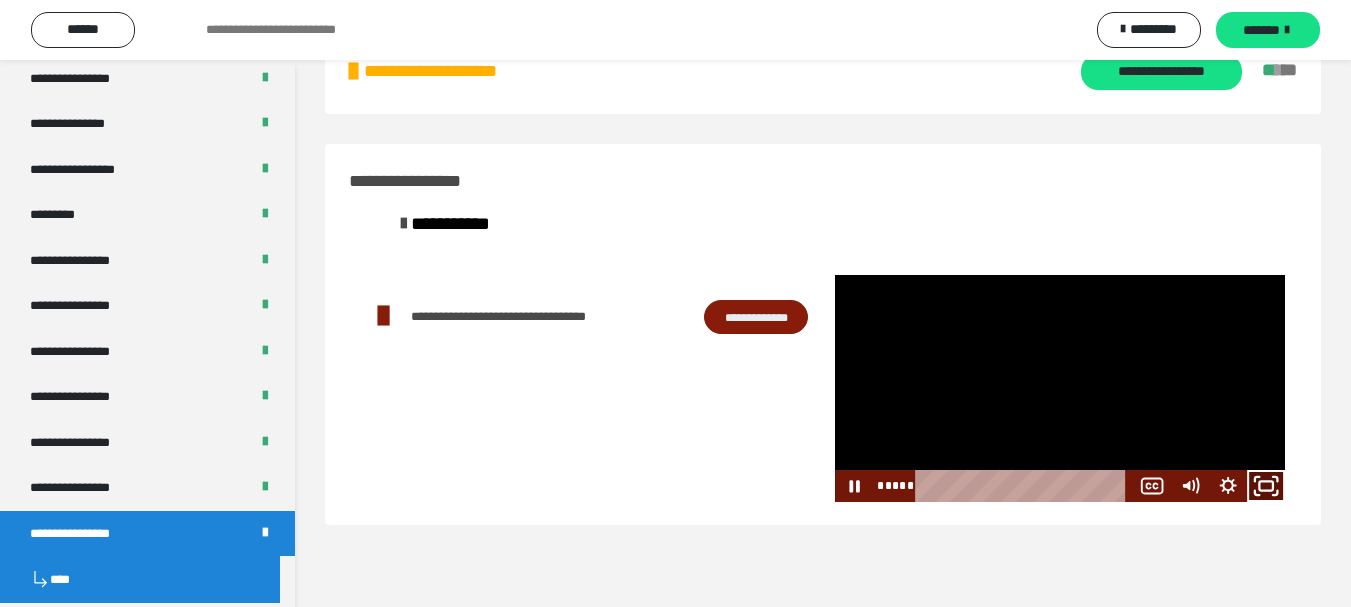 click 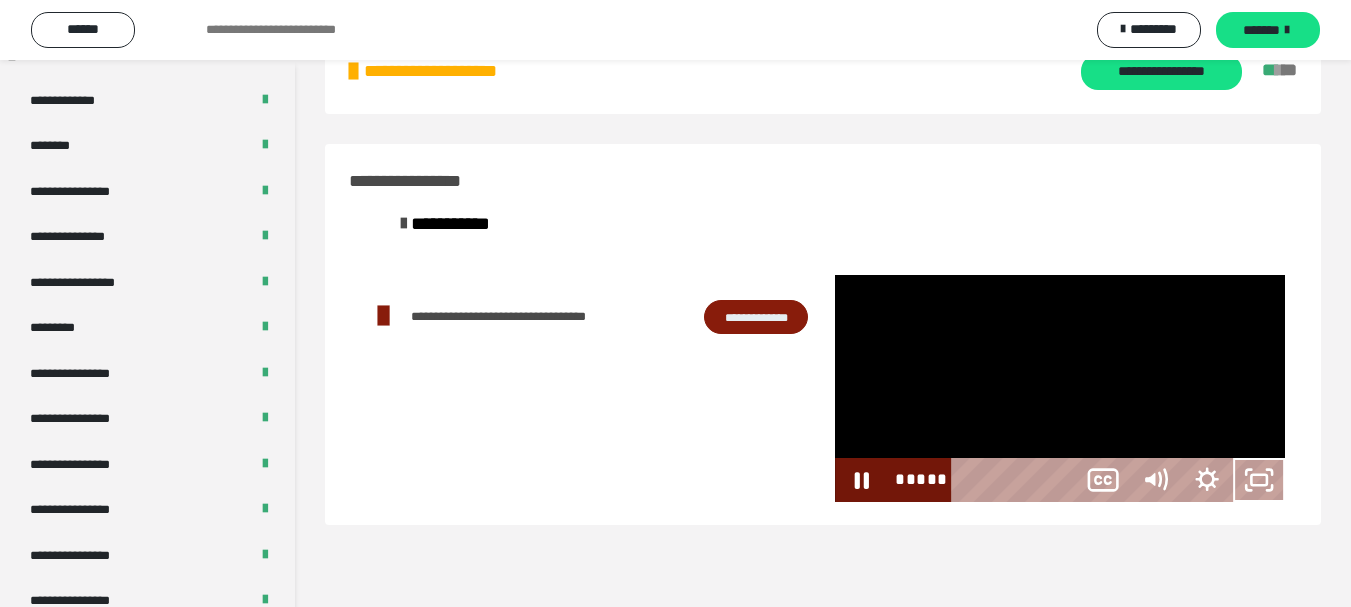 scroll, scrollTop: 2396, scrollLeft: 0, axis: vertical 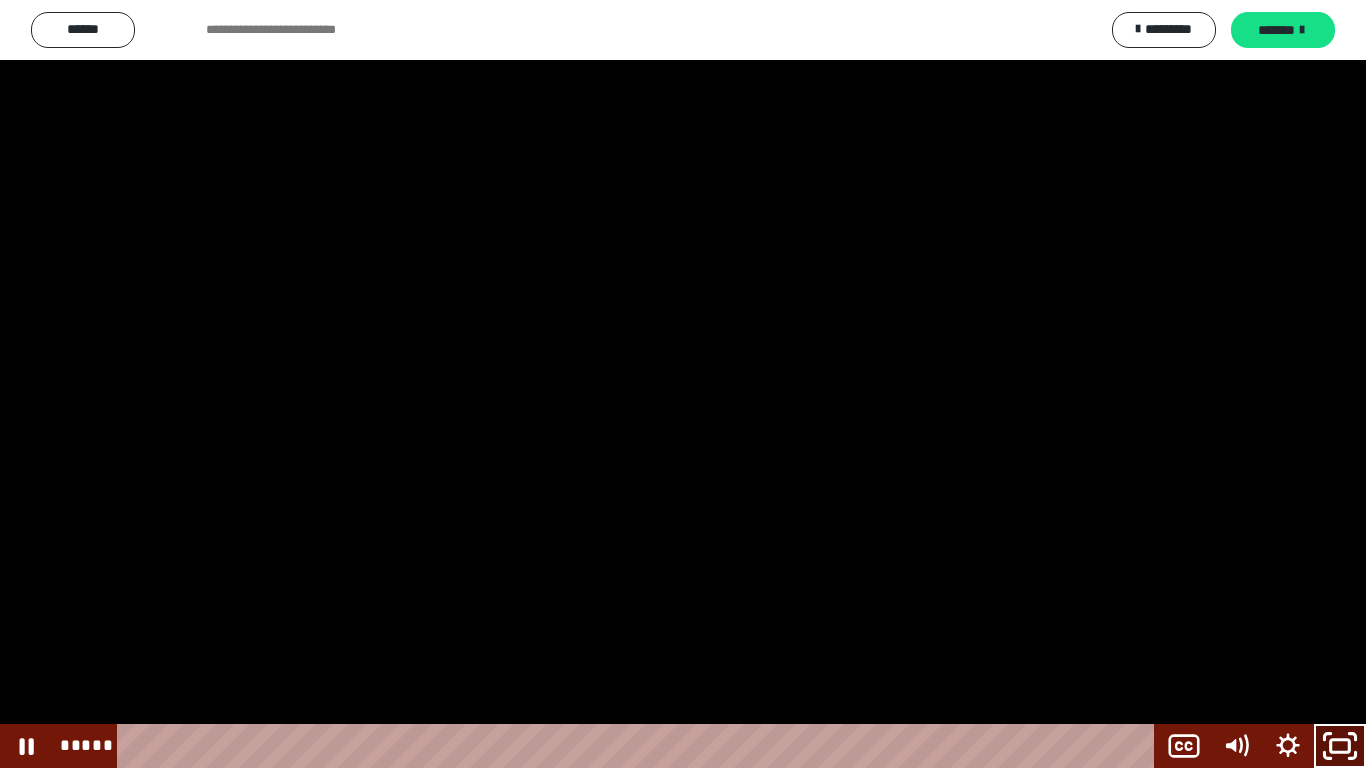 click 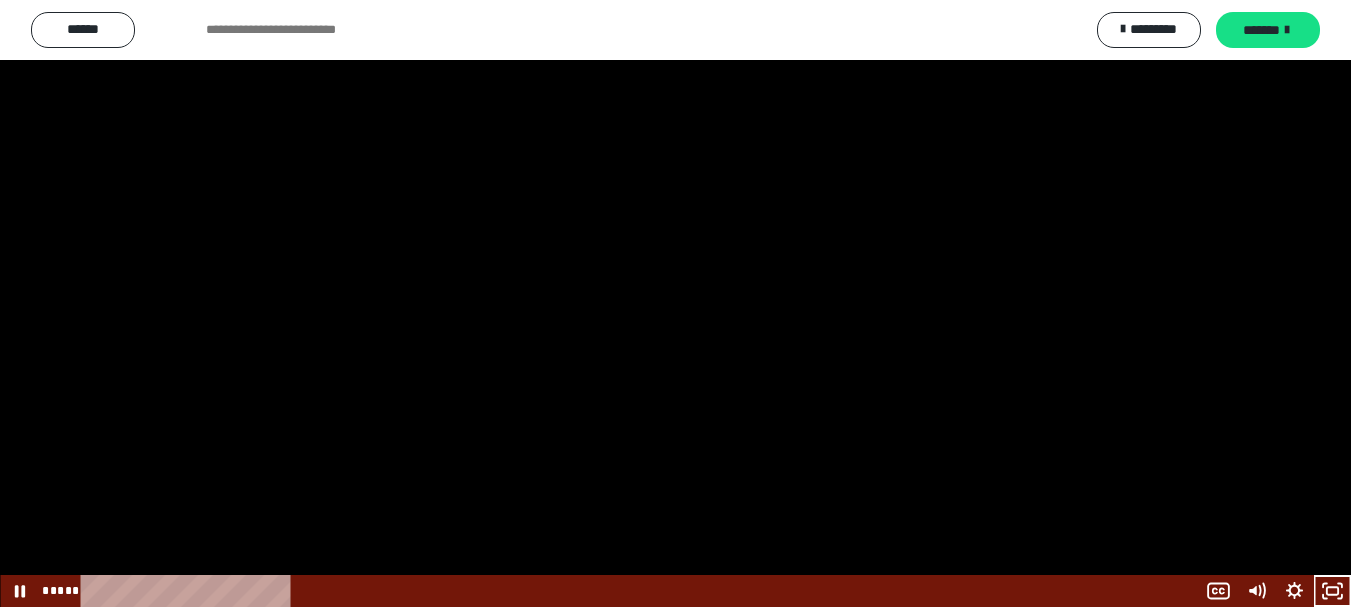scroll, scrollTop: 2557, scrollLeft: 0, axis: vertical 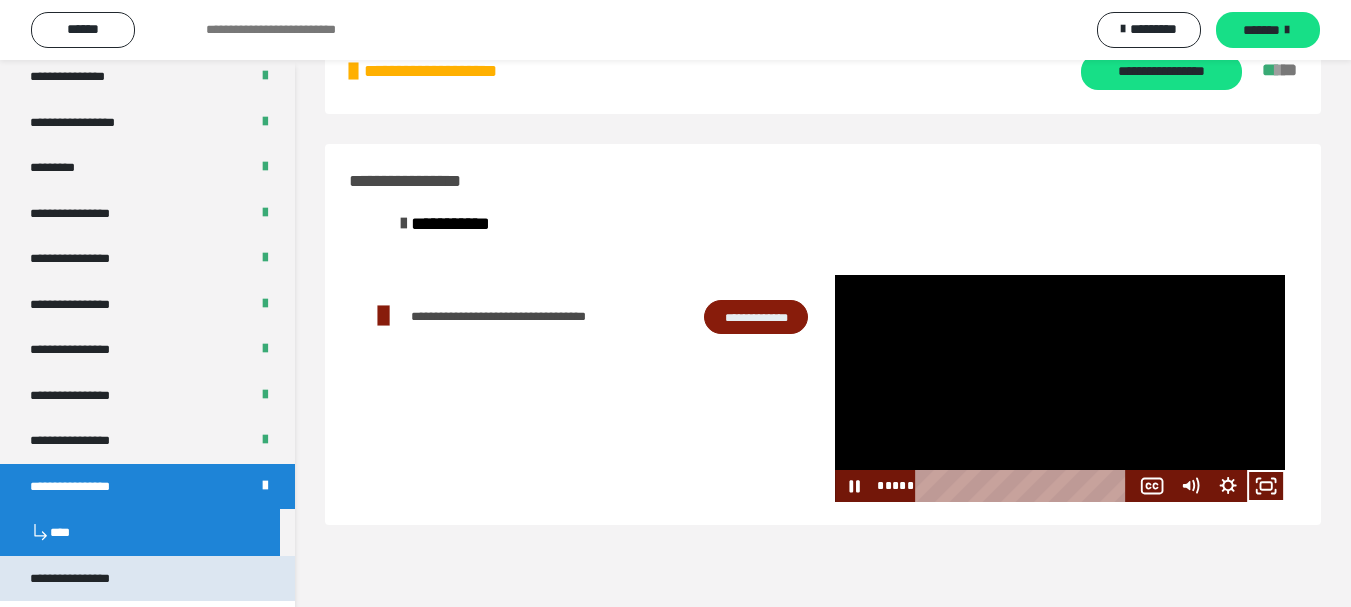 click on "**********" at bounding box center (87, 579) 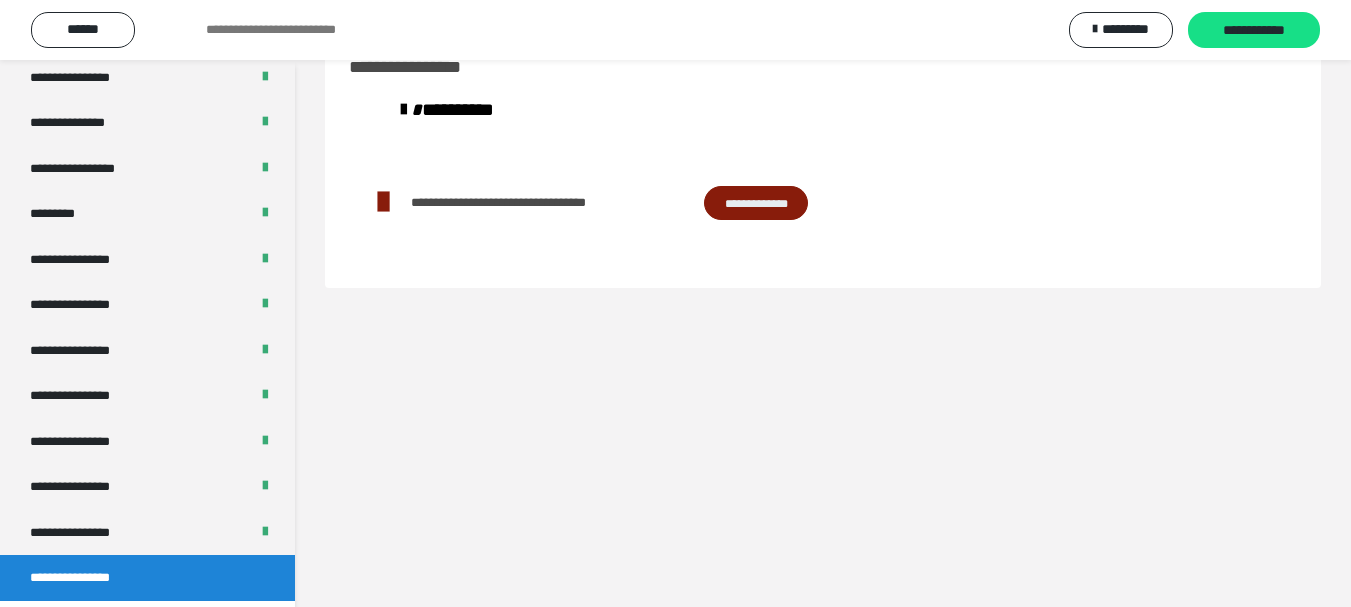 scroll, scrollTop: 2510, scrollLeft: 0, axis: vertical 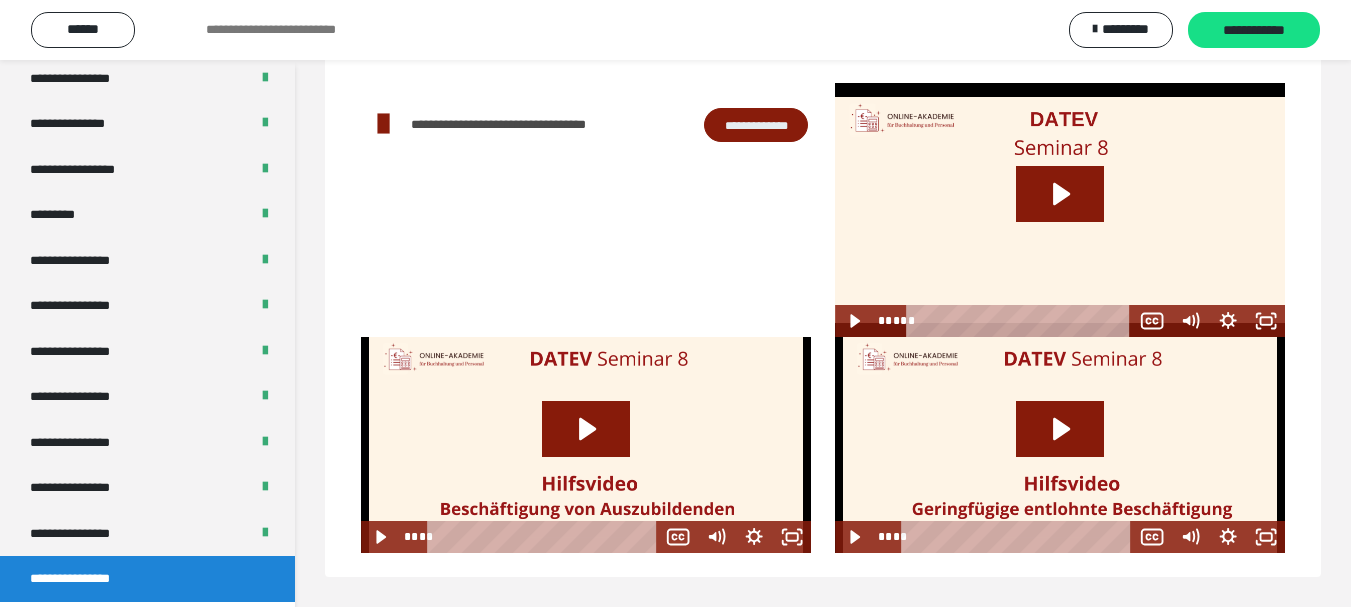 click on "**********" at bounding box center [756, 125] 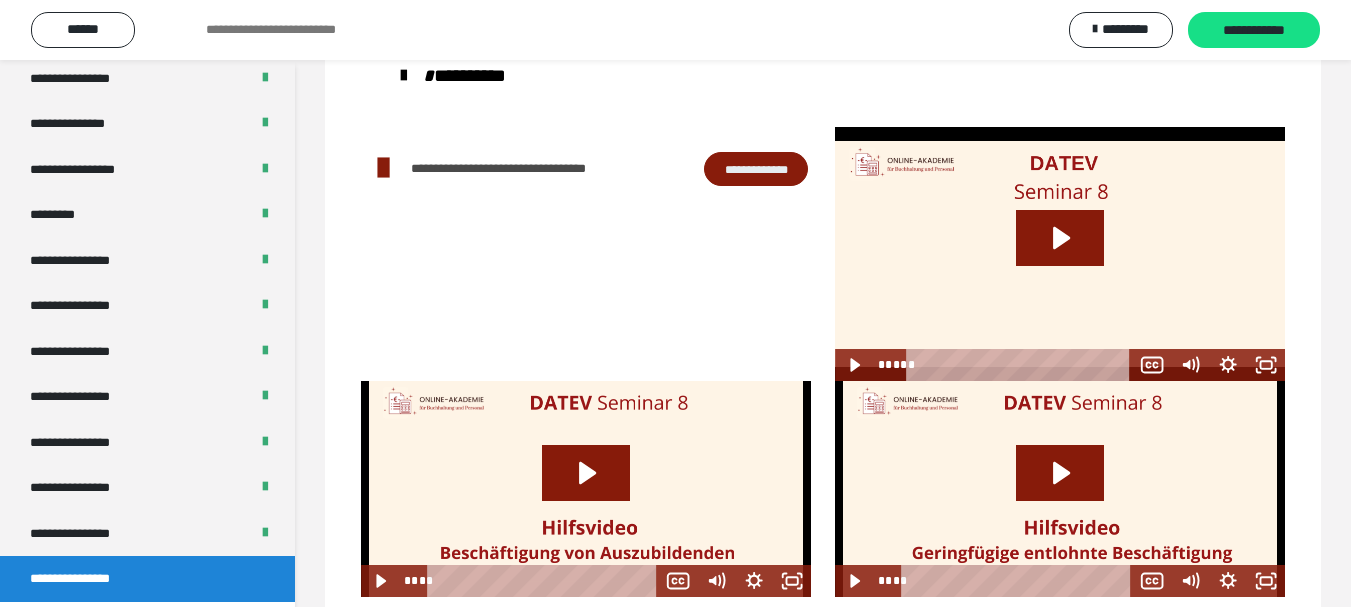 scroll, scrollTop: 138, scrollLeft: 0, axis: vertical 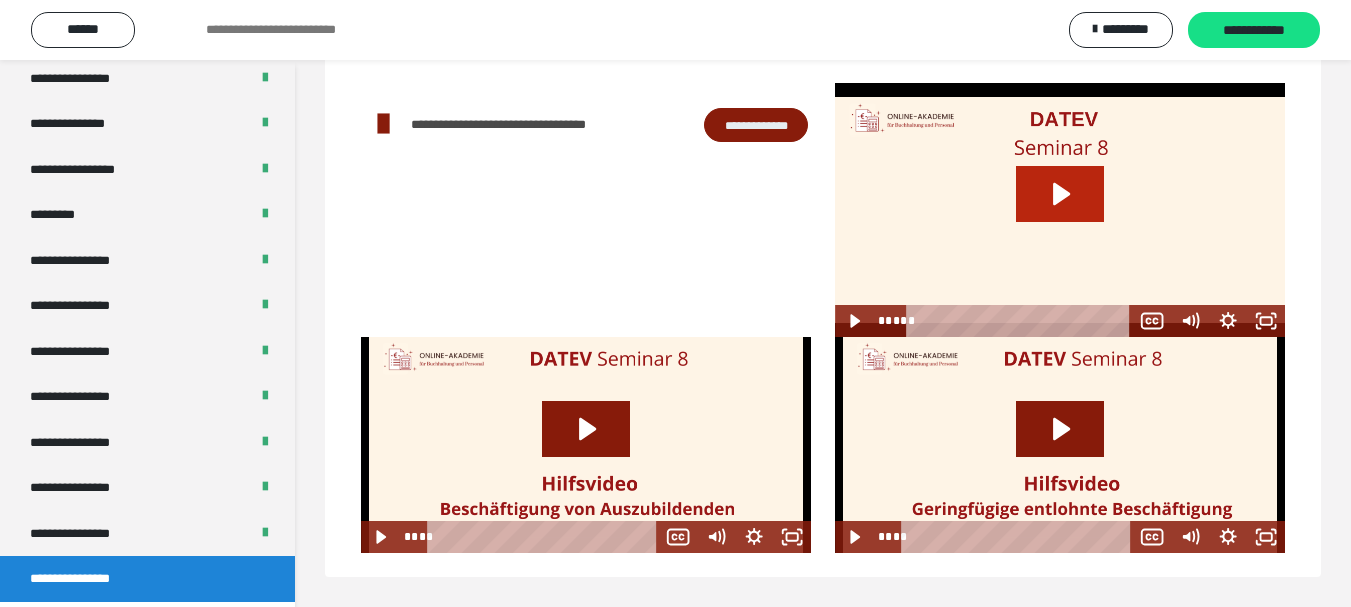 click 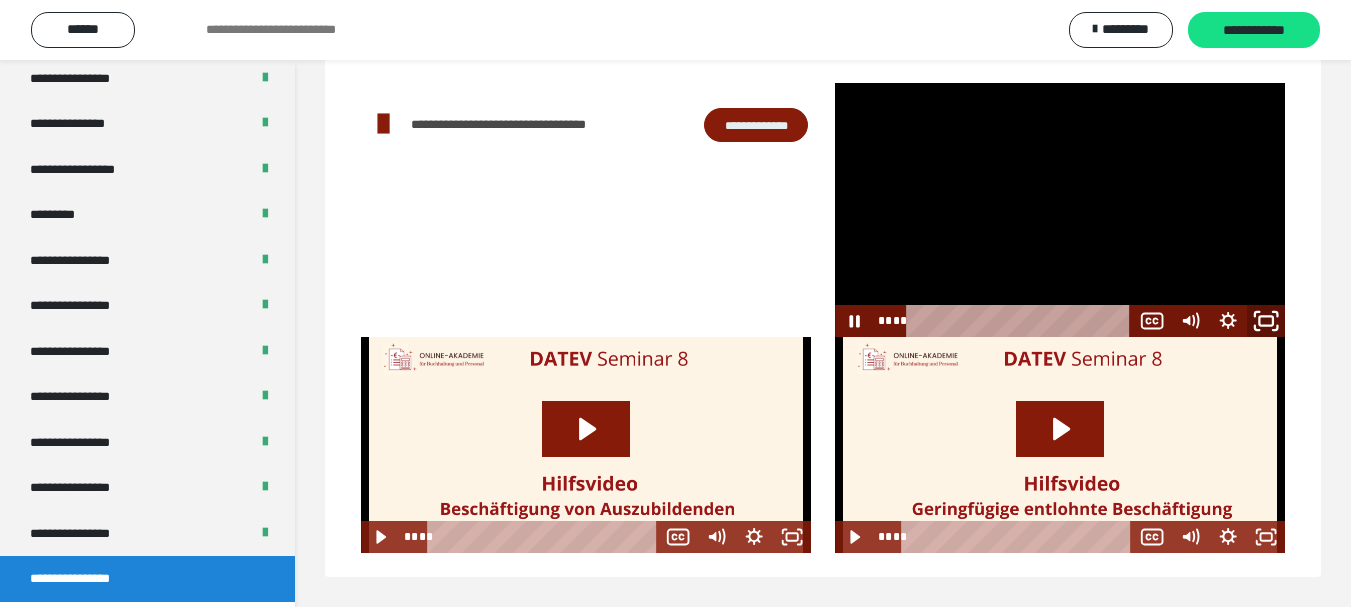 click 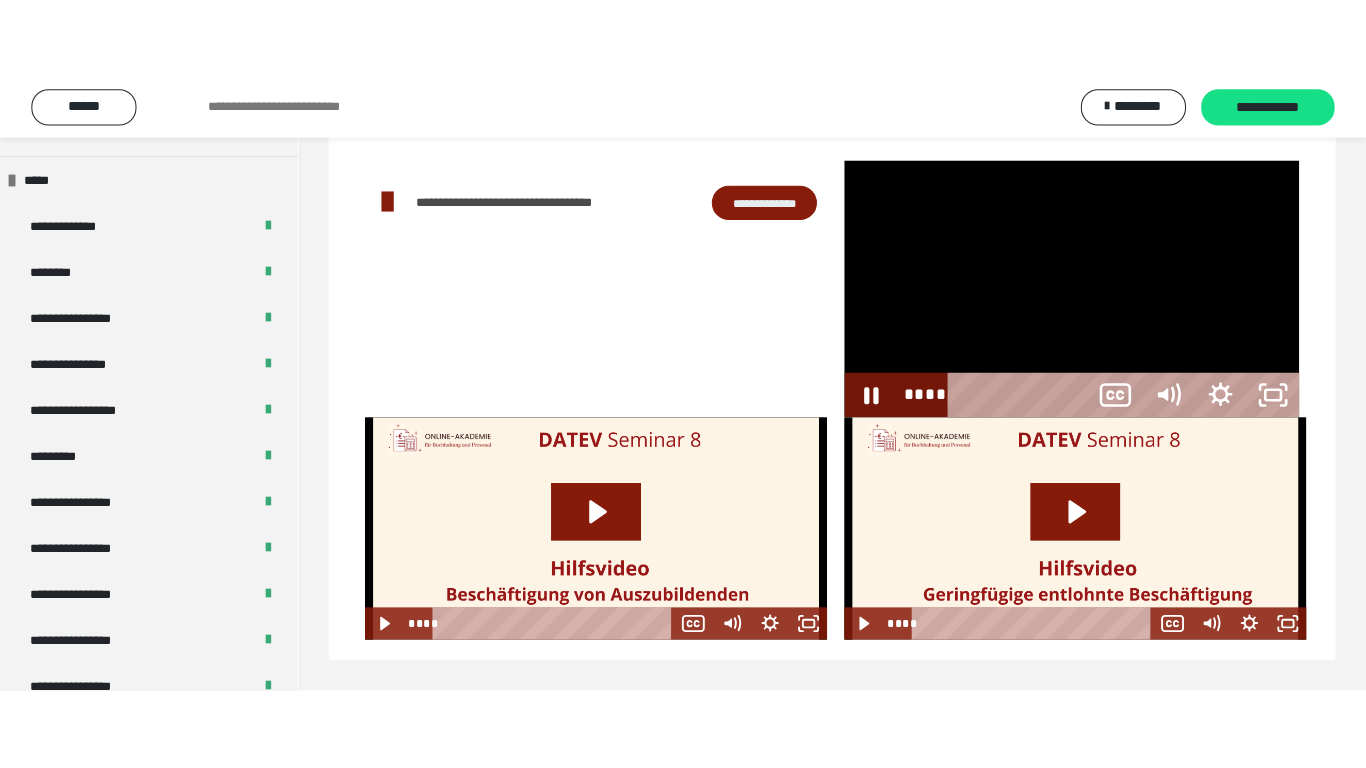 scroll, scrollTop: 60, scrollLeft: 0, axis: vertical 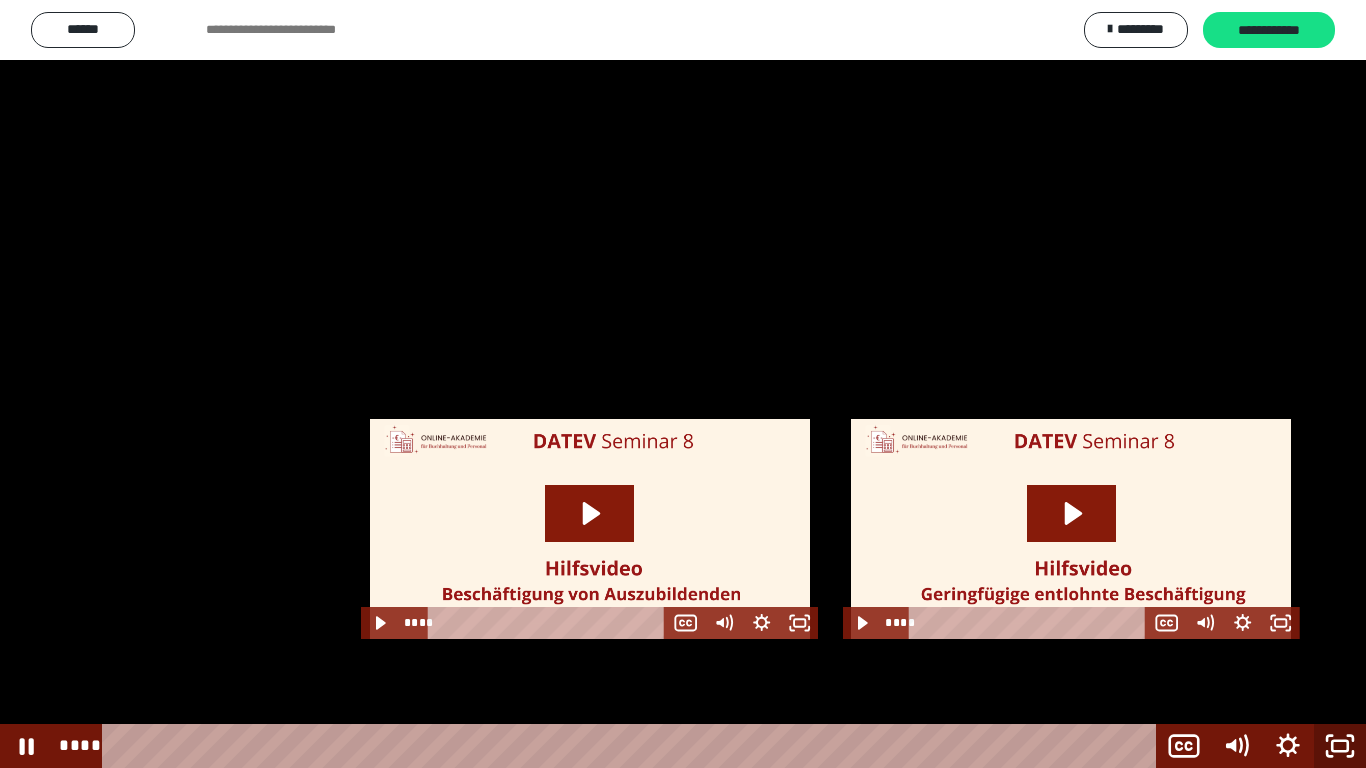 click 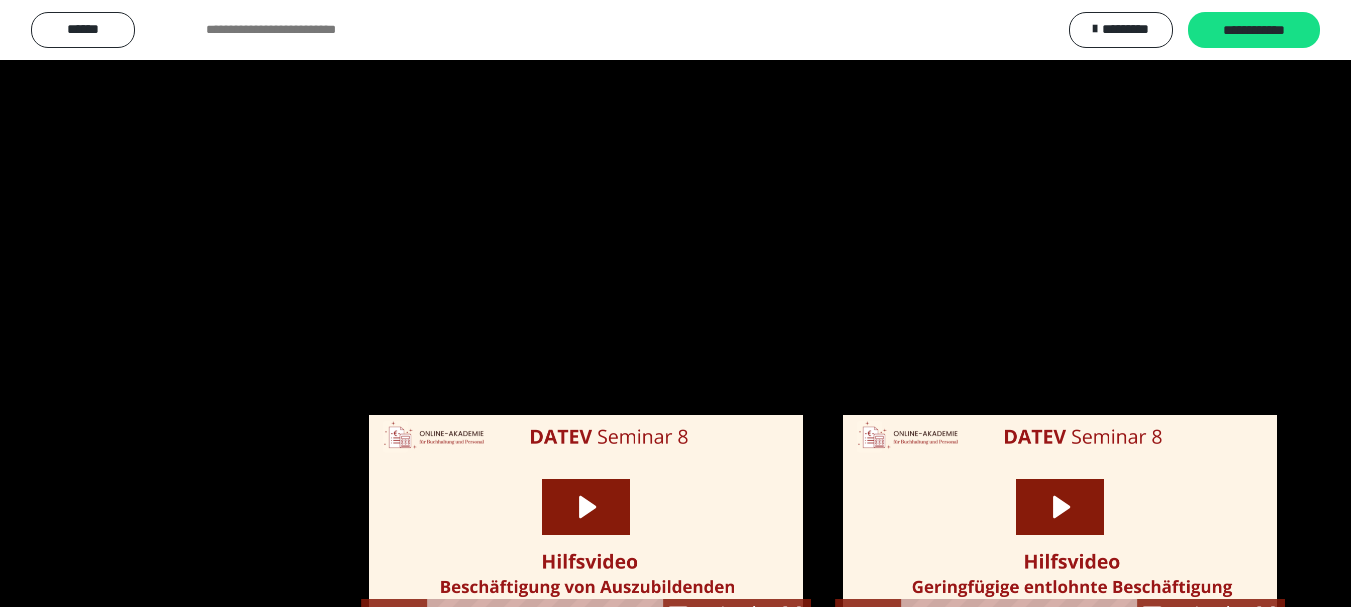 scroll, scrollTop: 2510, scrollLeft: 0, axis: vertical 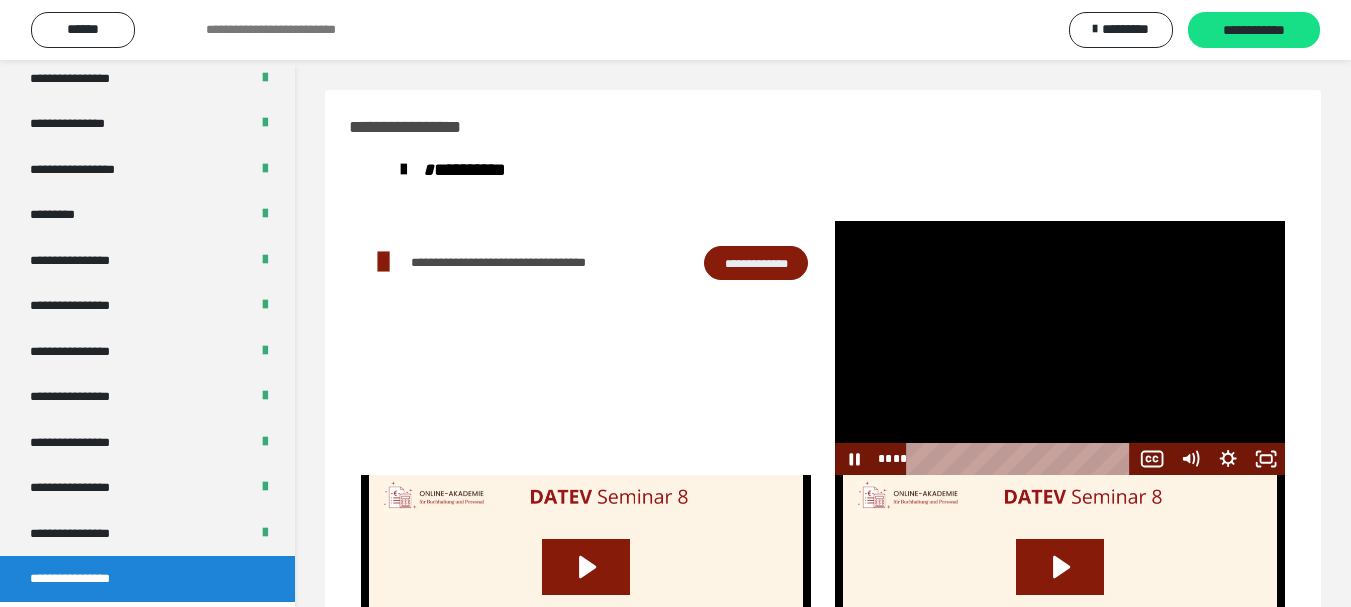 click at bounding box center [1060, 347] 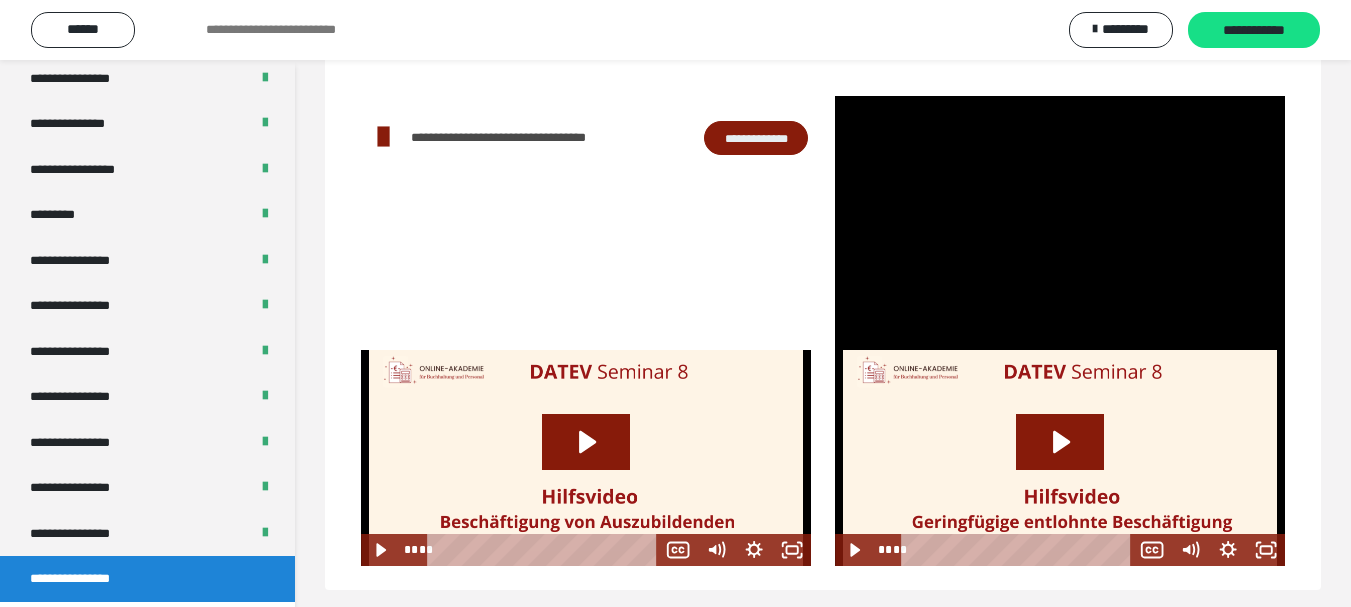 scroll, scrollTop: 138, scrollLeft: 0, axis: vertical 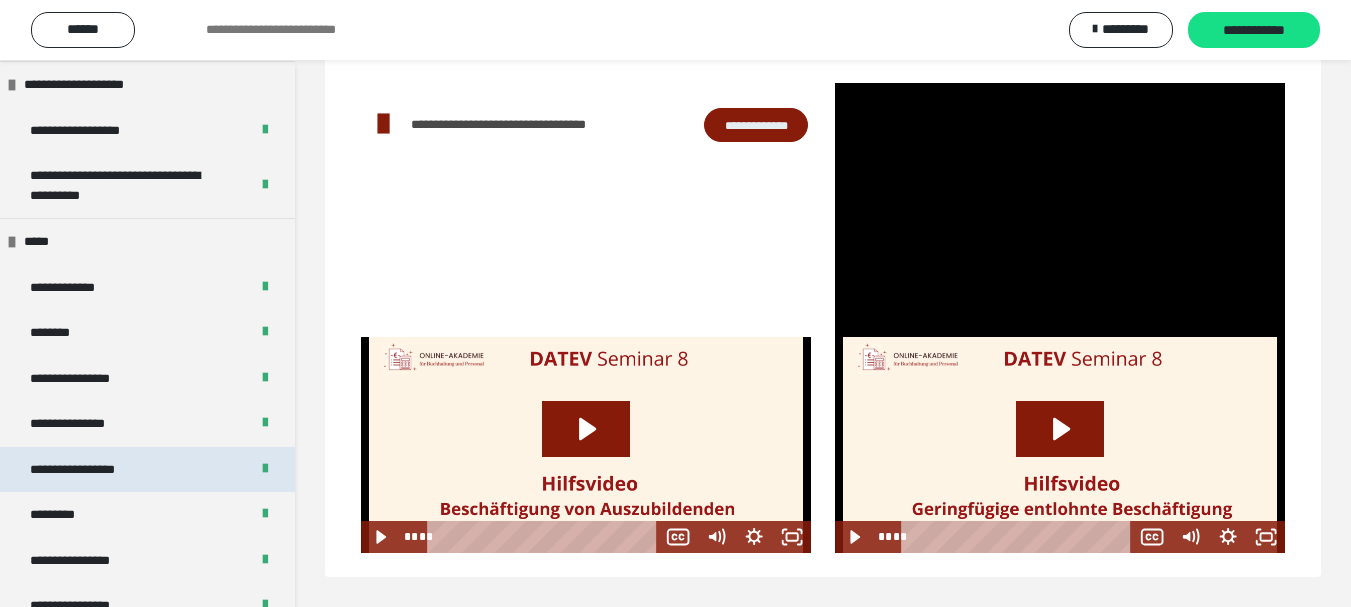 click on "**********" at bounding box center (93, 470) 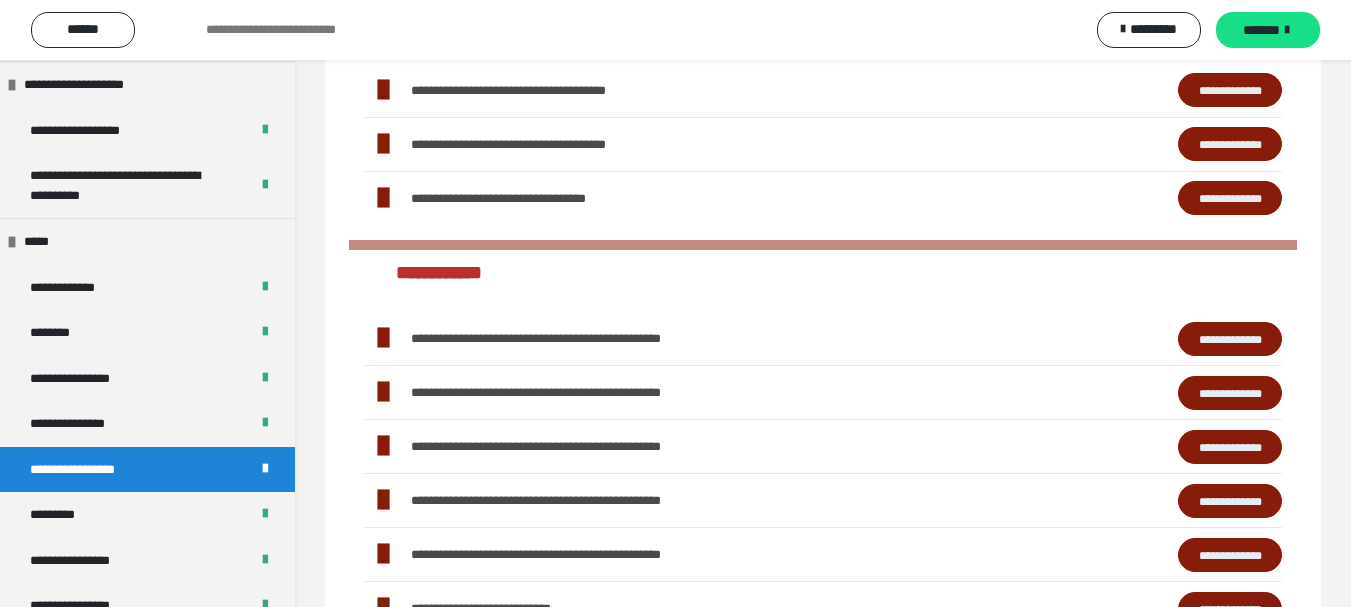 click on "**********" at bounding box center [93, 470] 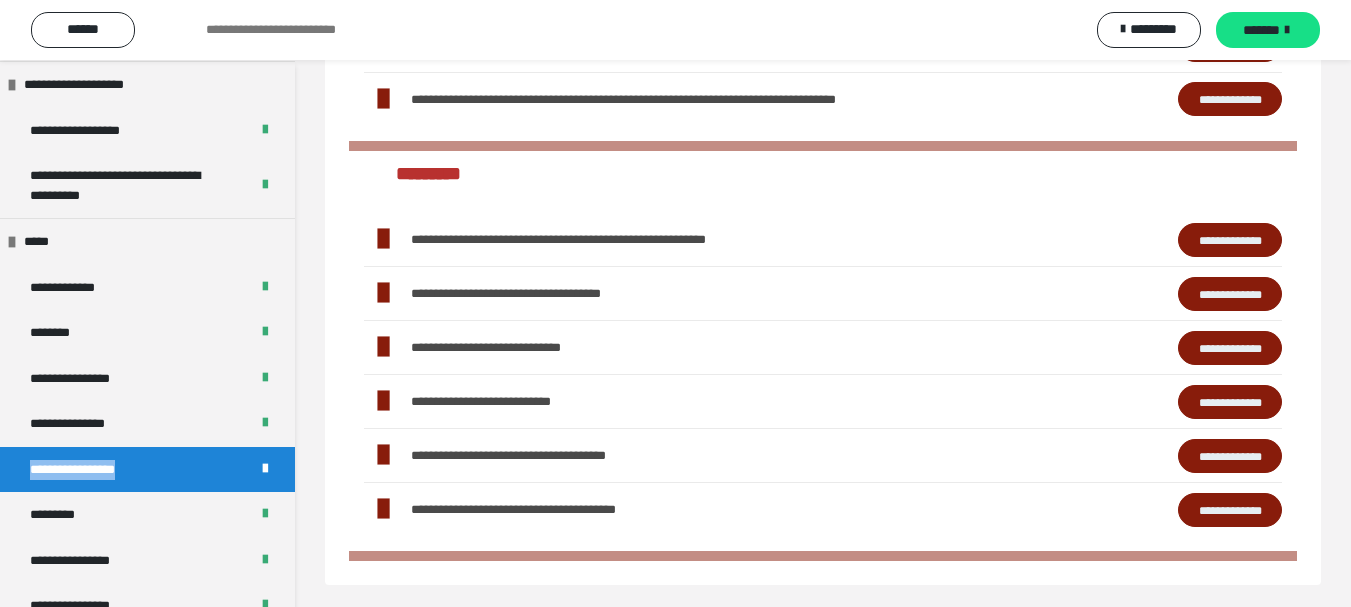 scroll, scrollTop: 2408, scrollLeft: 0, axis: vertical 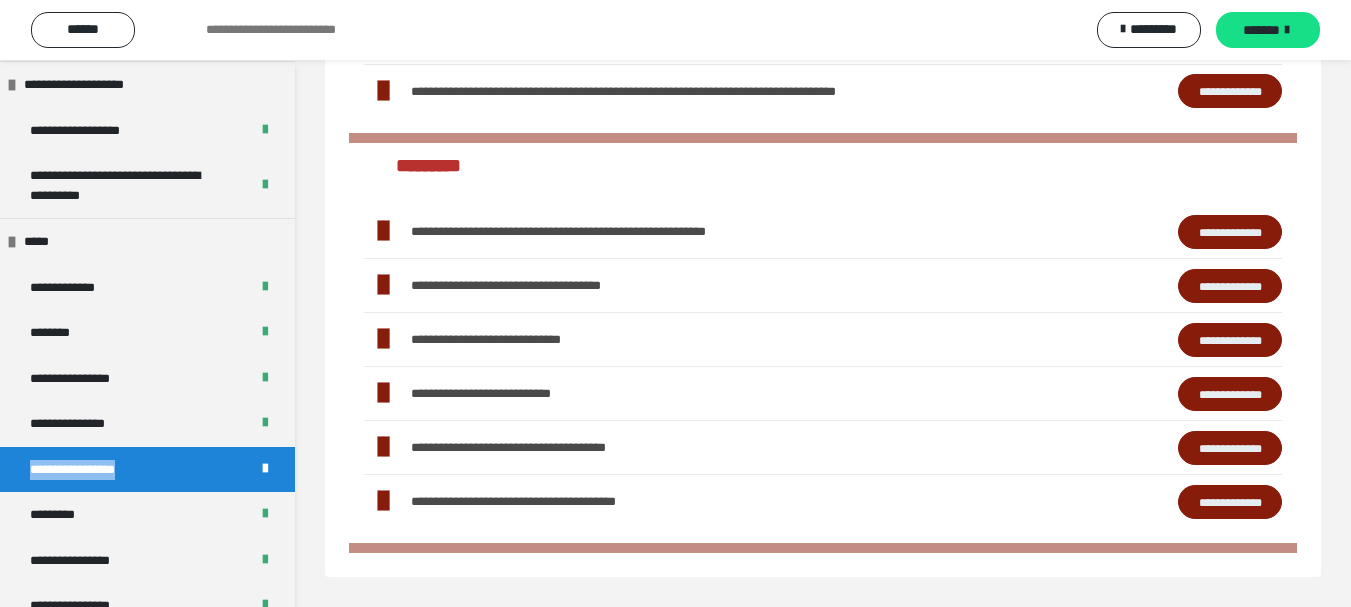 click on "**********" at bounding box center [1230, 232] 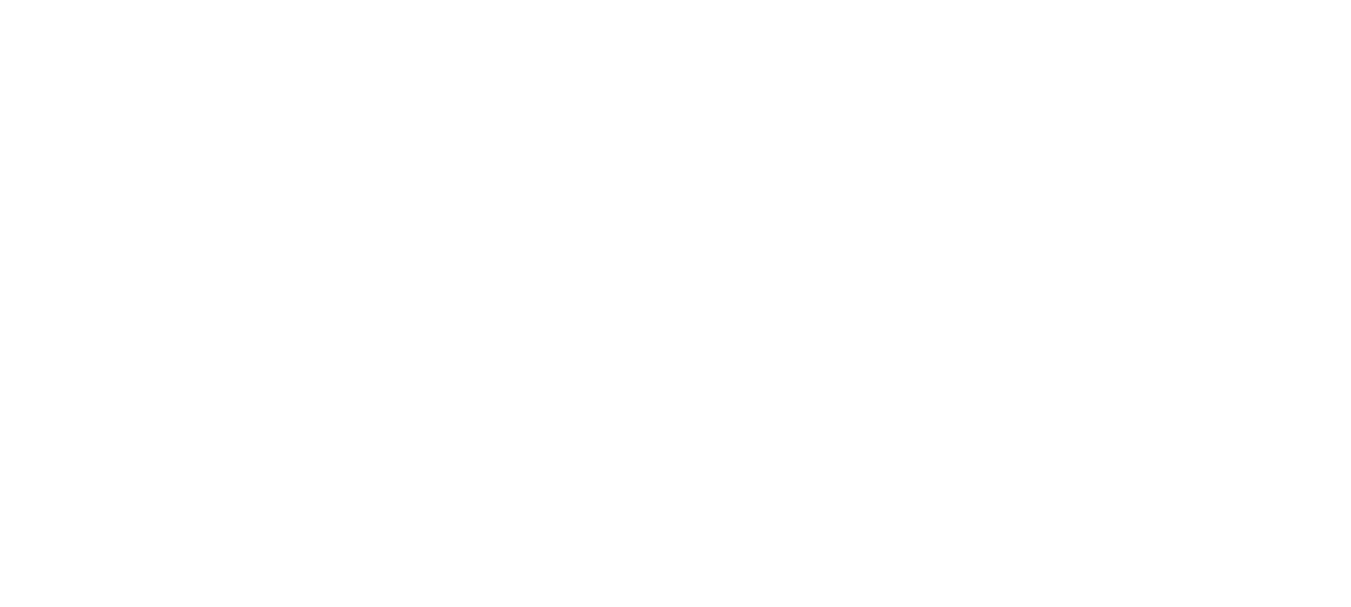scroll, scrollTop: 0, scrollLeft: 0, axis: both 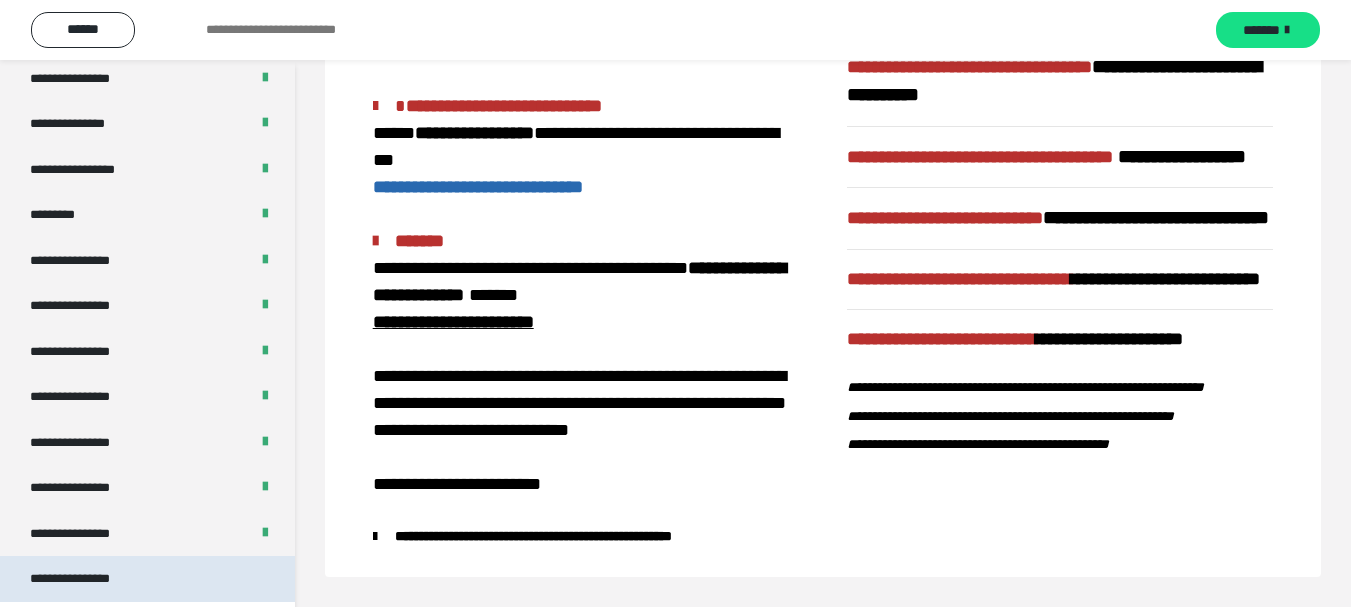 click on "**********" at bounding box center [87, 579] 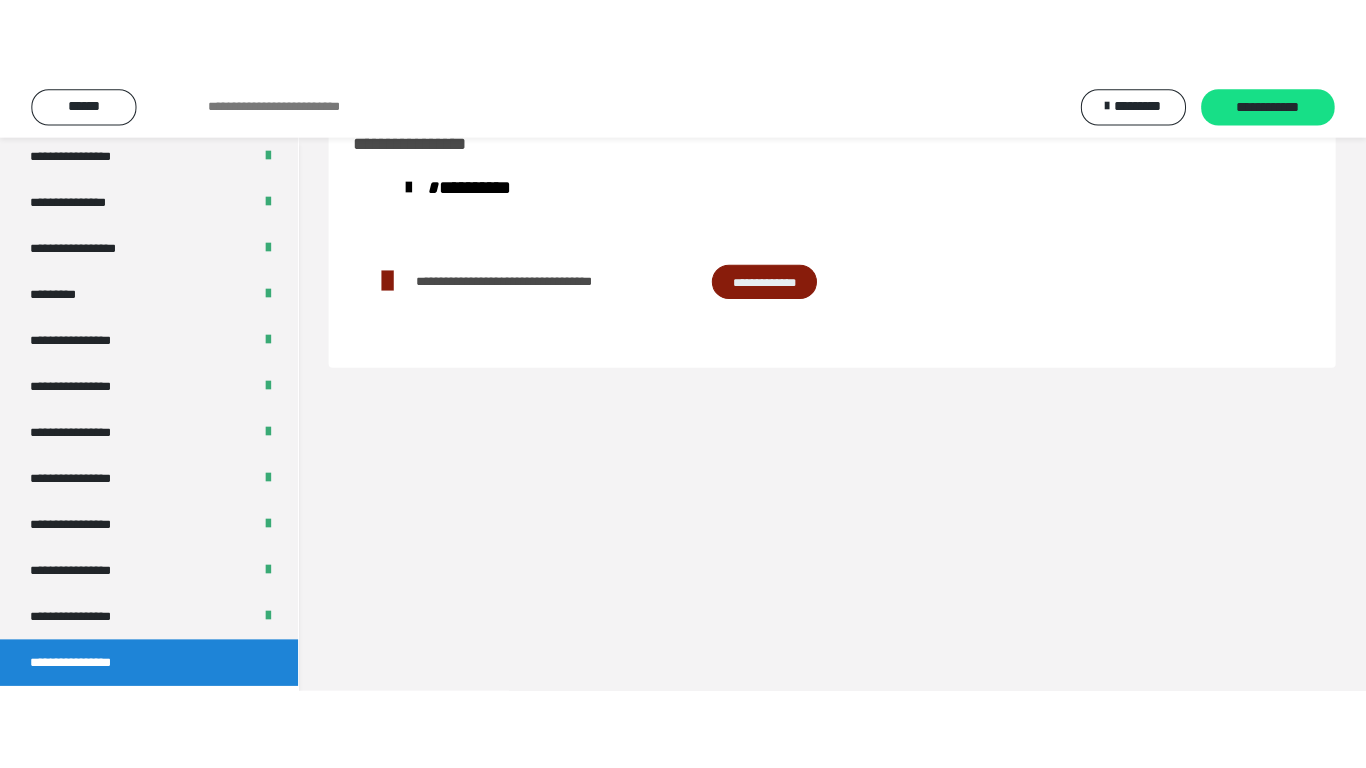 scroll, scrollTop: 60, scrollLeft: 0, axis: vertical 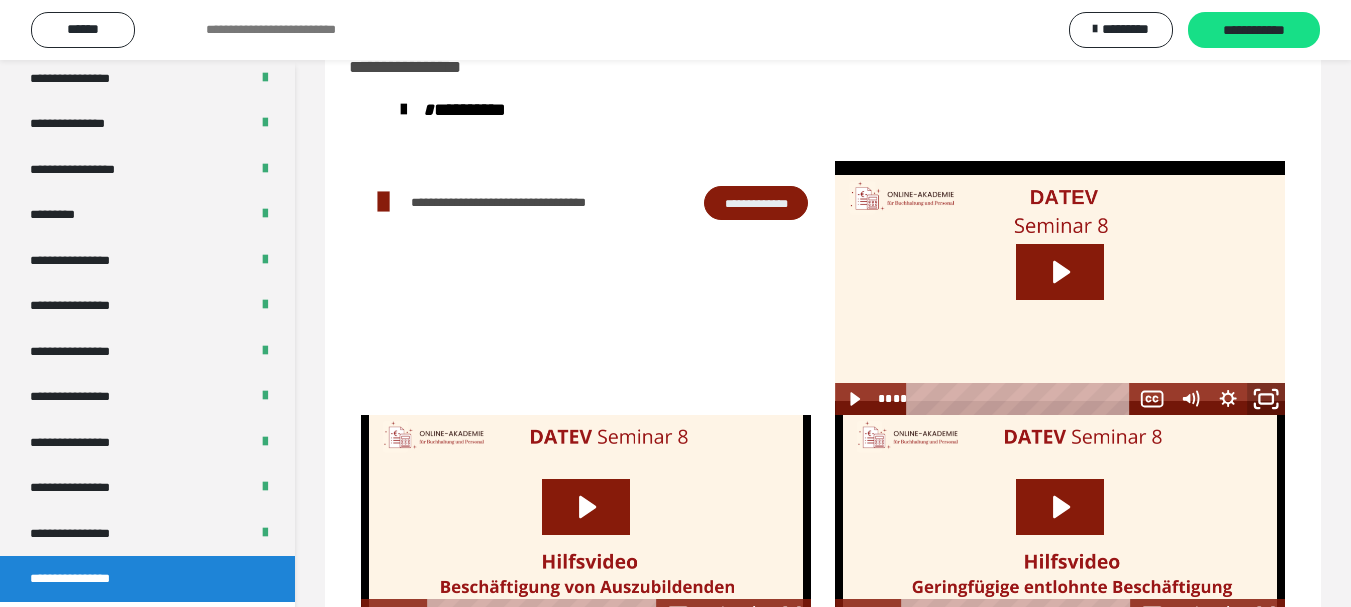 click 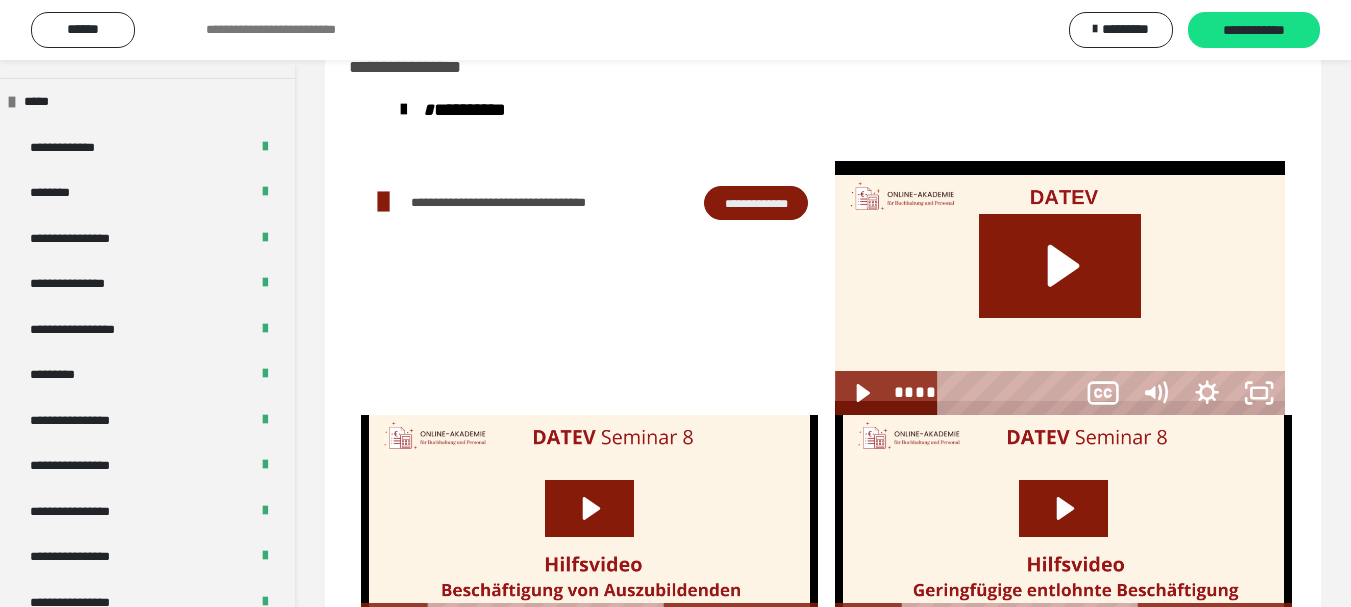 scroll, scrollTop: 2349, scrollLeft: 0, axis: vertical 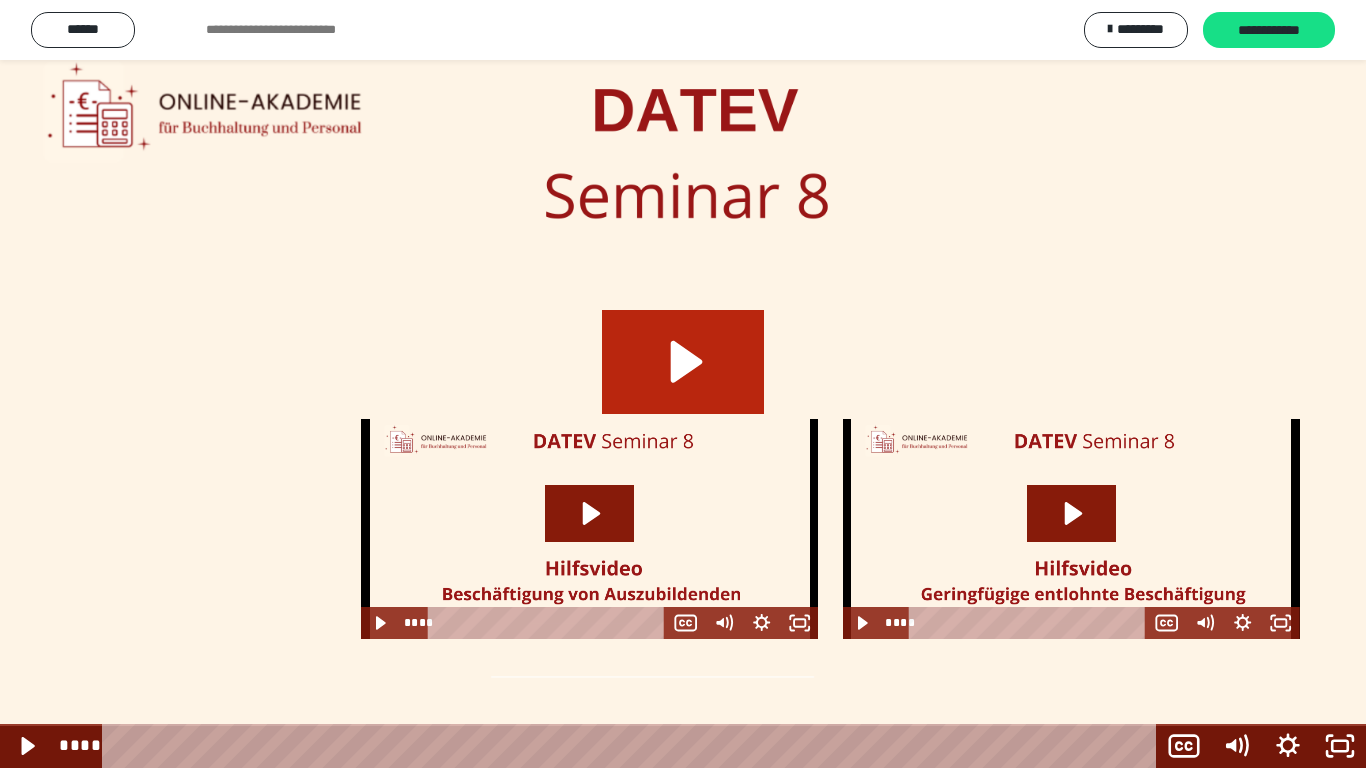 click 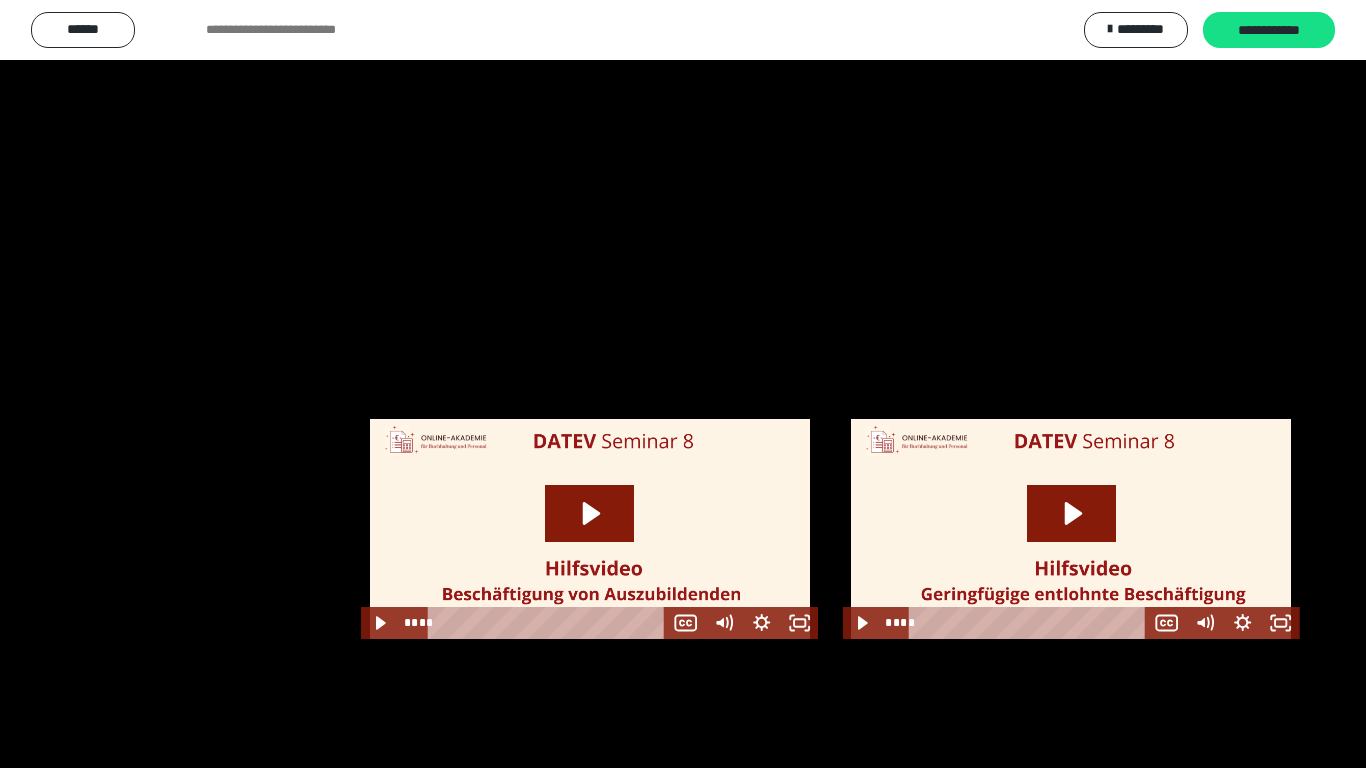 click at bounding box center [683, 384] 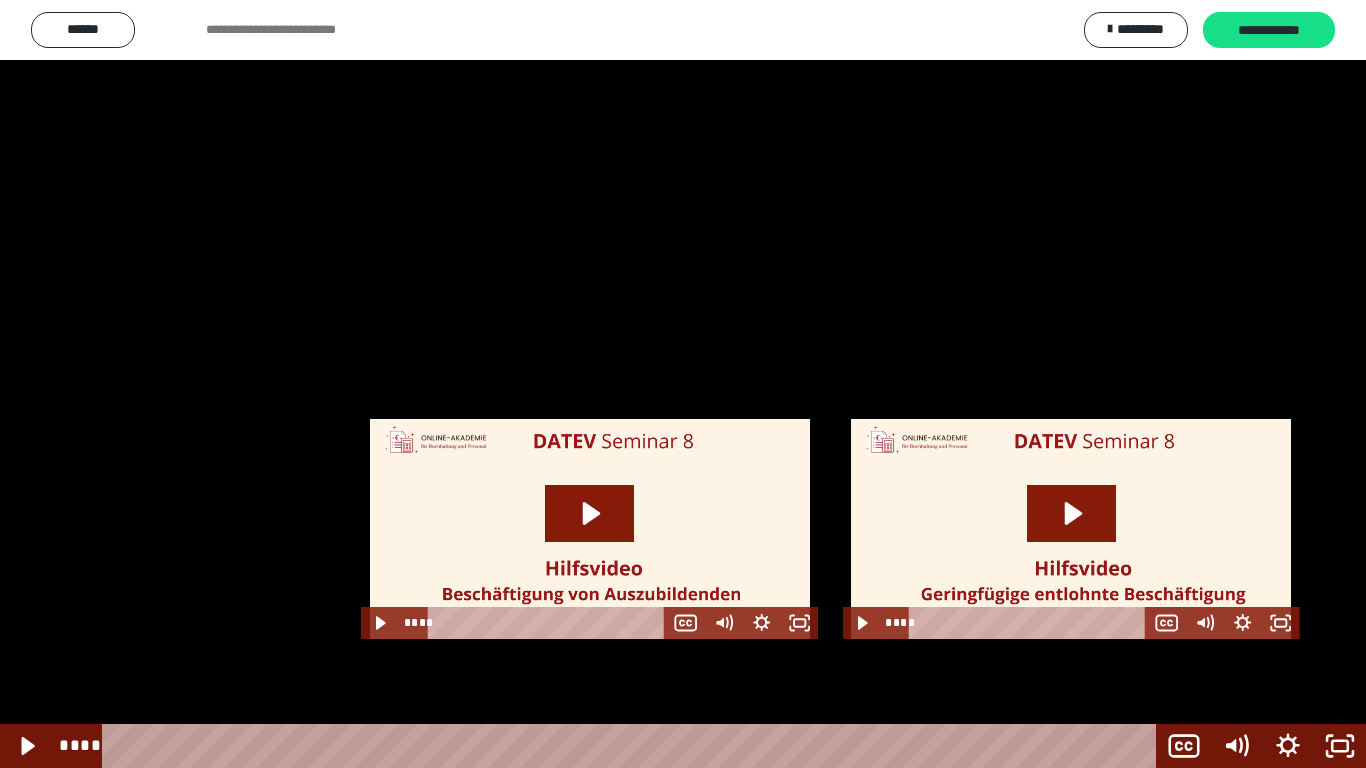 click at bounding box center [683, 384] 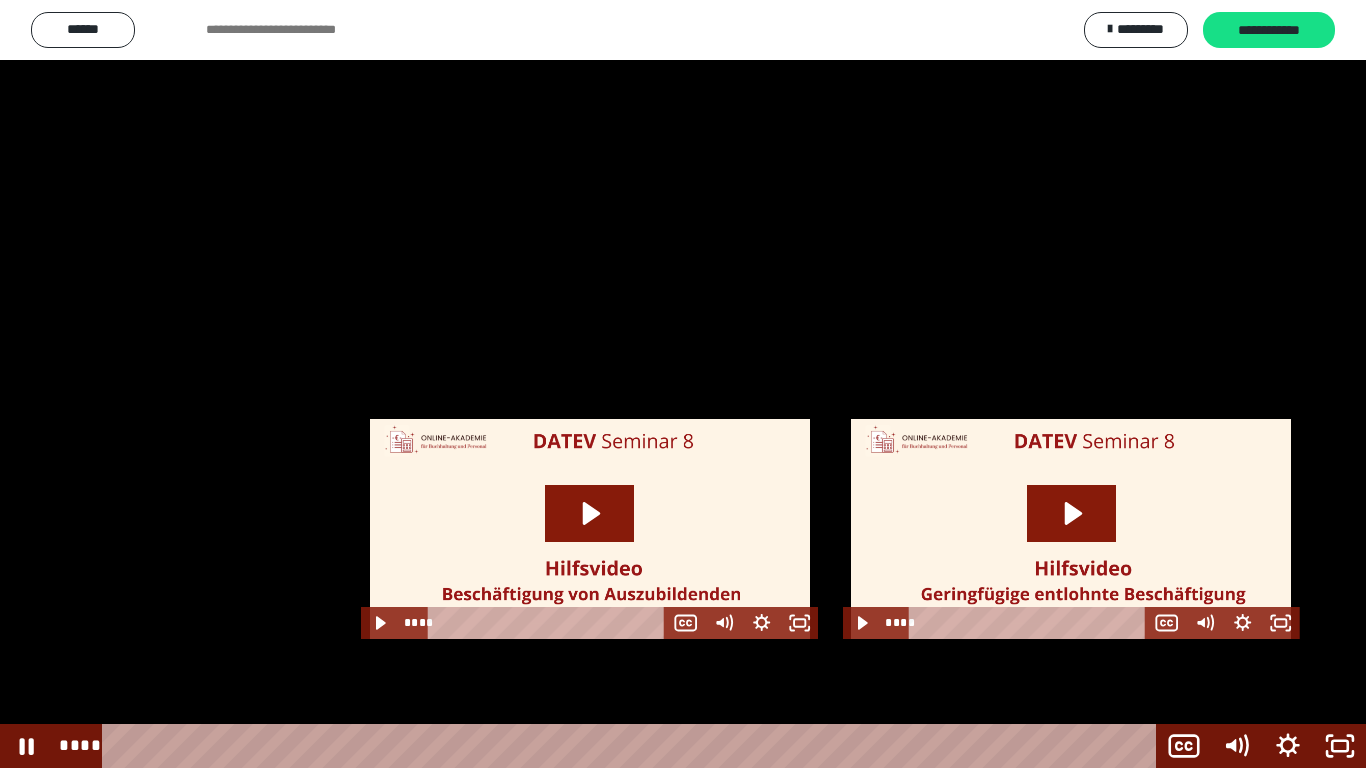 type 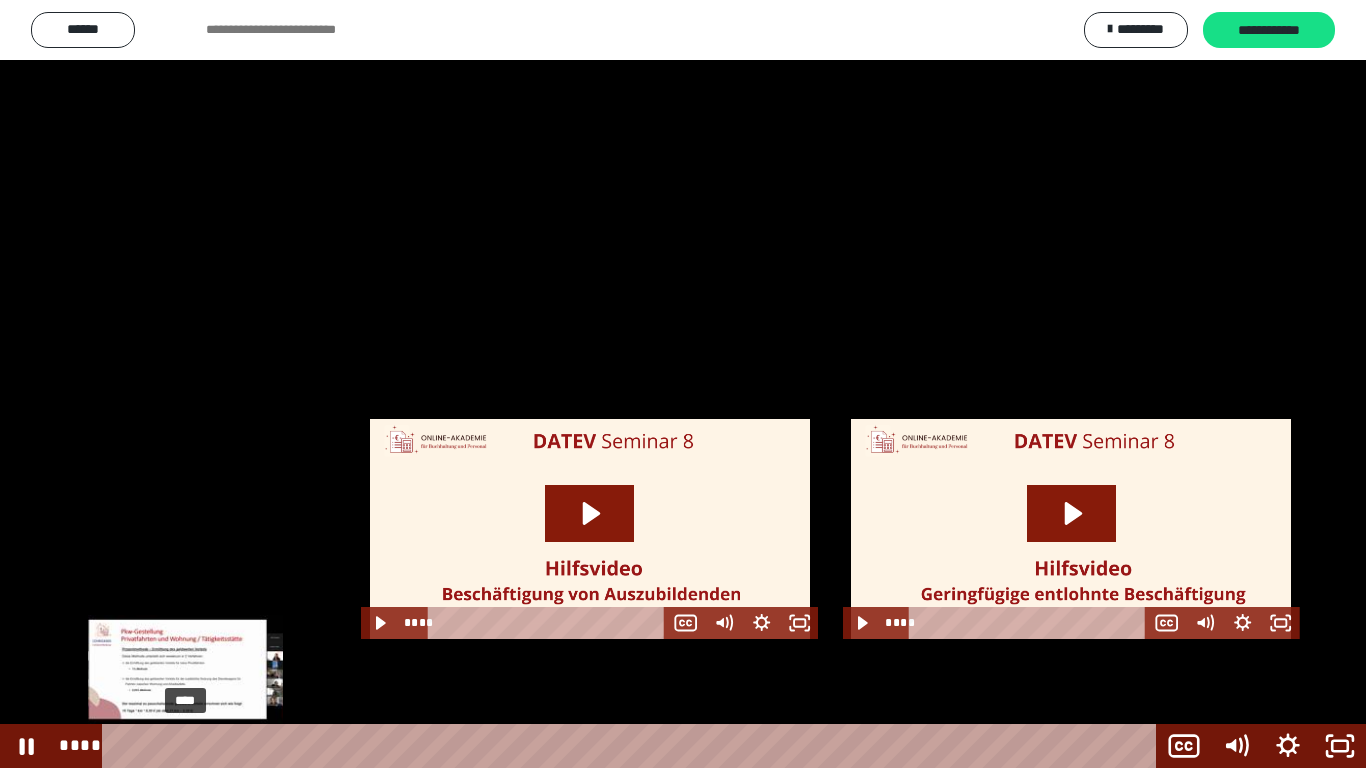 click on "****" at bounding box center [633, 746] 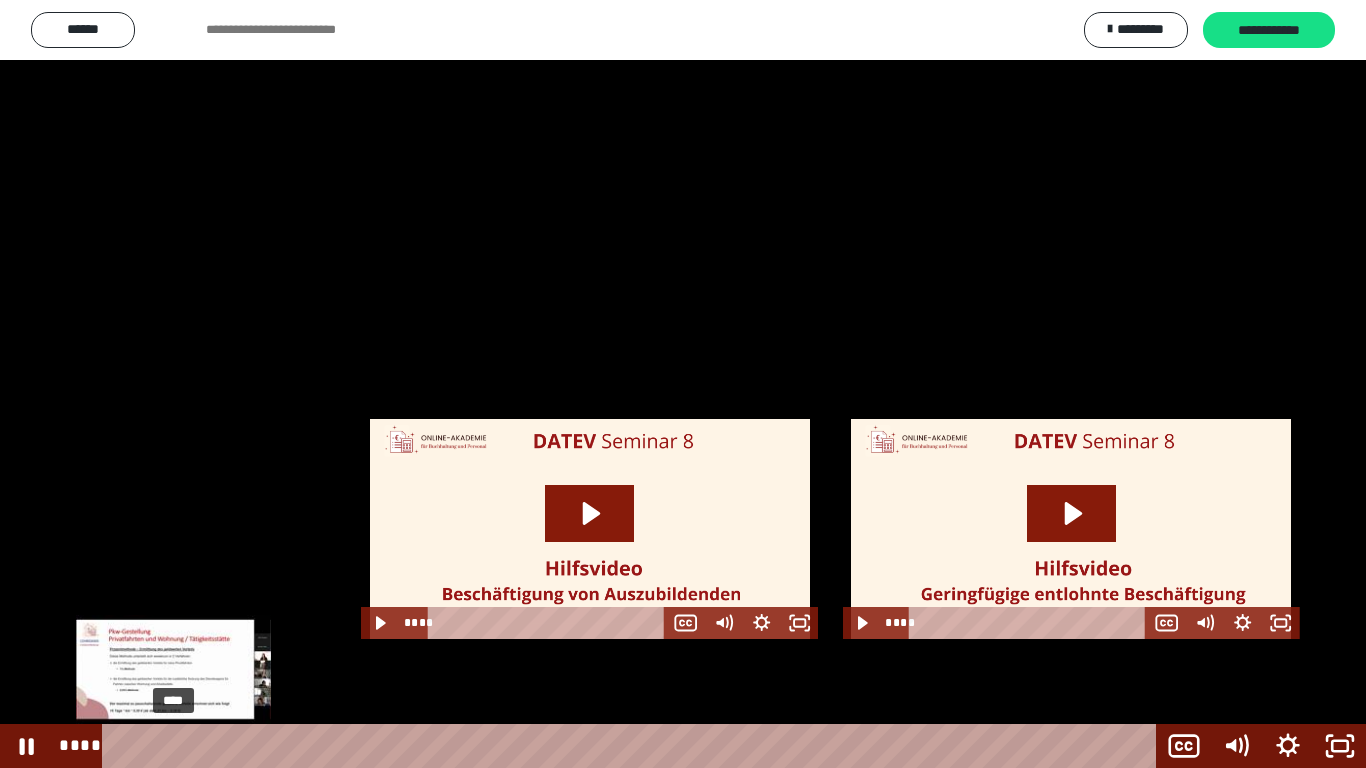 click on "****" at bounding box center [633, 746] 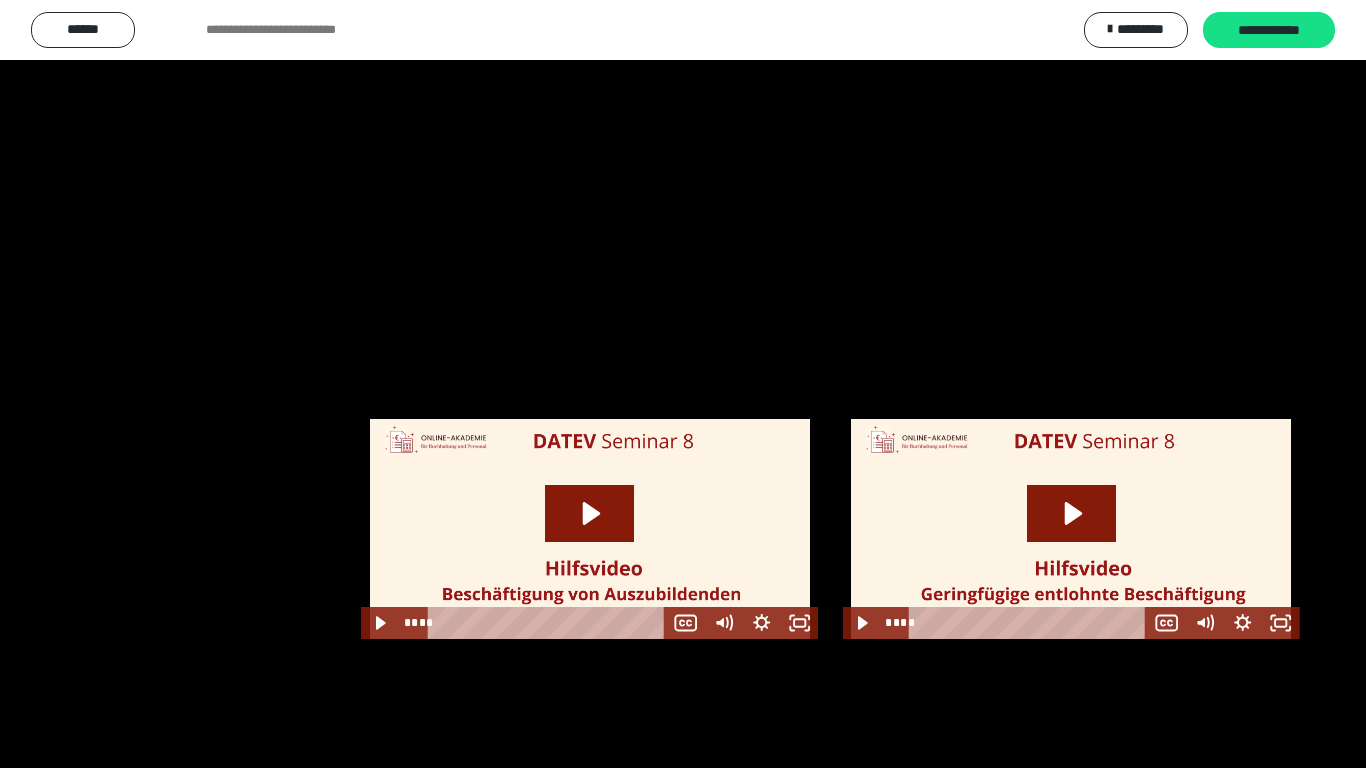click at bounding box center [683, 384] 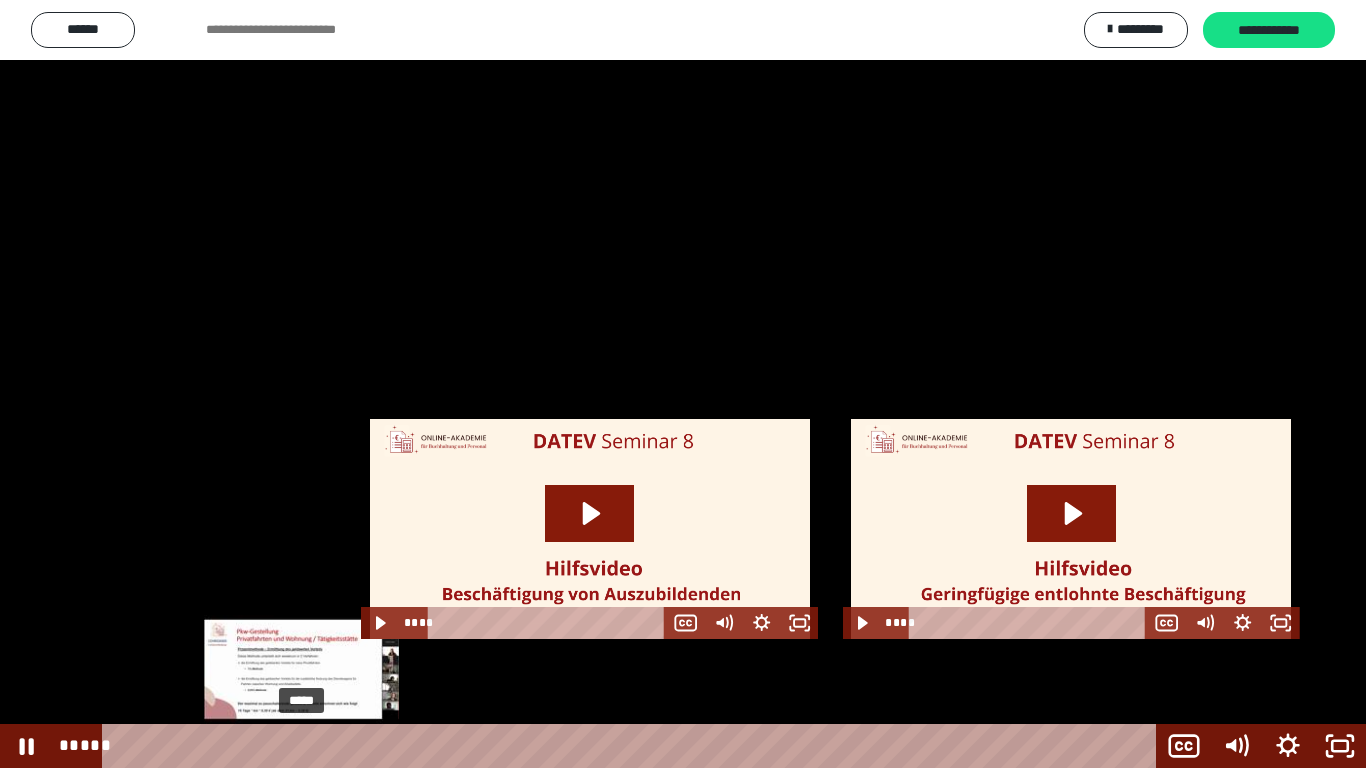 click at bounding box center [301, 746] 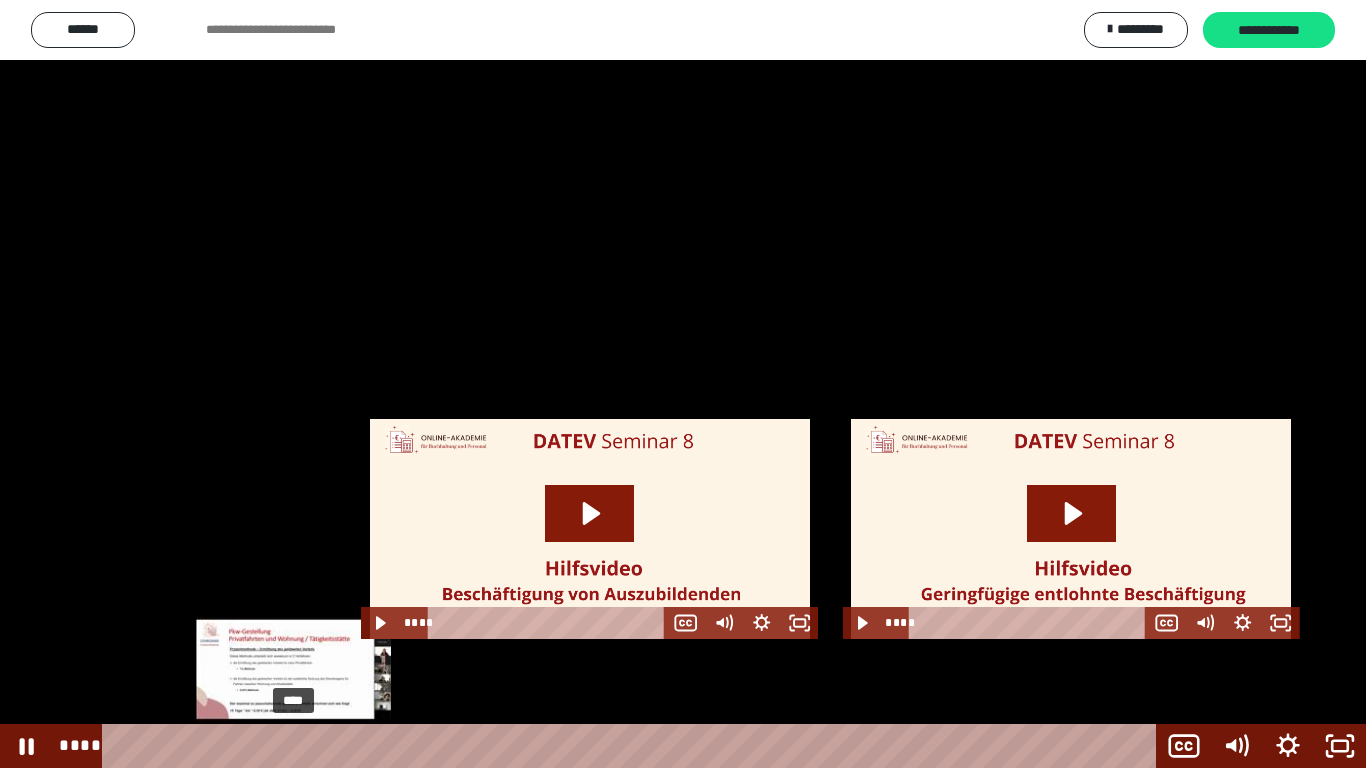 click on "****" at bounding box center [633, 746] 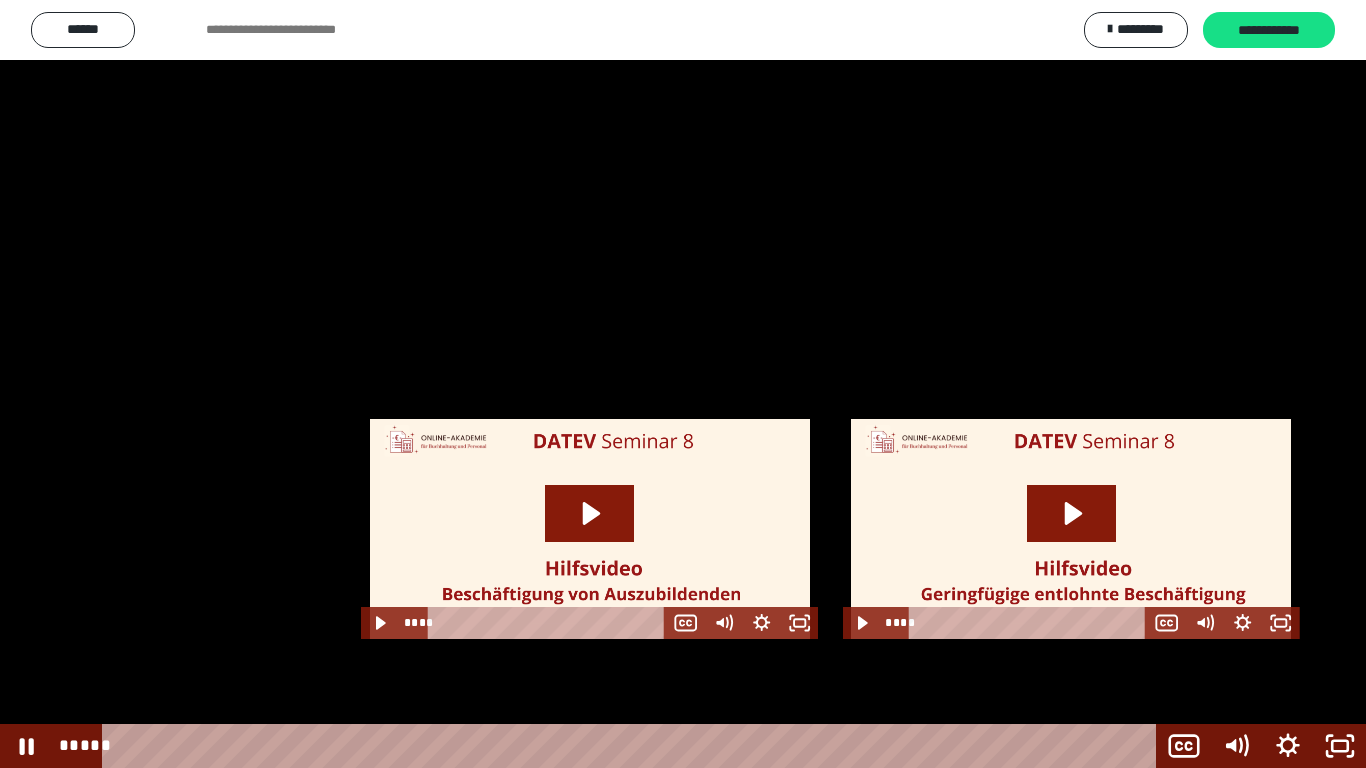 click at bounding box center (683, 384) 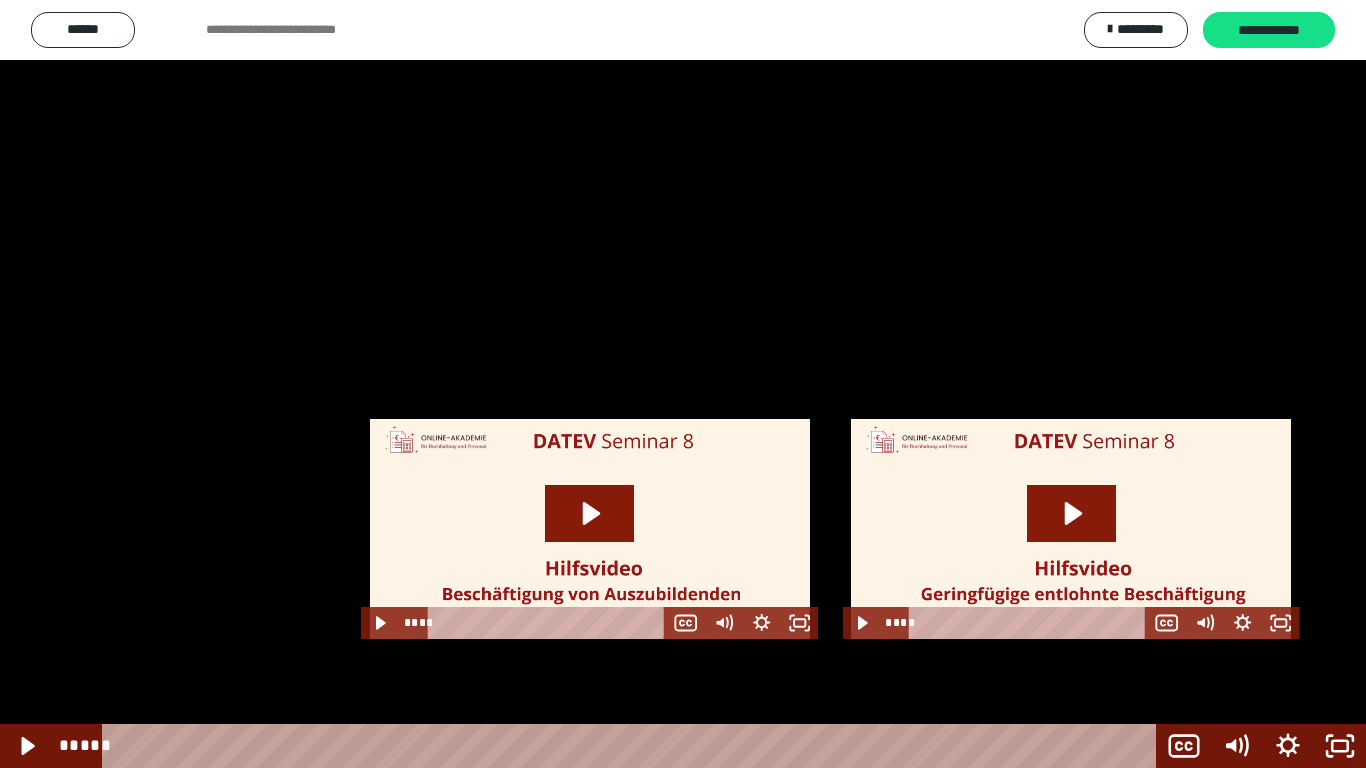 click at bounding box center [683, 384] 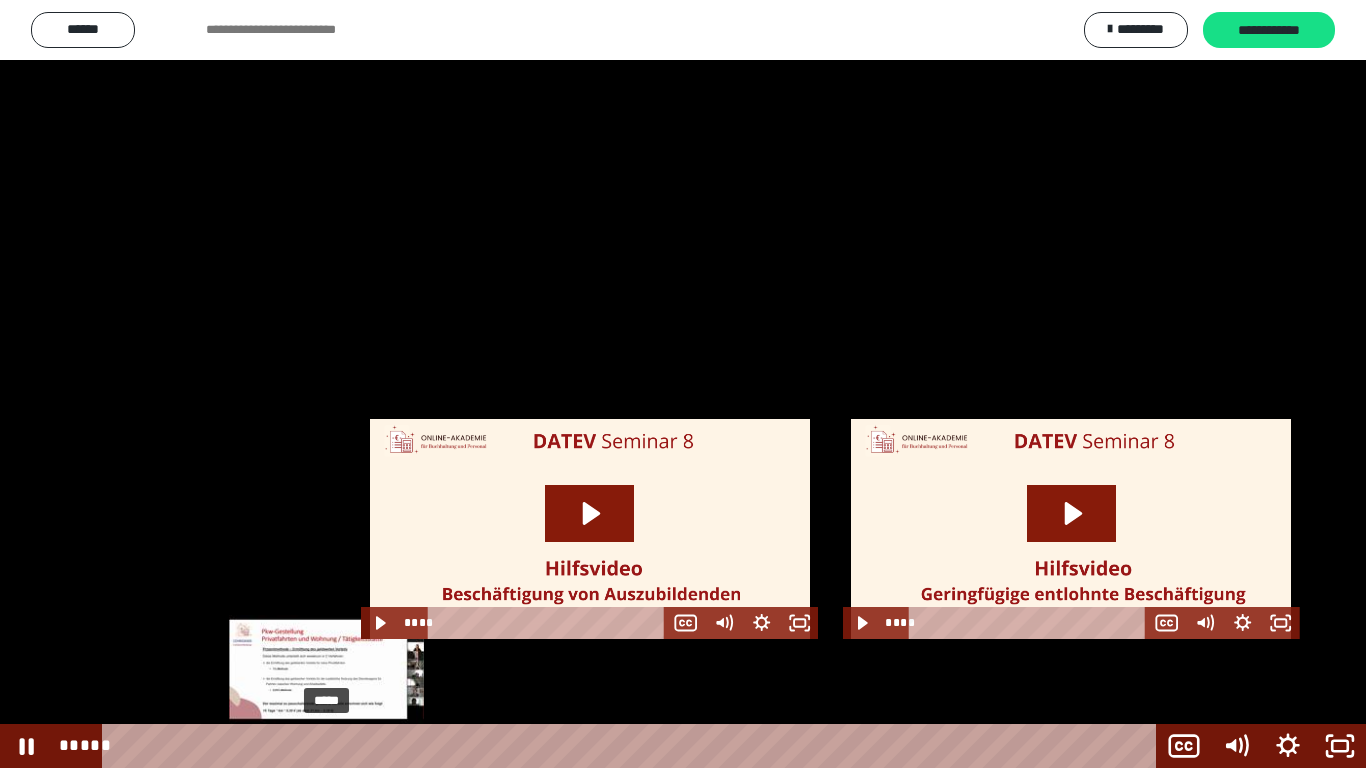 click at bounding box center [326, 746] 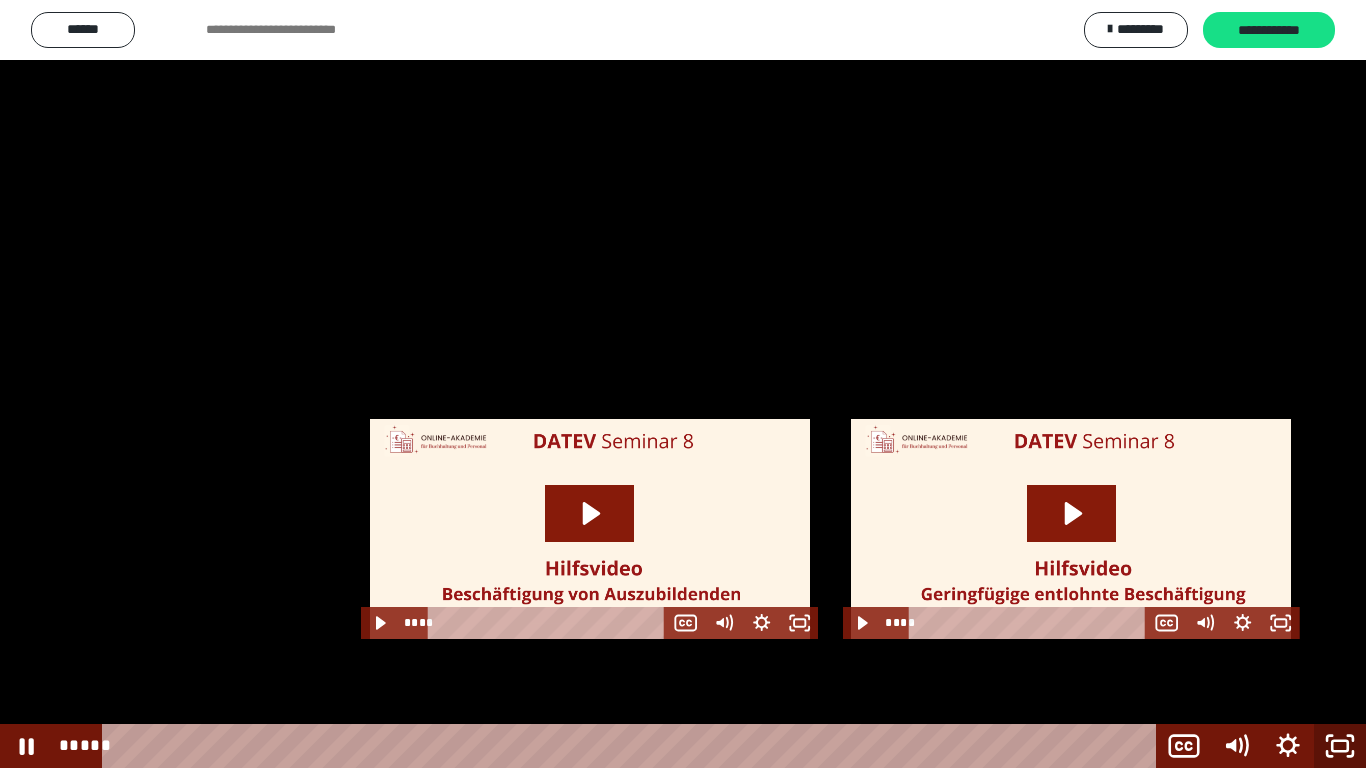 click 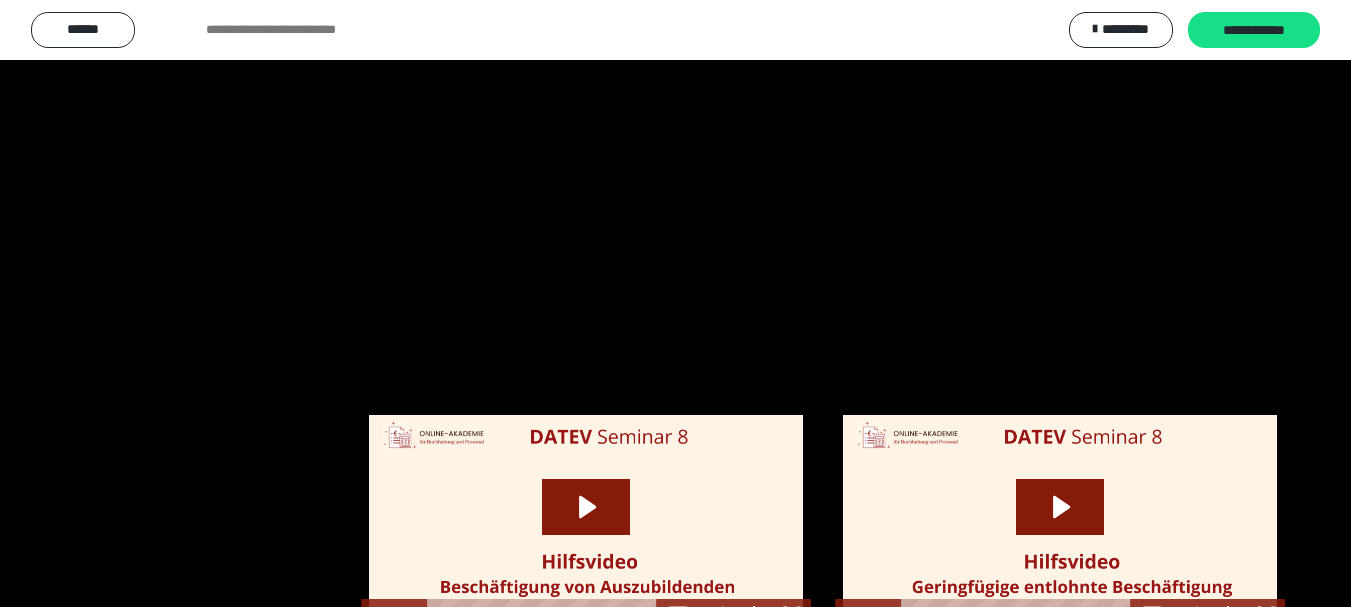 scroll, scrollTop: 2510, scrollLeft: 0, axis: vertical 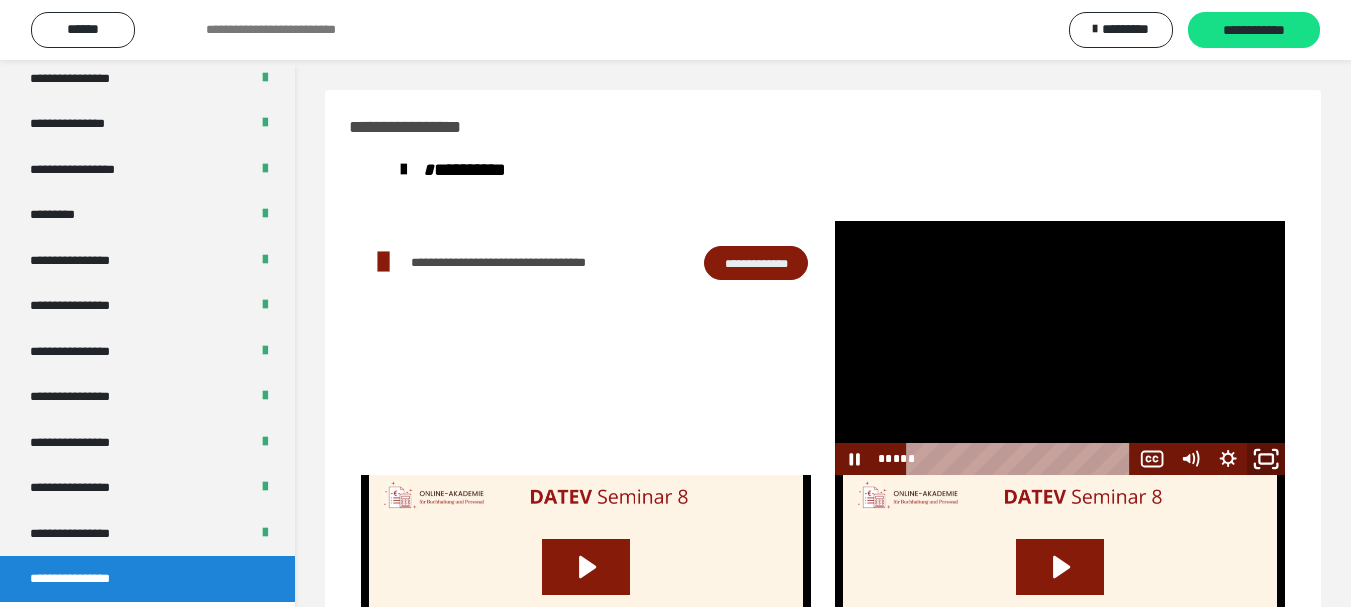 click 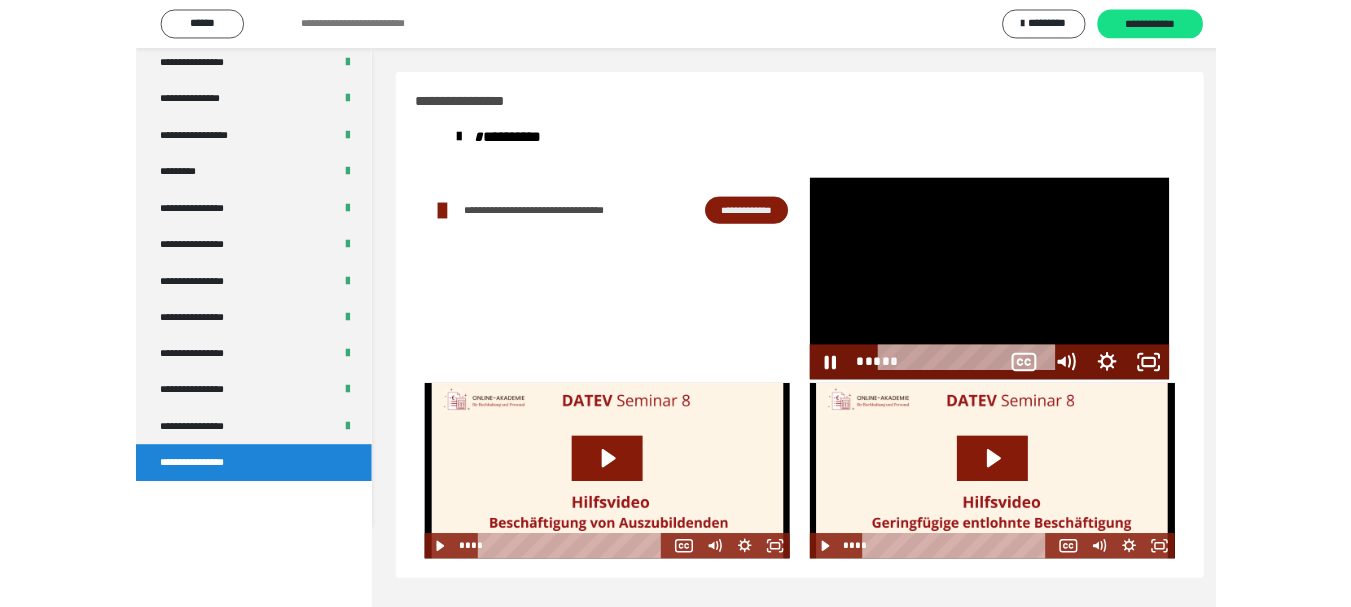 scroll, scrollTop: 2349, scrollLeft: 0, axis: vertical 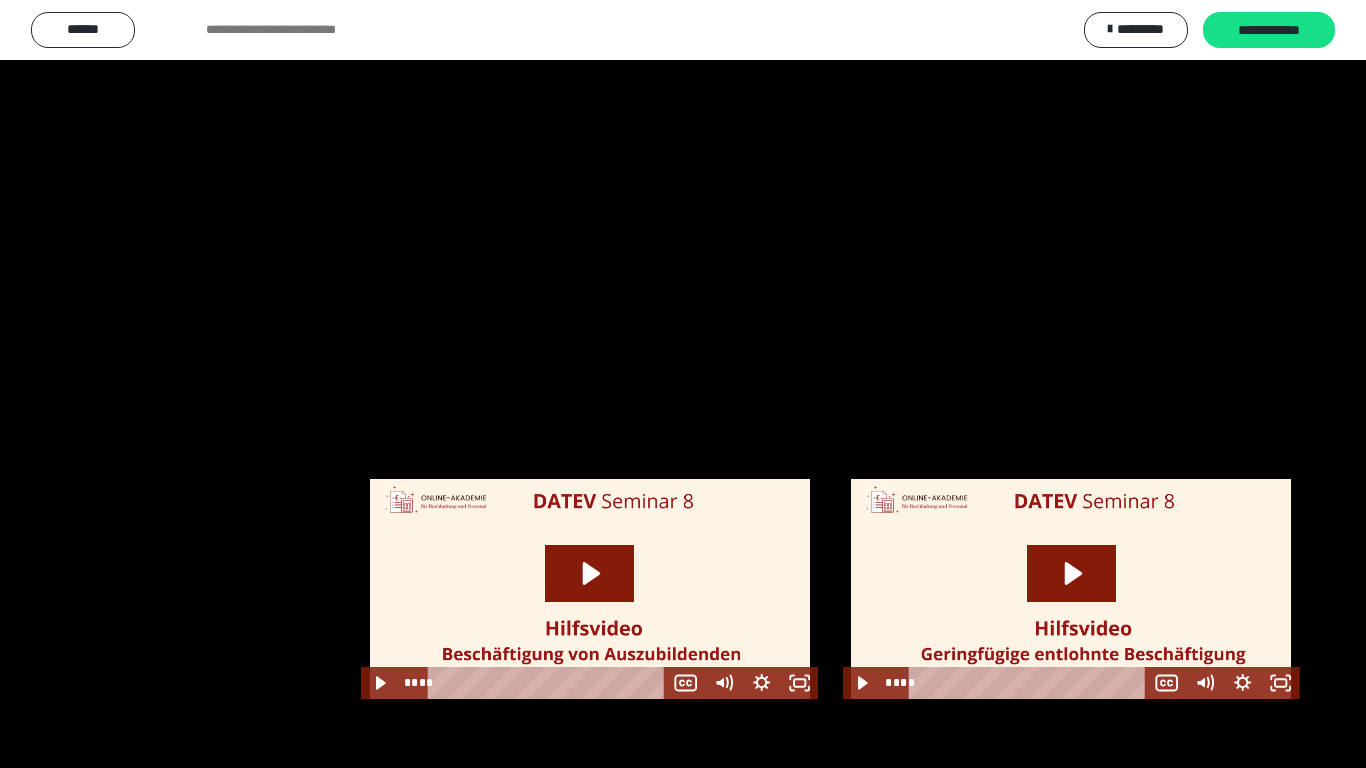click at bounding box center [683, 384] 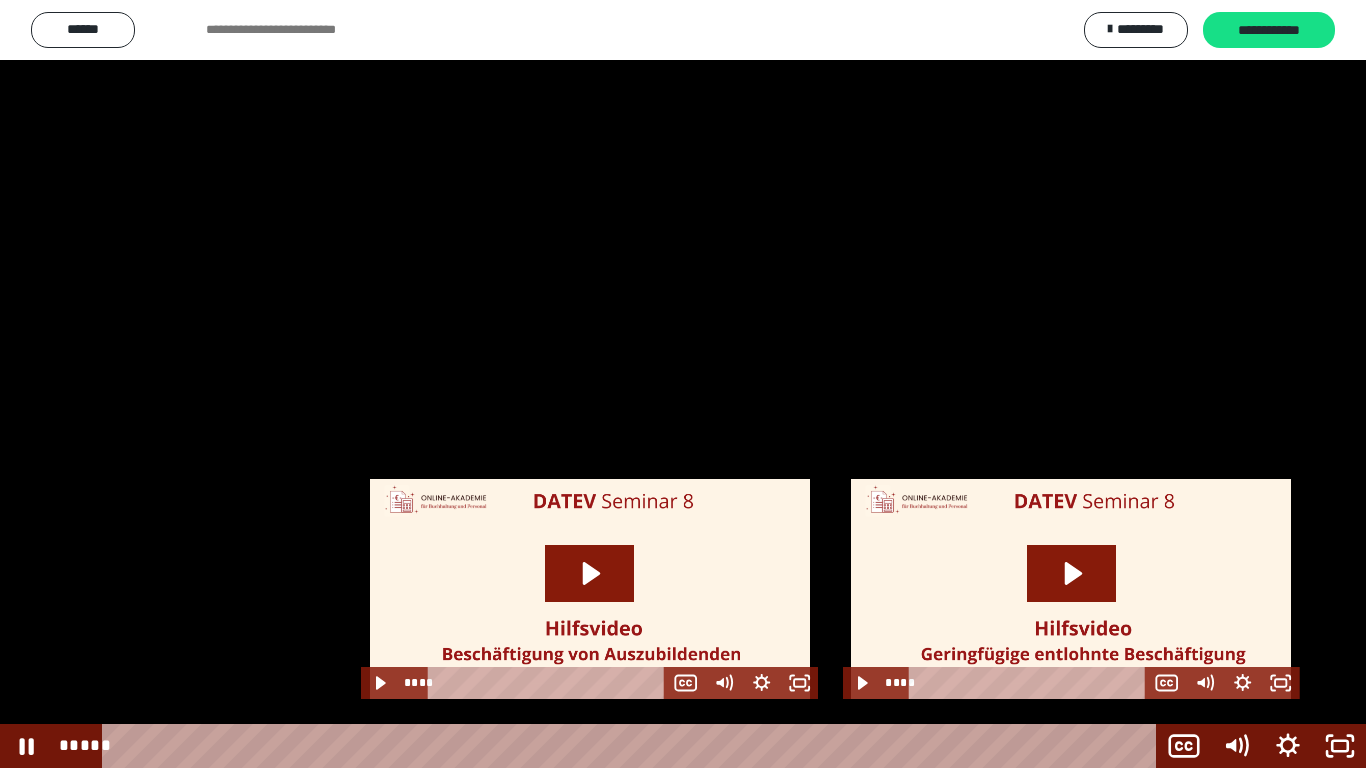 click at bounding box center [683, 384] 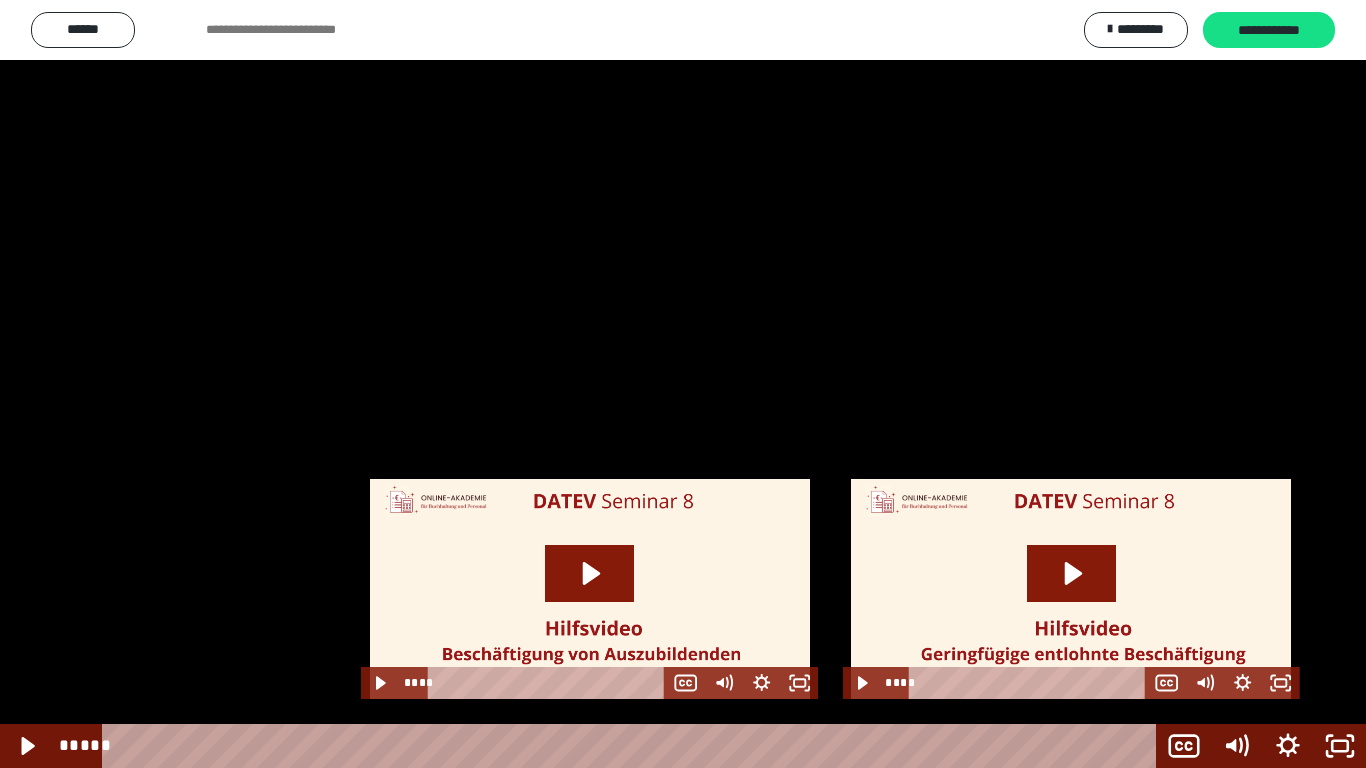 click at bounding box center (683, 384) 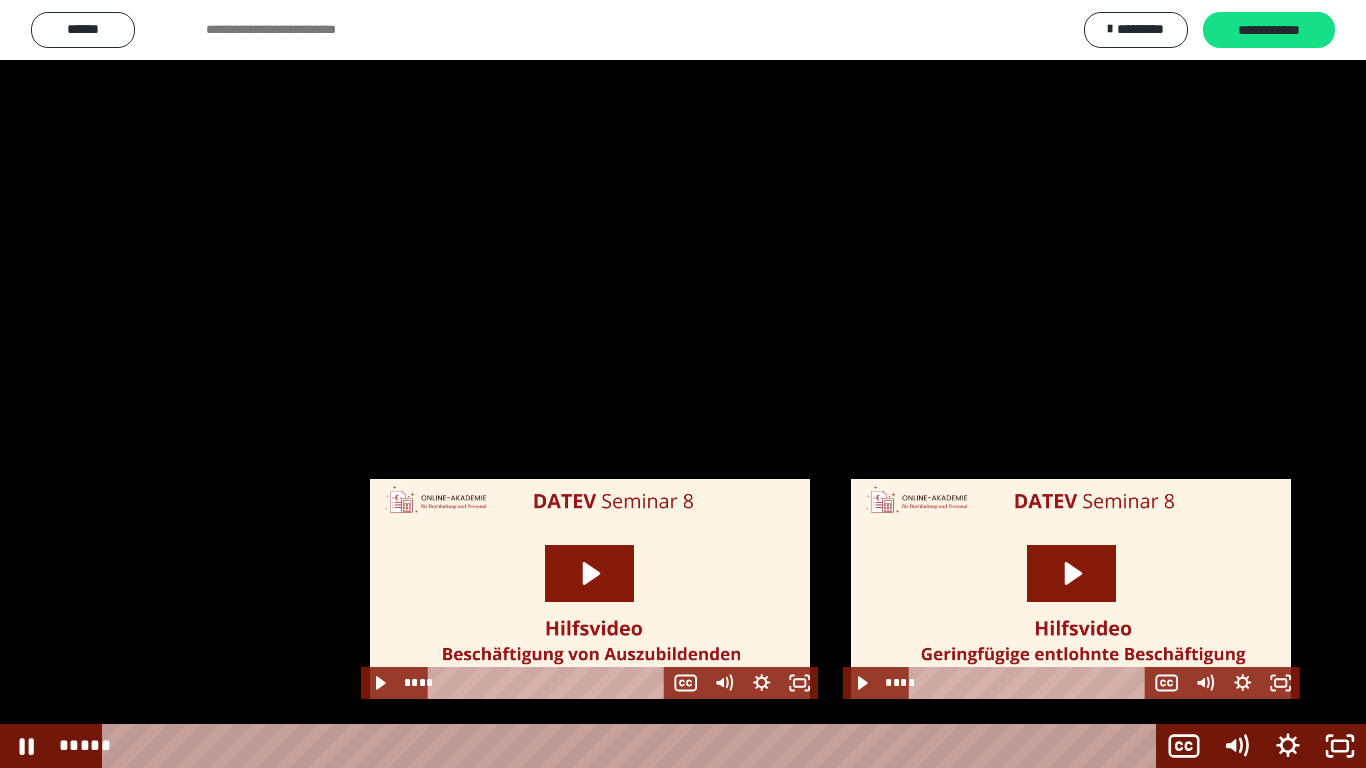 click at bounding box center [683, 384] 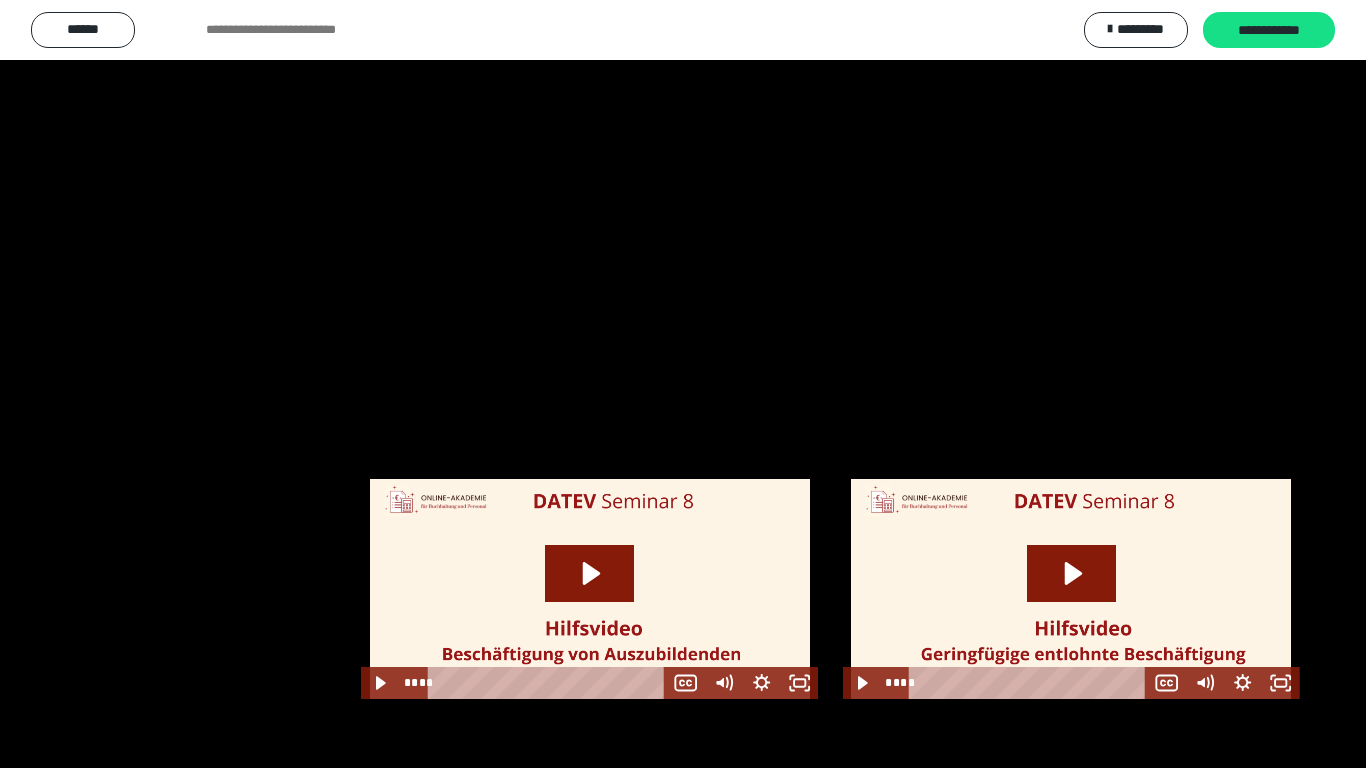 click at bounding box center [683, 384] 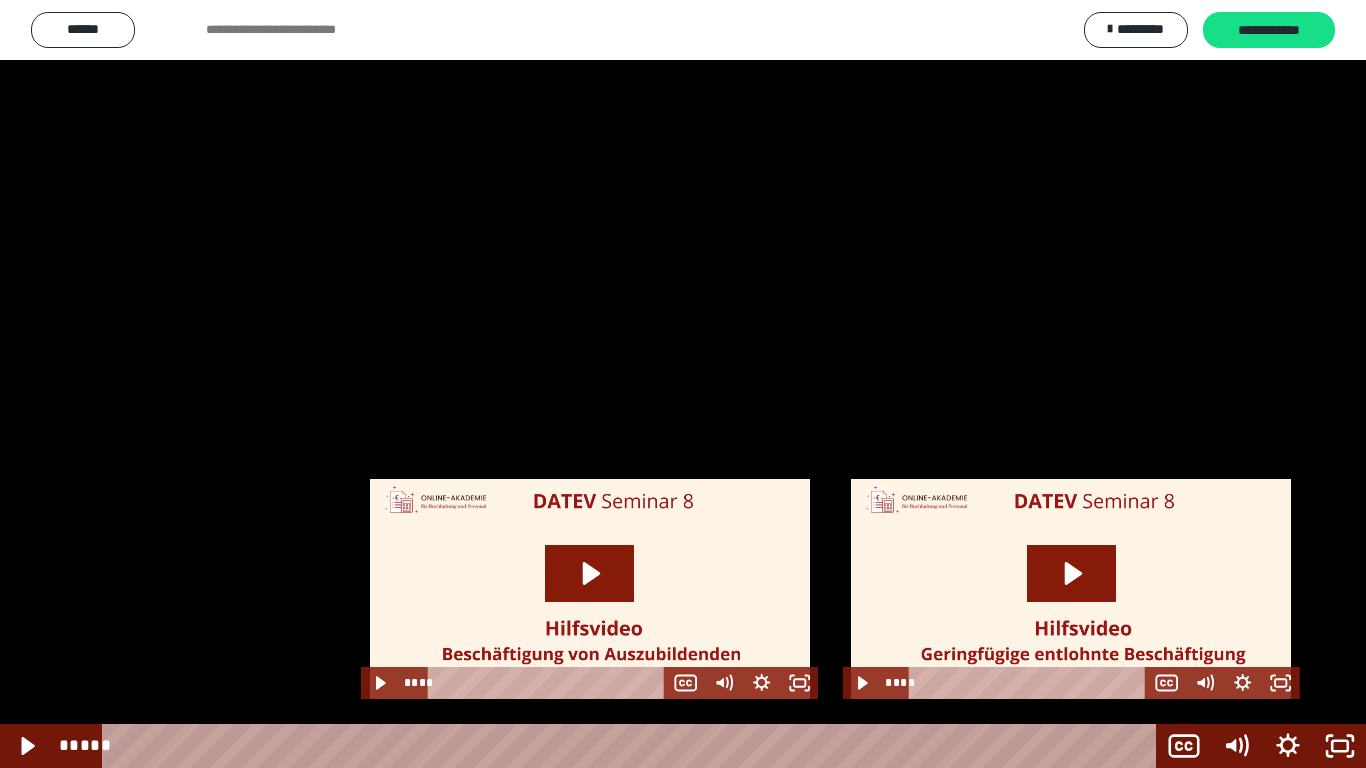 click at bounding box center [683, 384] 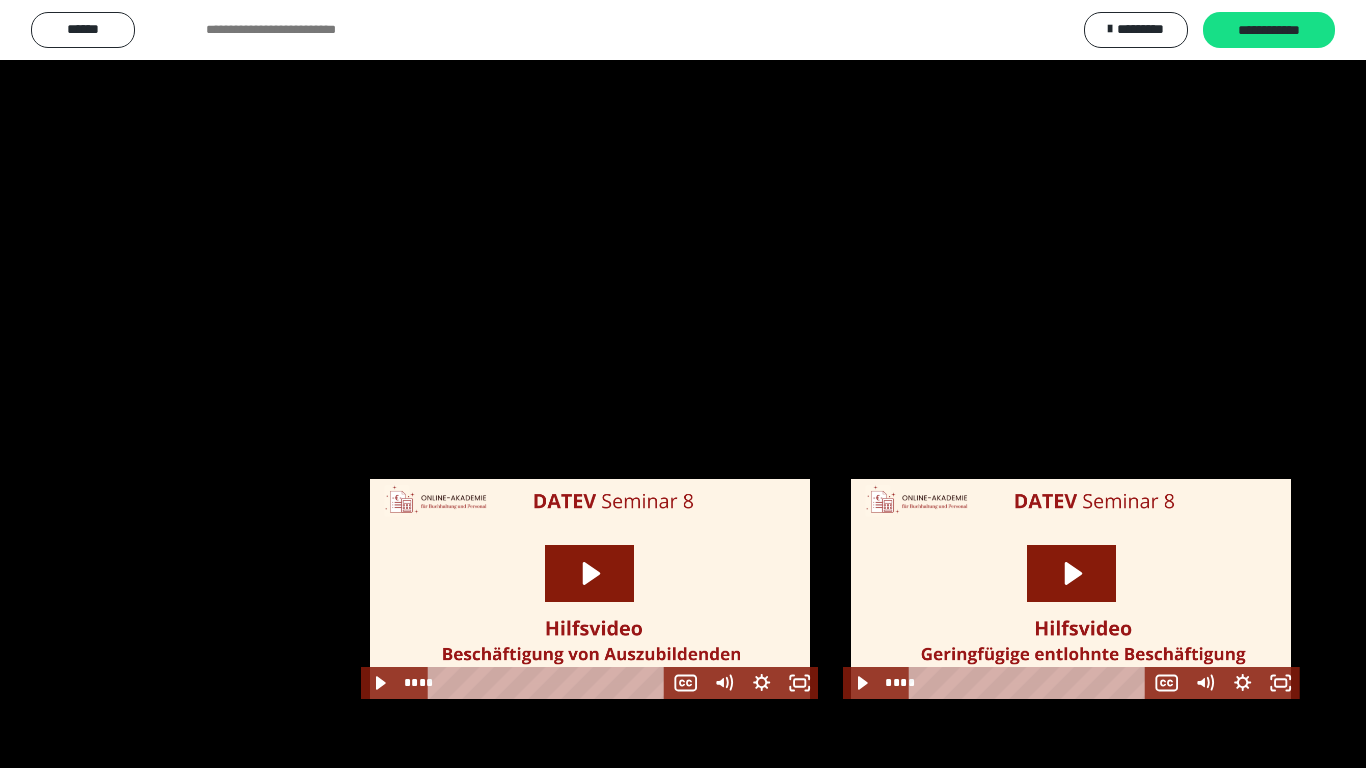 click at bounding box center [683, 384] 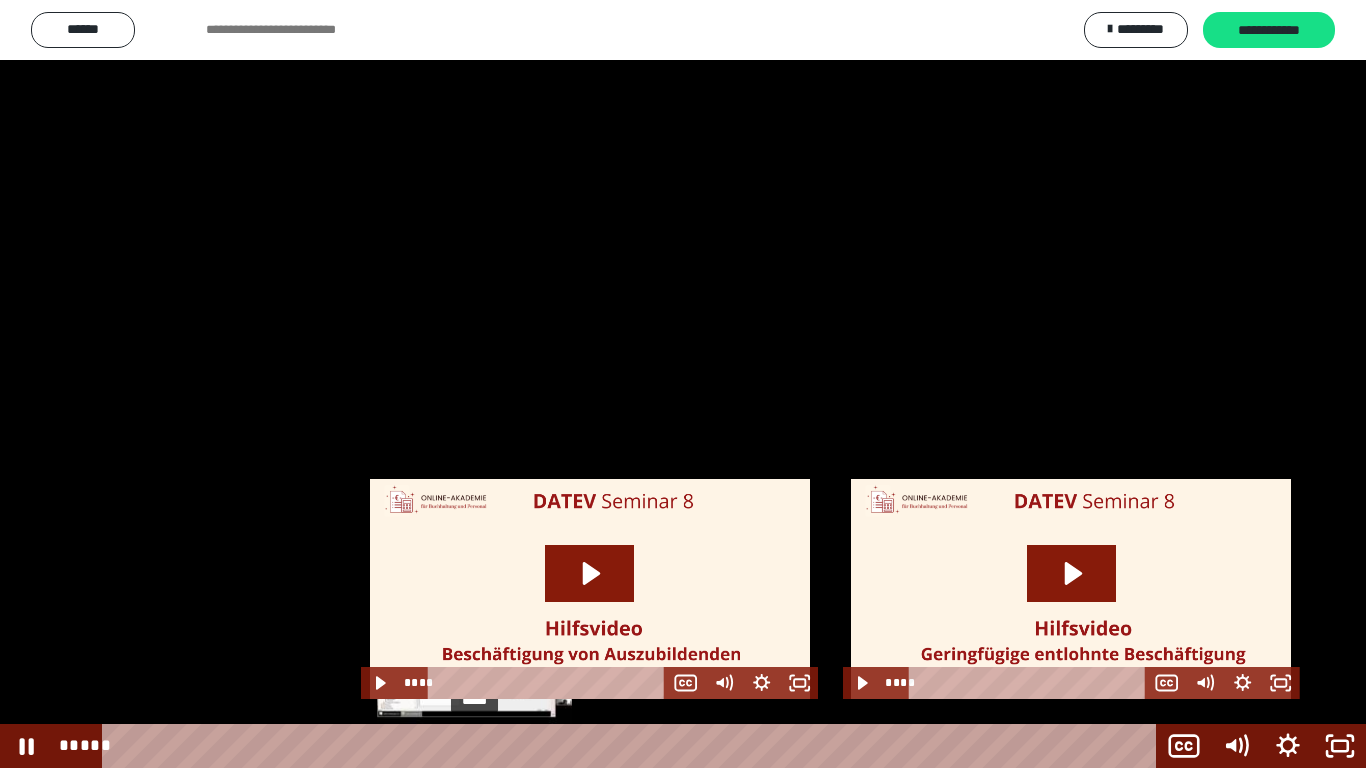 click at bounding box center [474, 746] 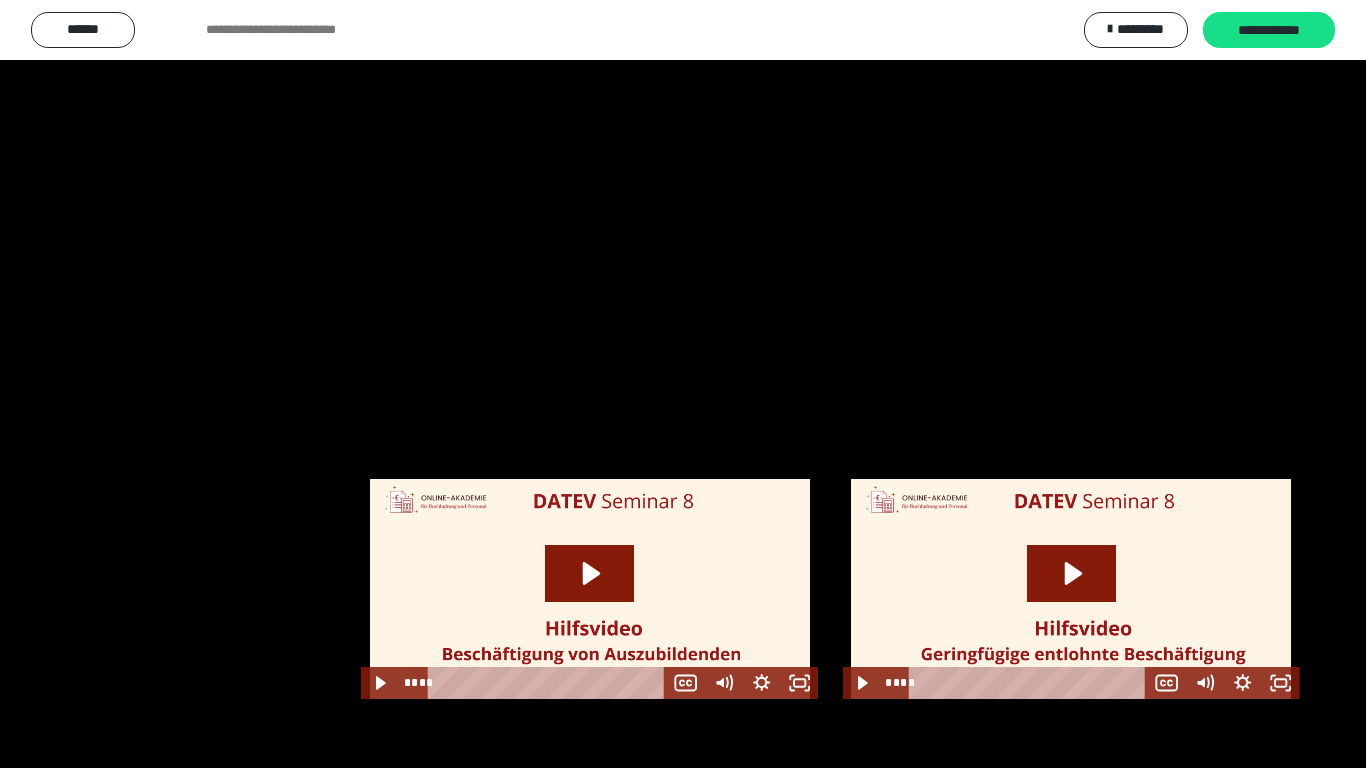 click at bounding box center [683, 384] 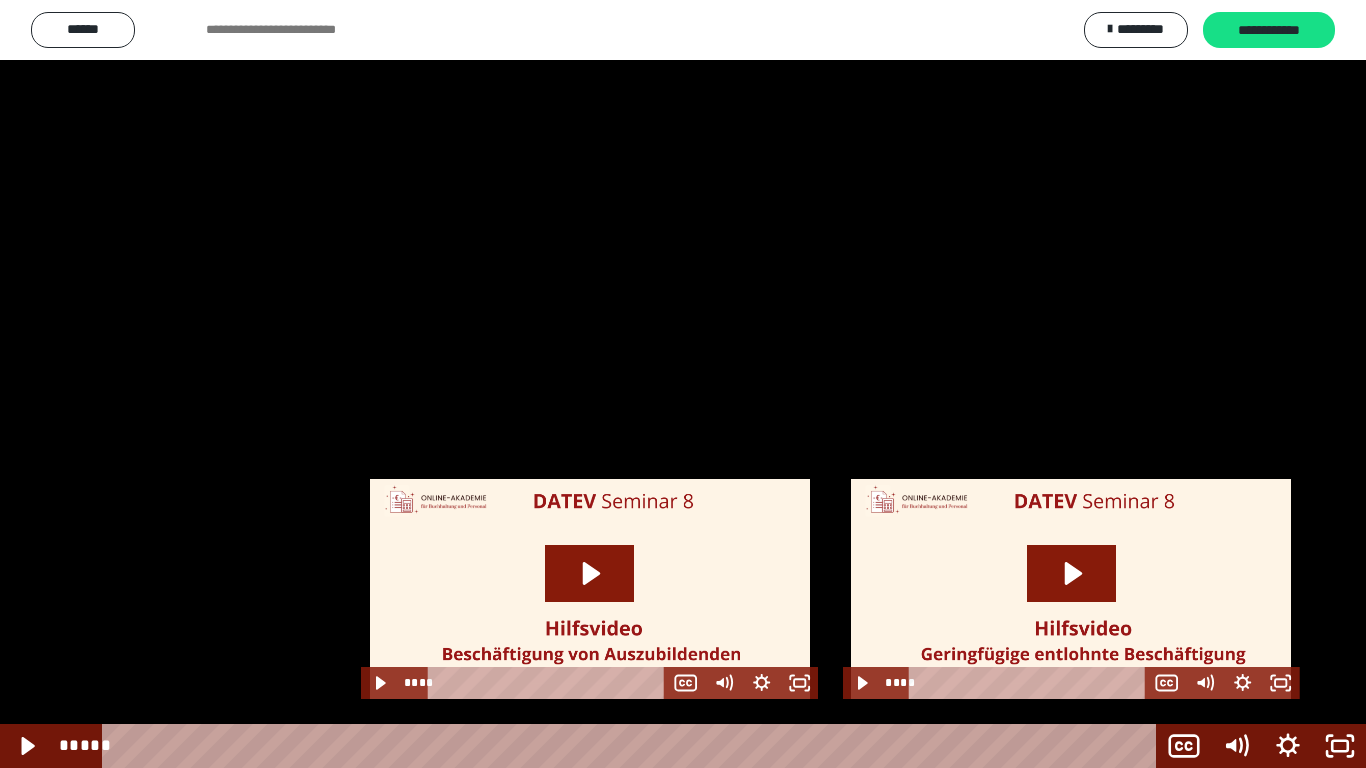 click at bounding box center (683, 384) 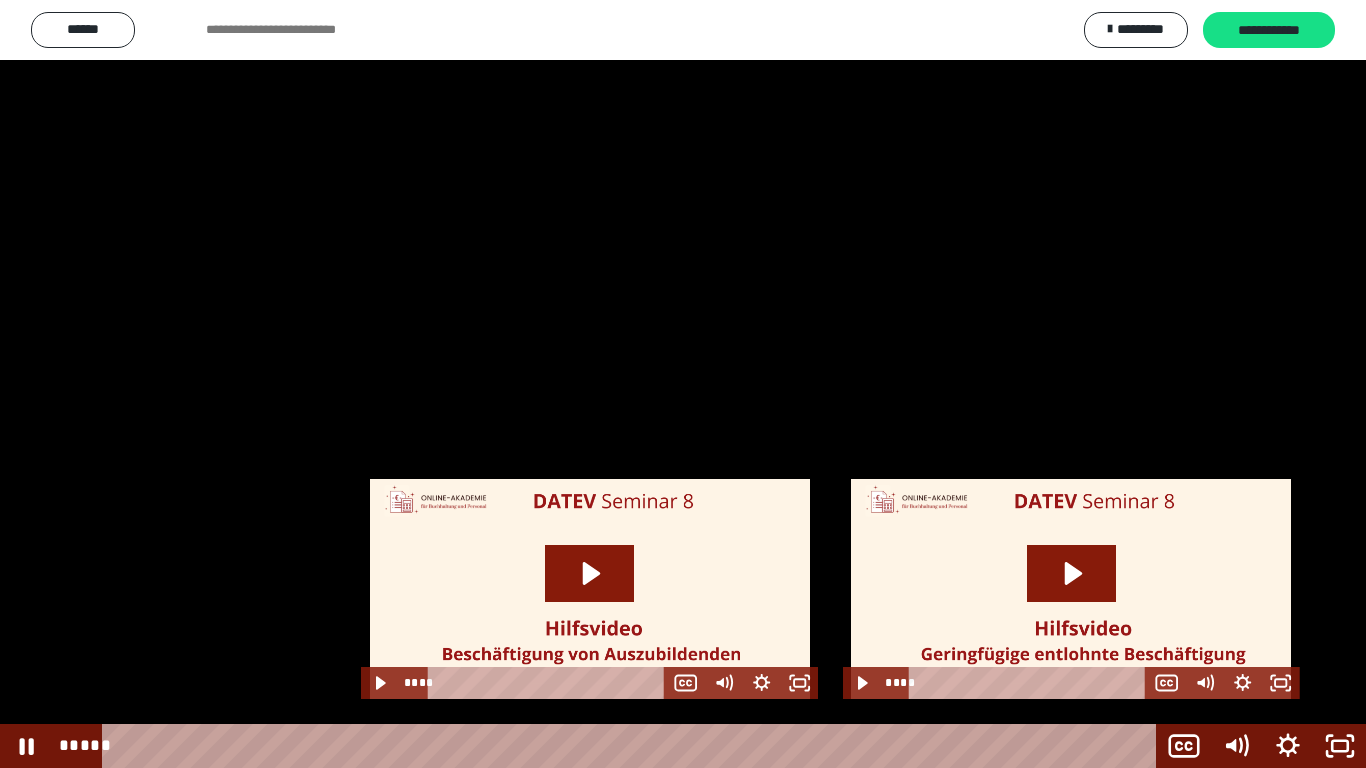 click at bounding box center (683, 384) 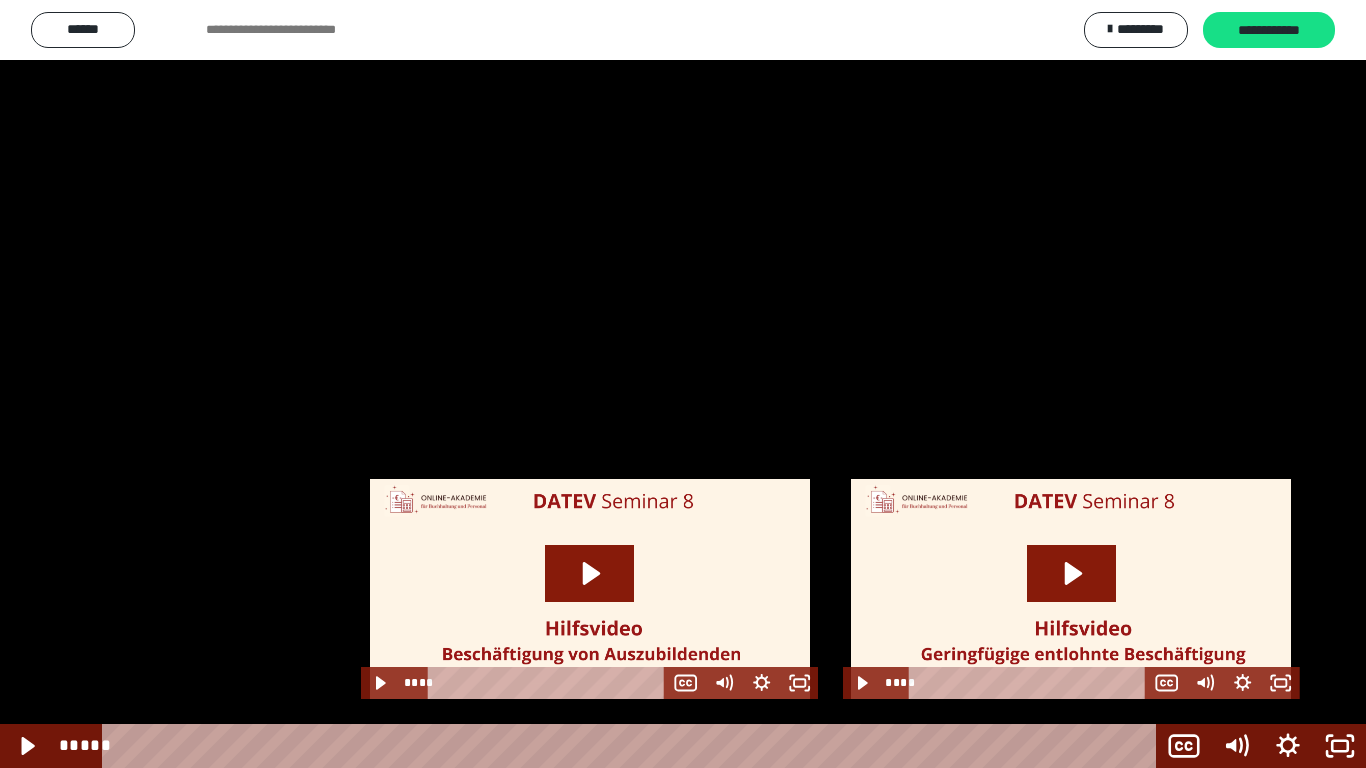 click at bounding box center (683, 384) 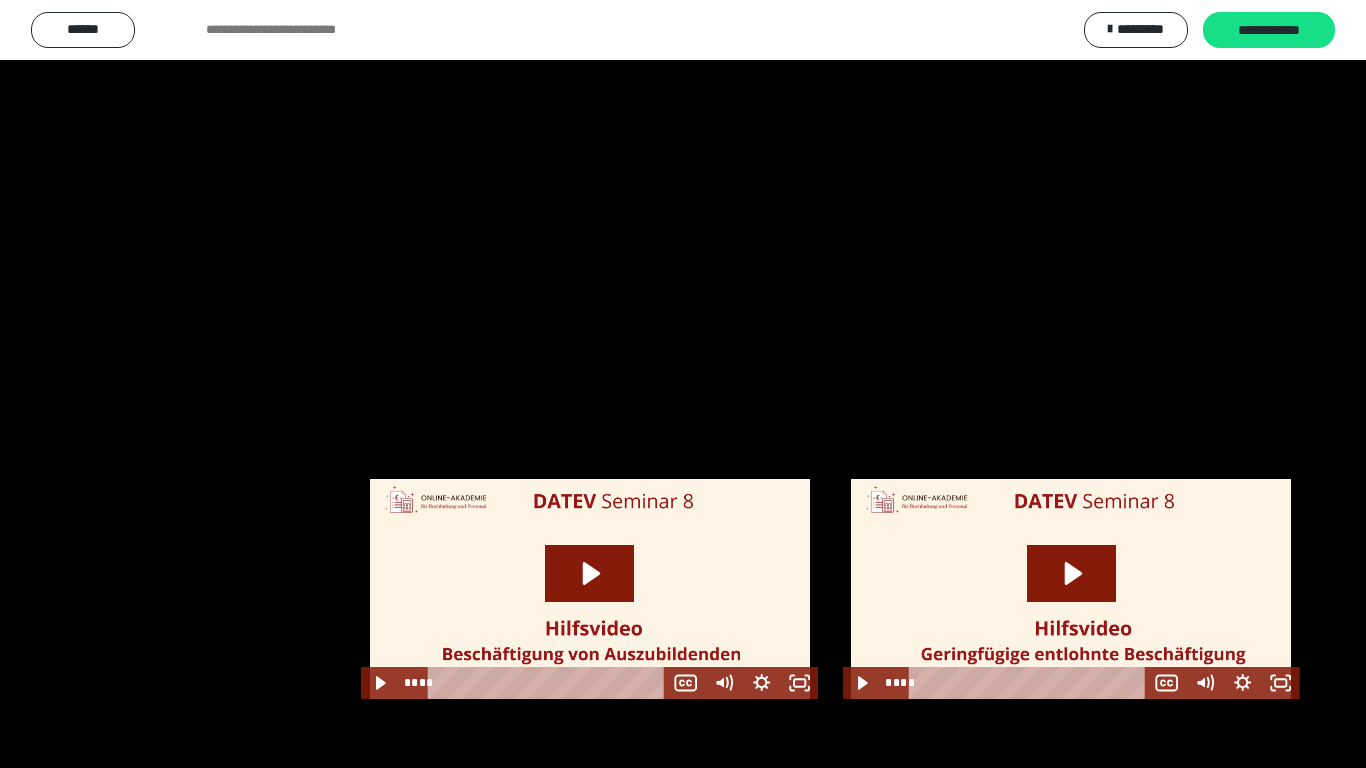 click at bounding box center [683, 384] 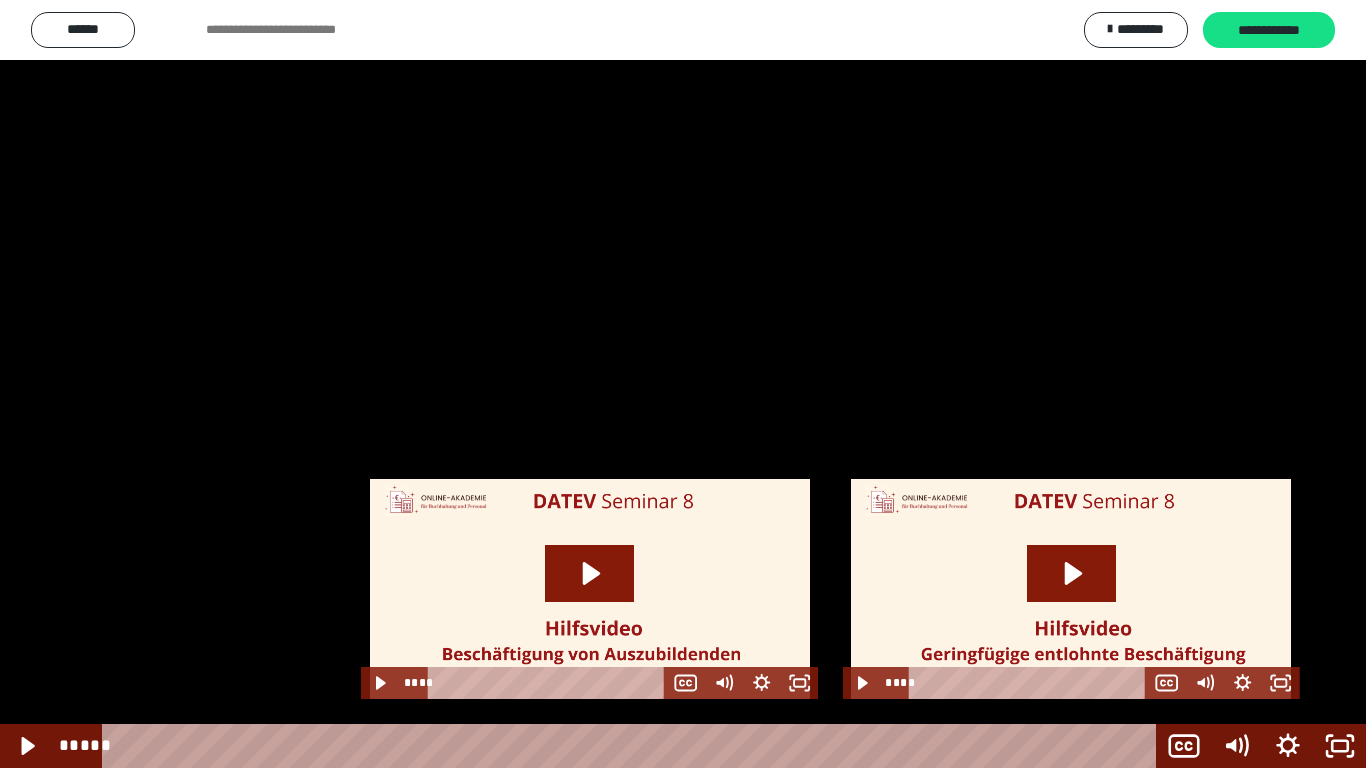 click at bounding box center [683, 384] 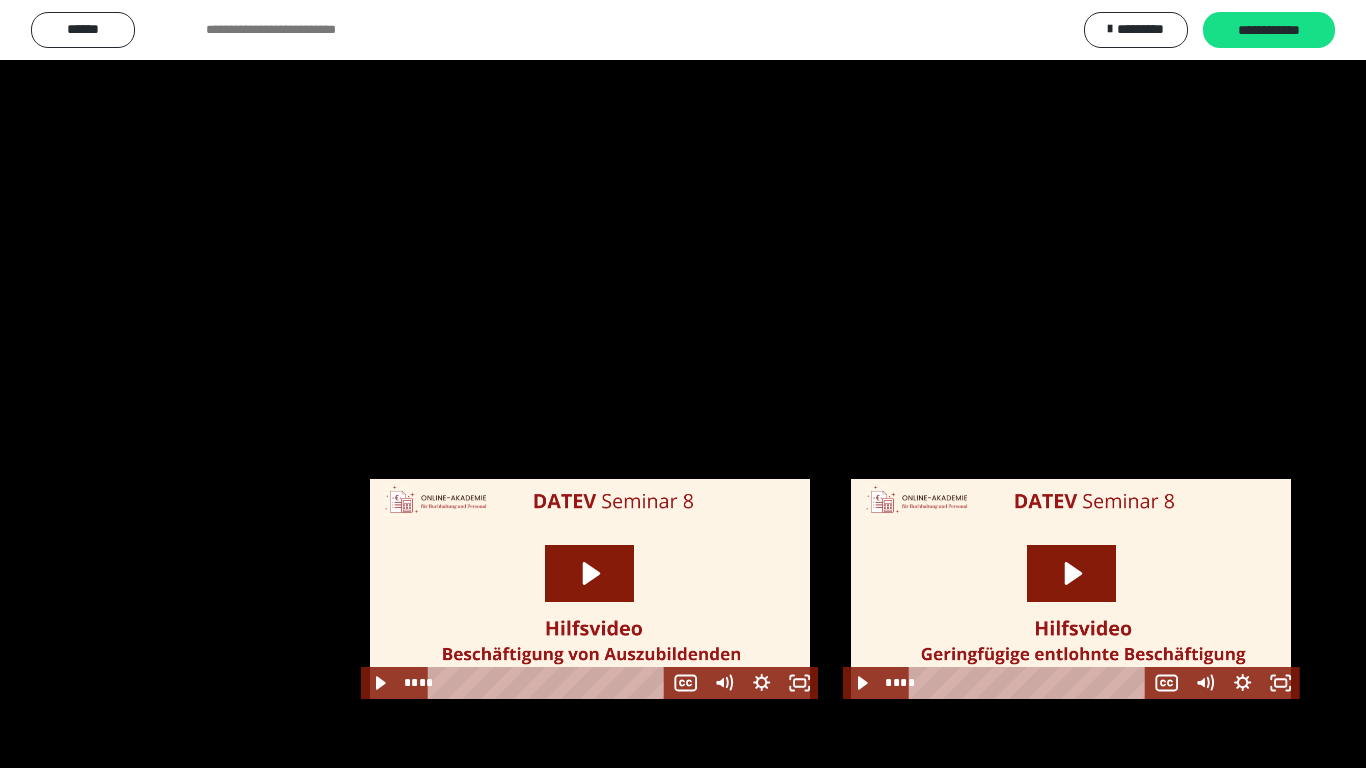 click at bounding box center [683, 384] 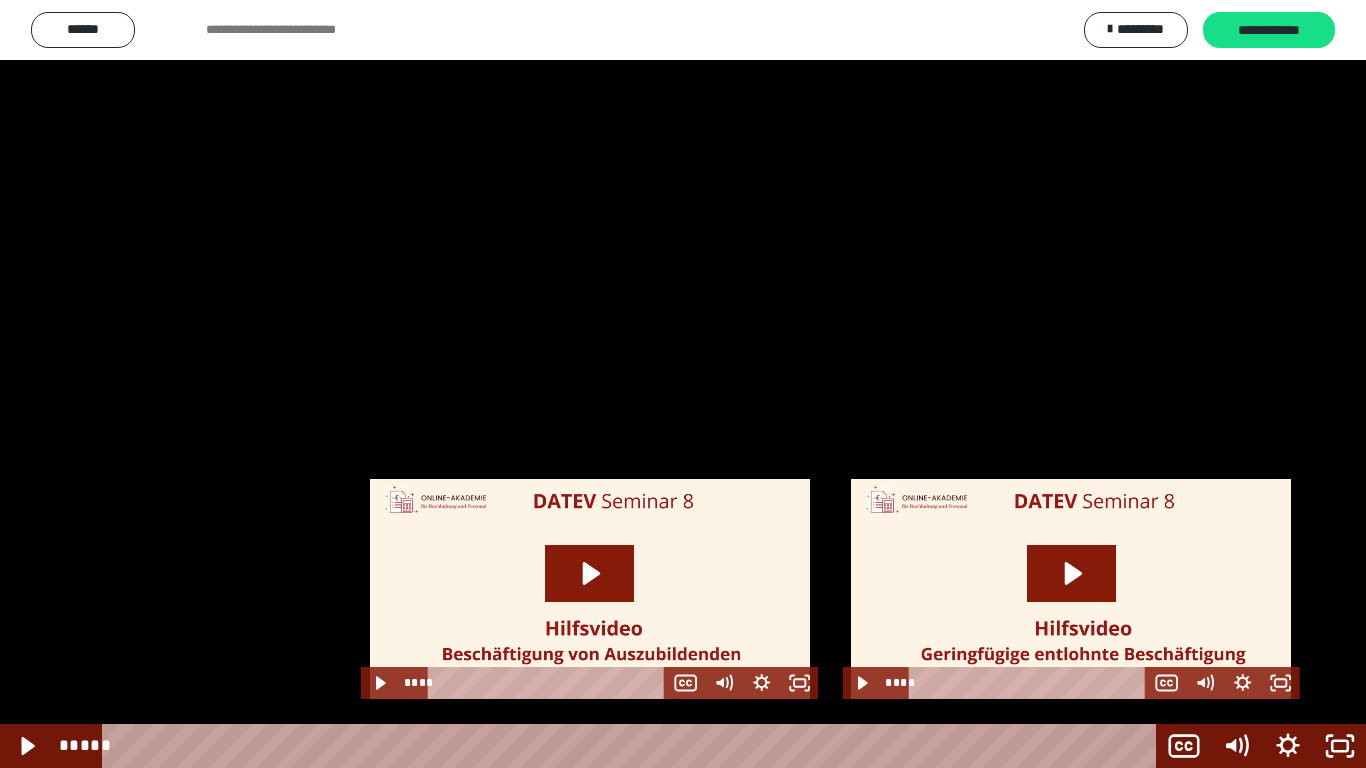 click at bounding box center (683, 384) 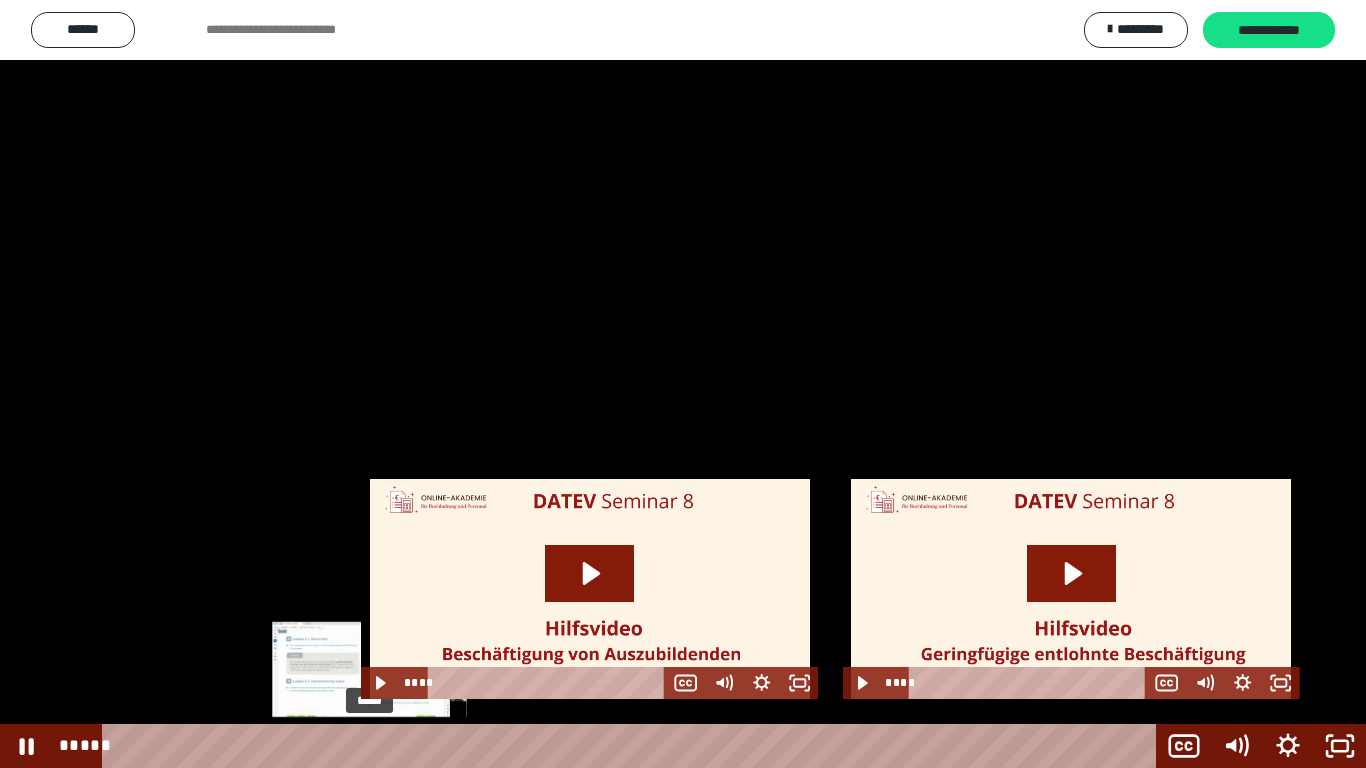 click on "*****" at bounding box center [633, 746] 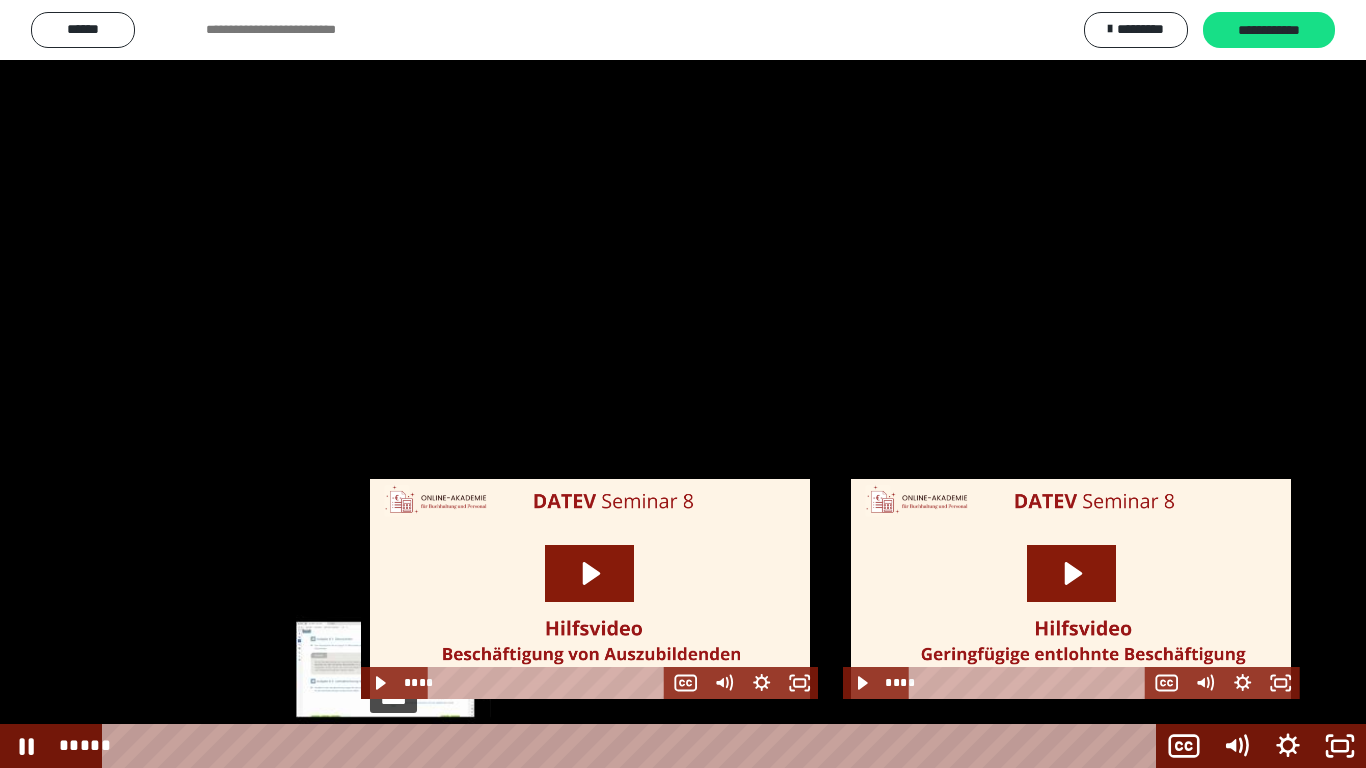 click on "*****" at bounding box center [633, 746] 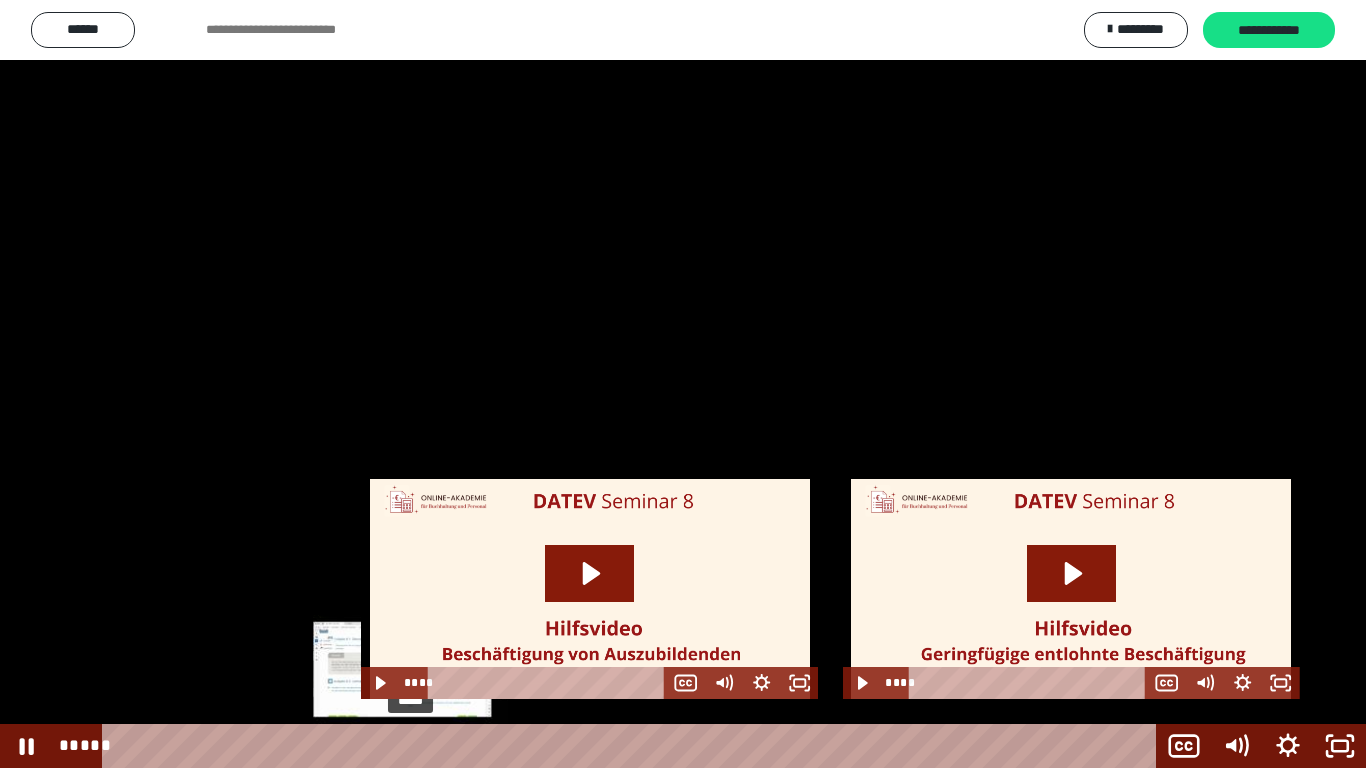click on "*****" at bounding box center [633, 746] 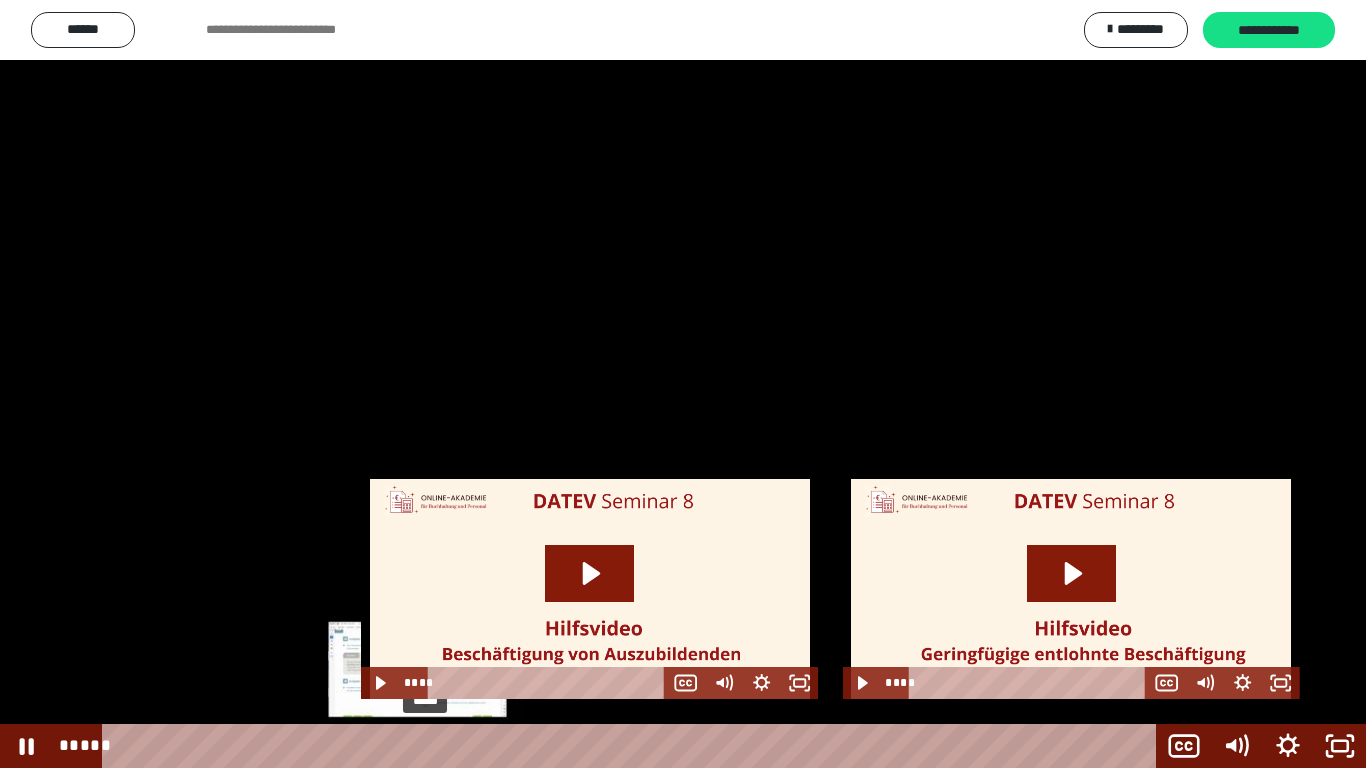 click on "*****" at bounding box center [633, 746] 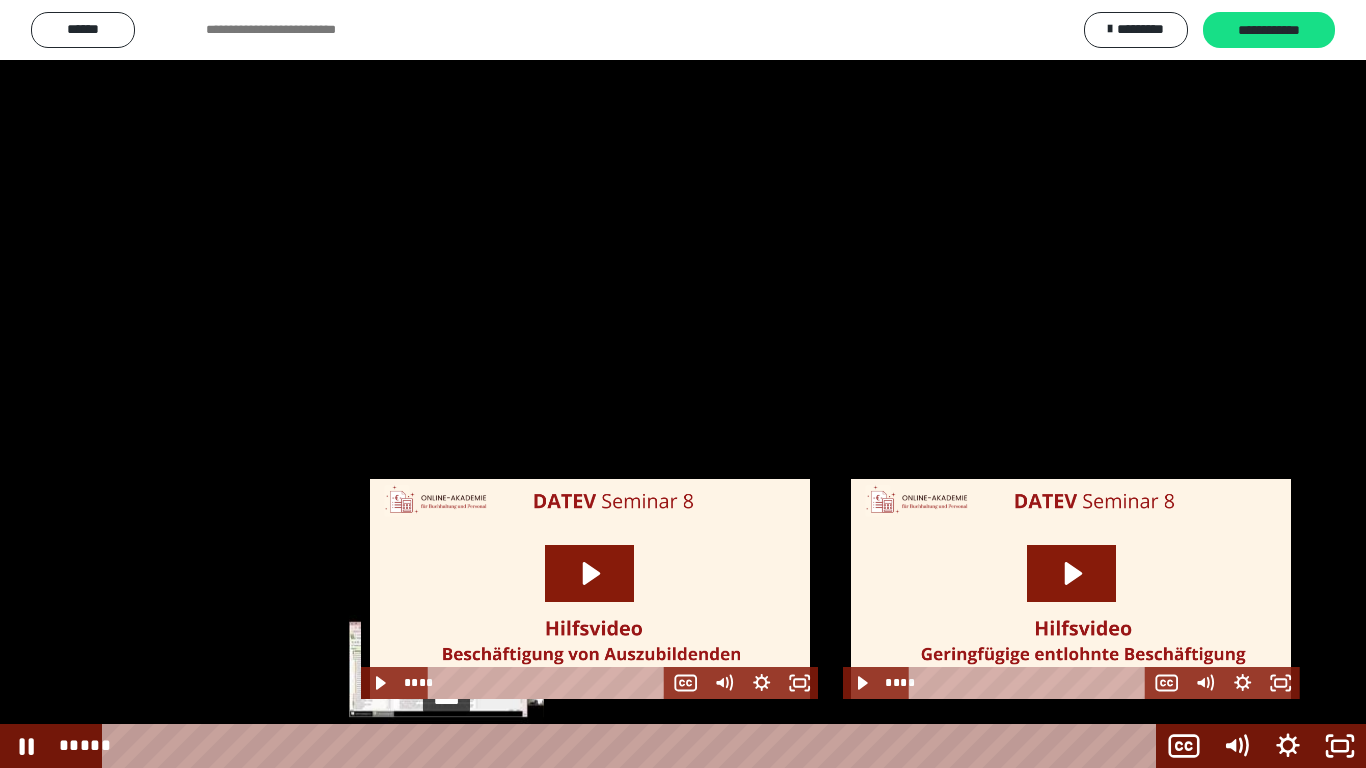 click on "*****" at bounding box center [633, 746] 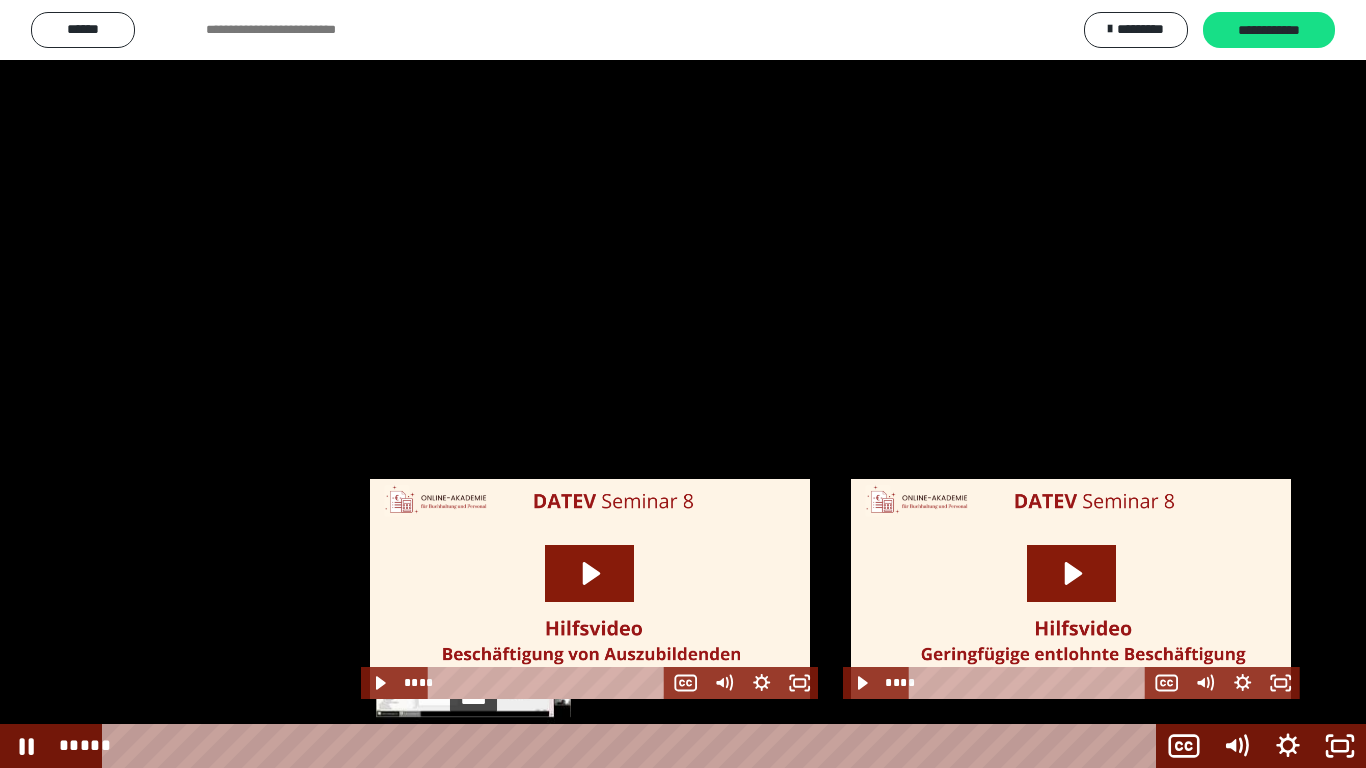 click on "*****" at bounding box center (633, 746) 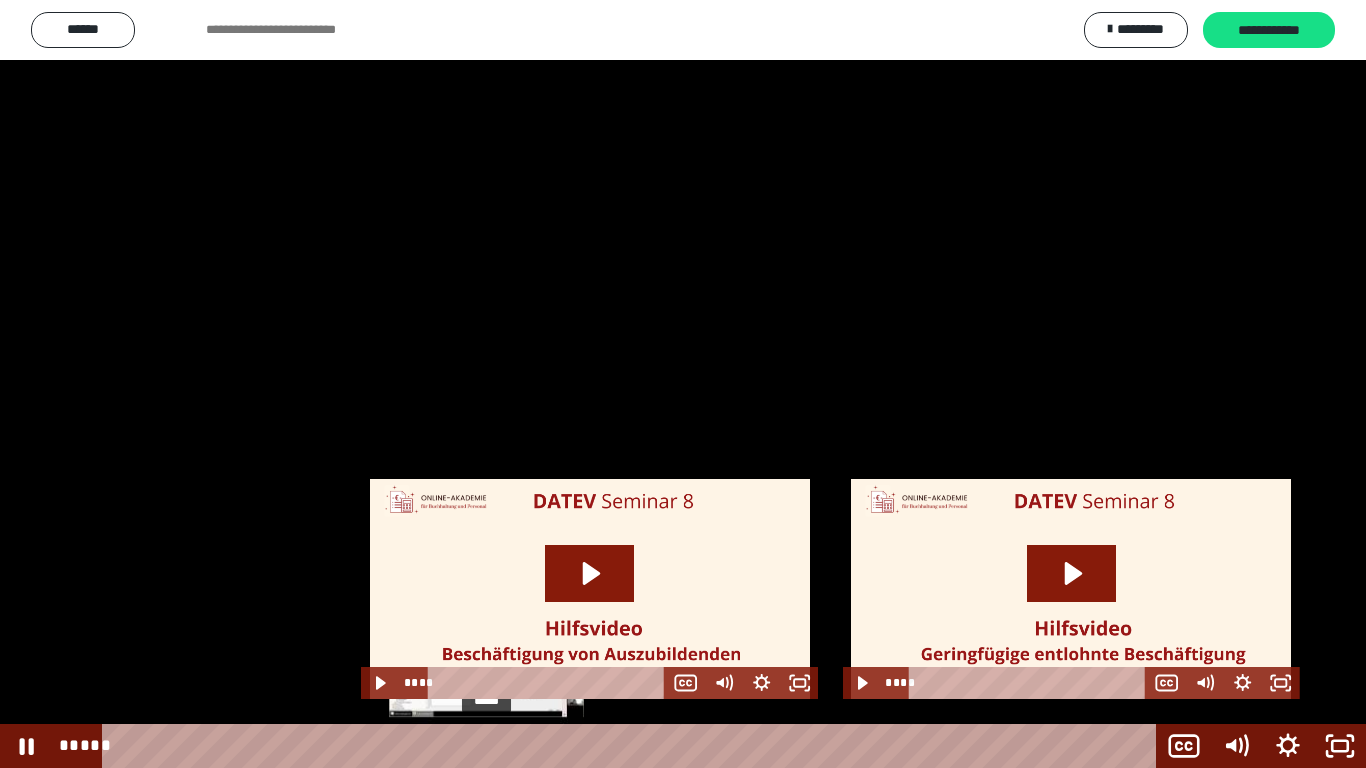 click on "*****" at bounding box center (633, 746) 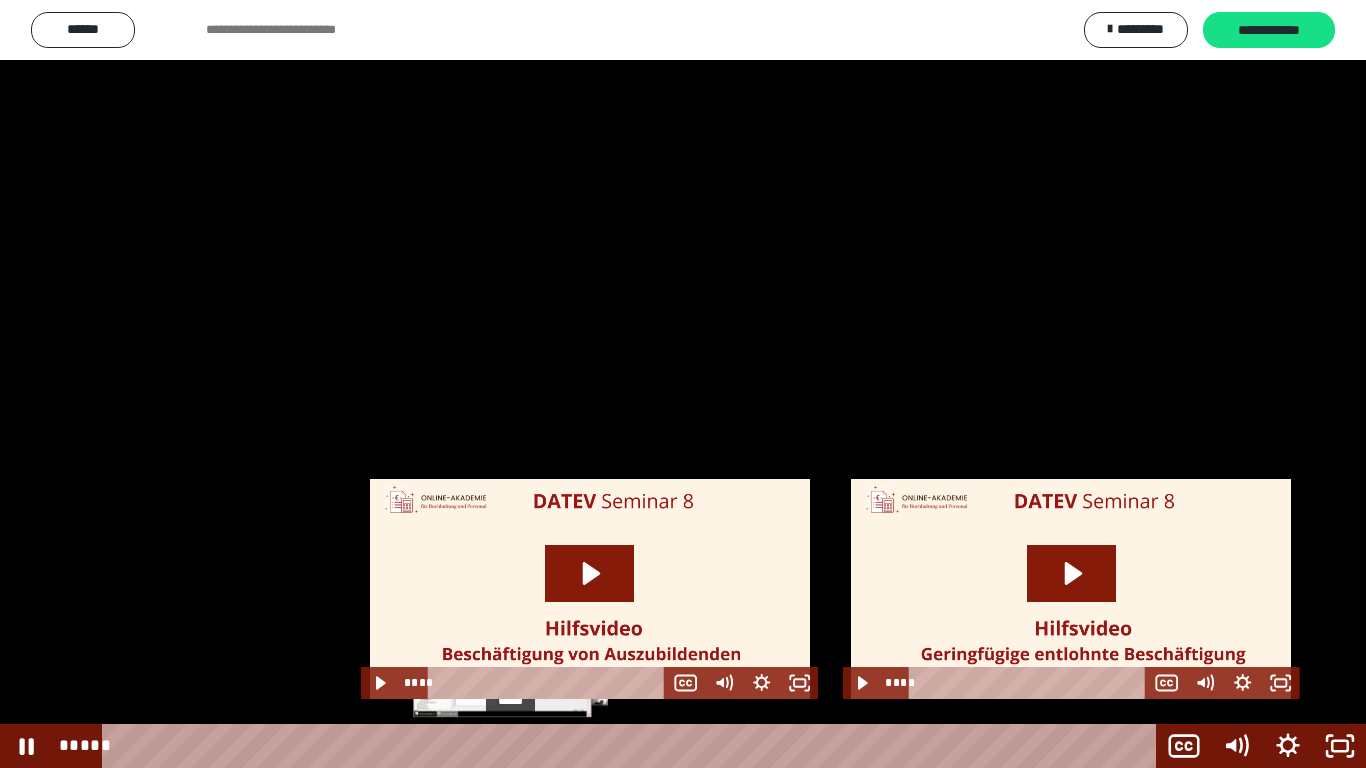 click on "*****" at bounding box center [633, 746] 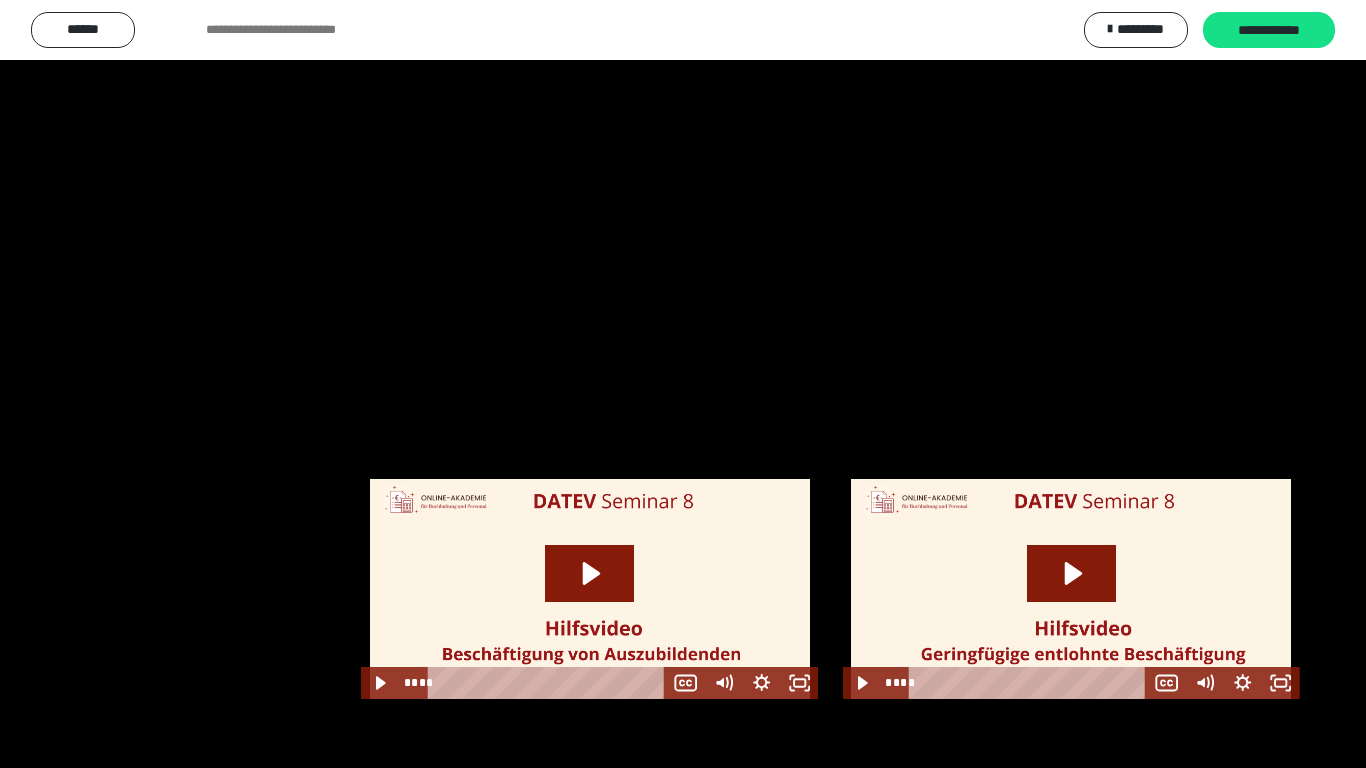 click at bounding box center (683, 384) 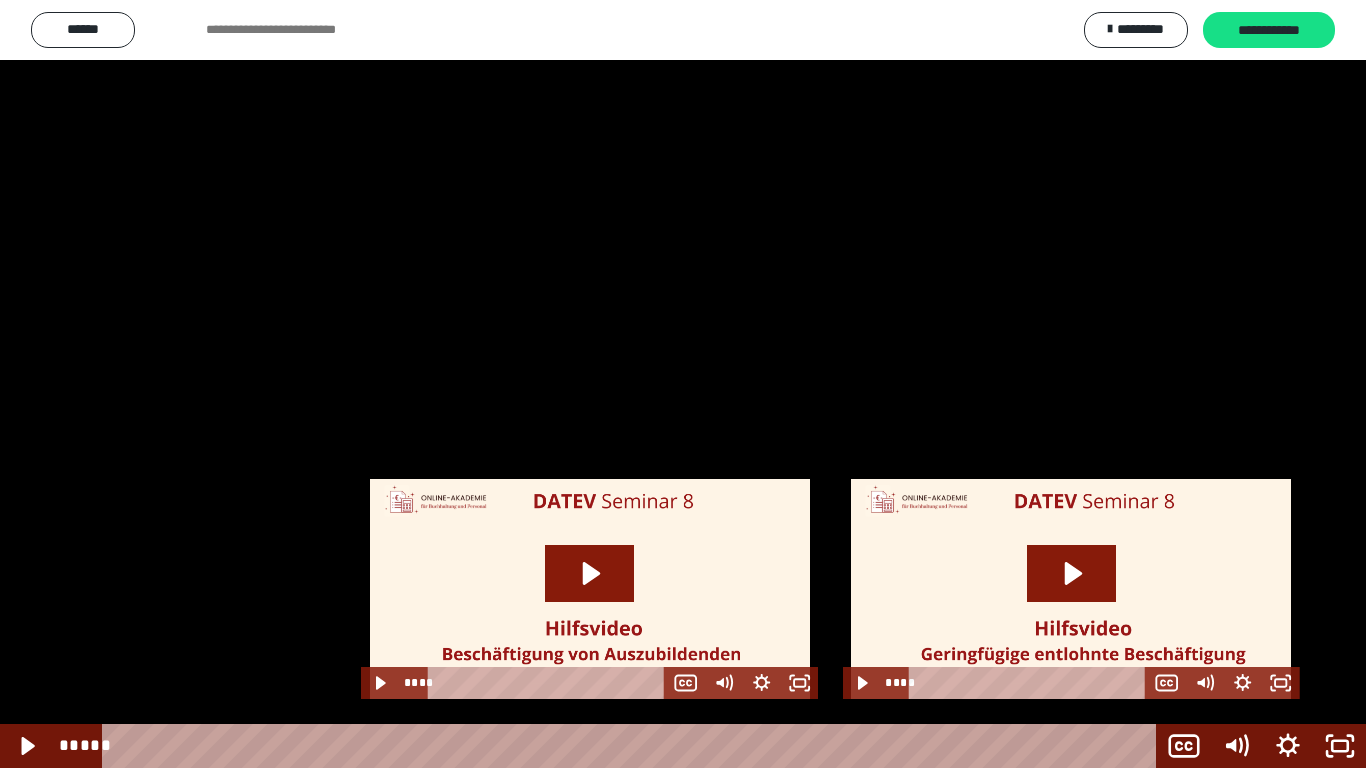 click at bounding box center [683, 384] 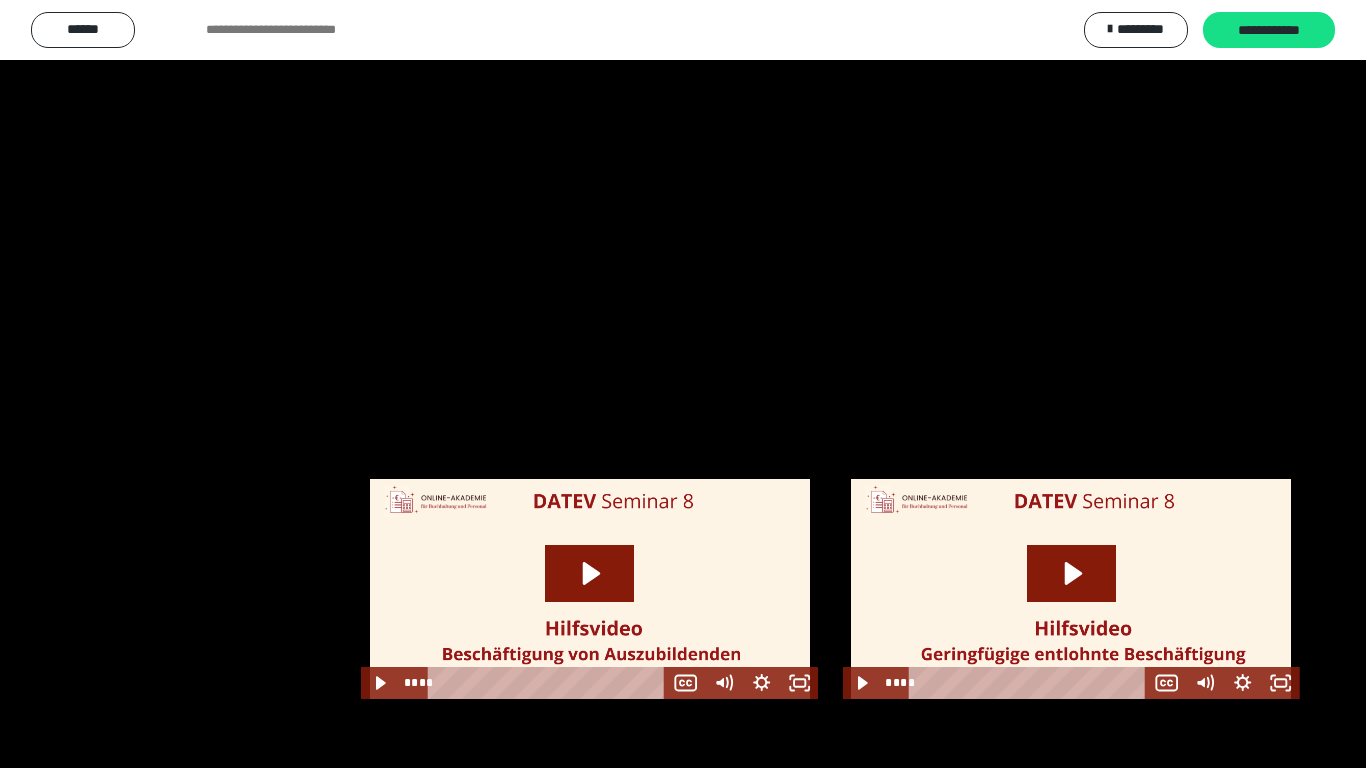 click at bounding box center (683, 384) 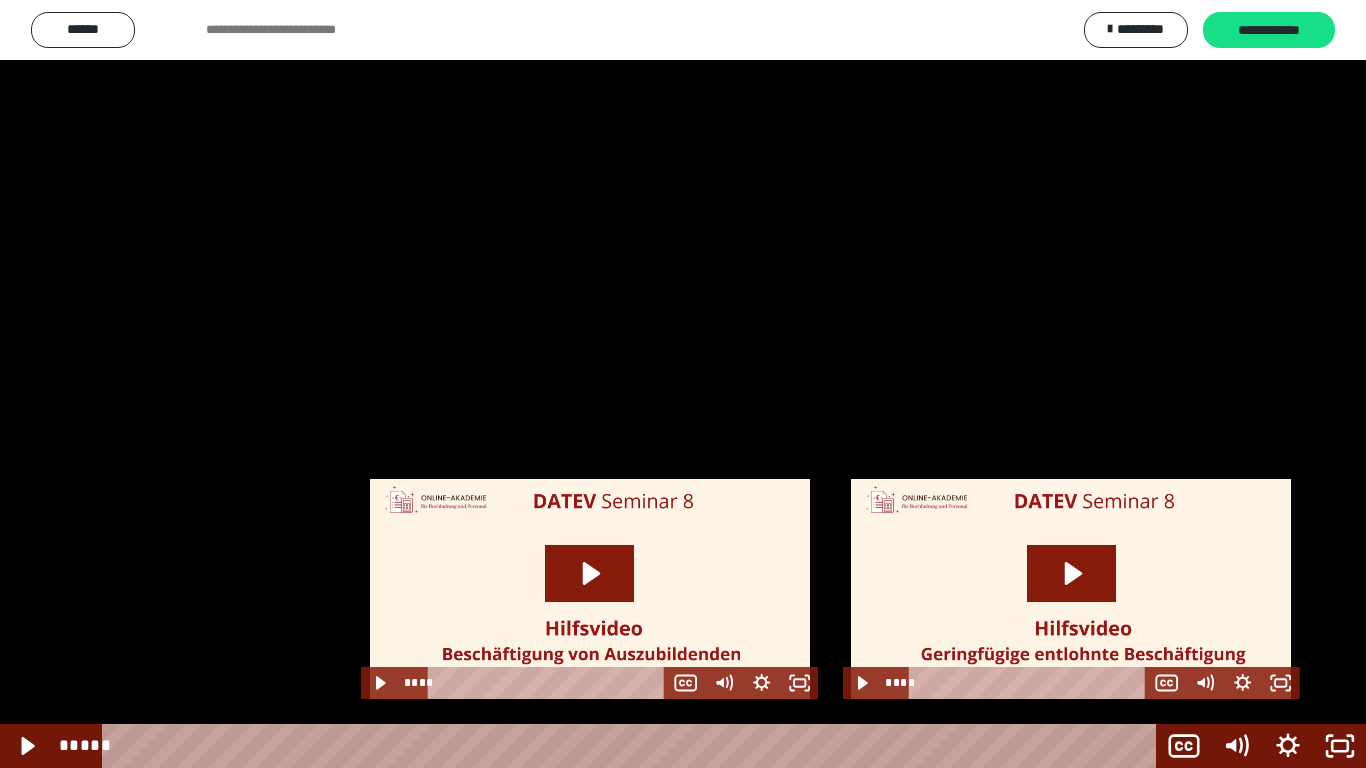 click at bounding box center [683, 384] 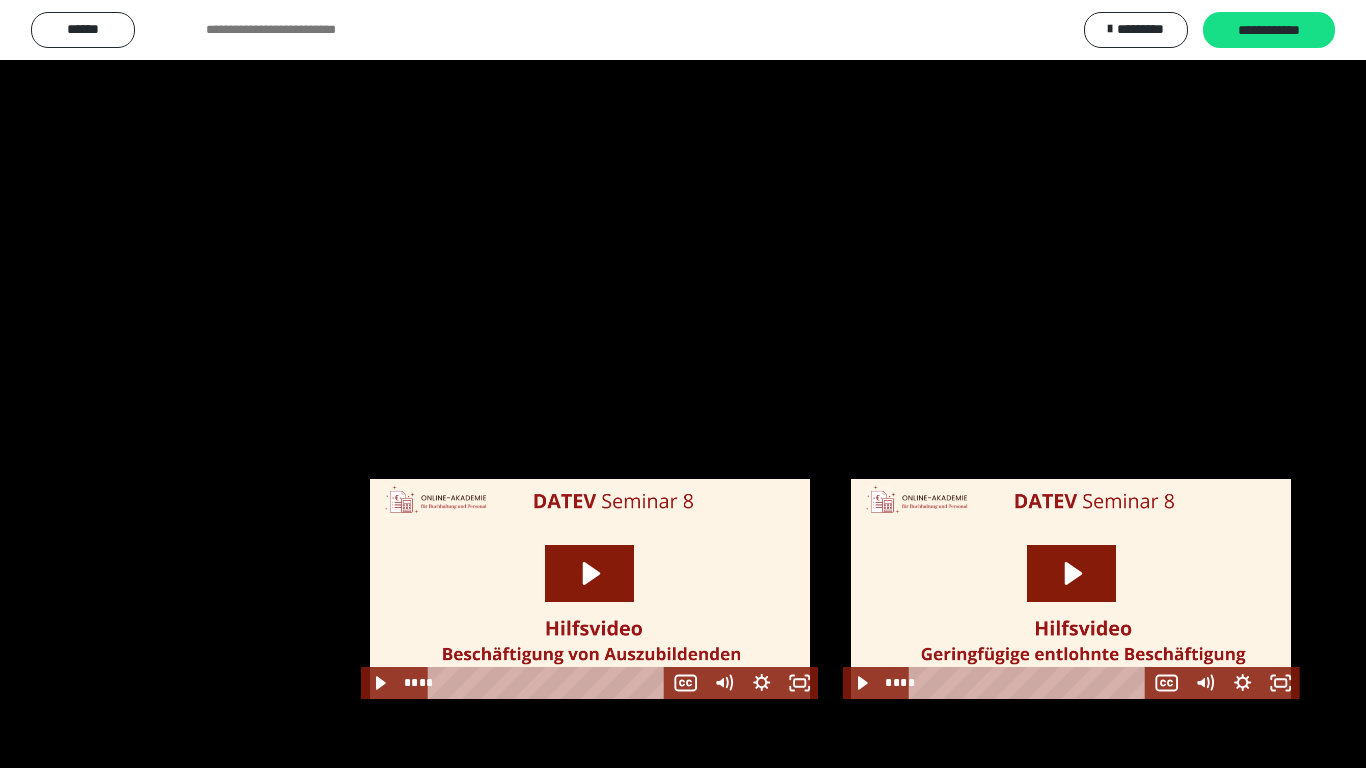 click at bounding box center (683, 384) 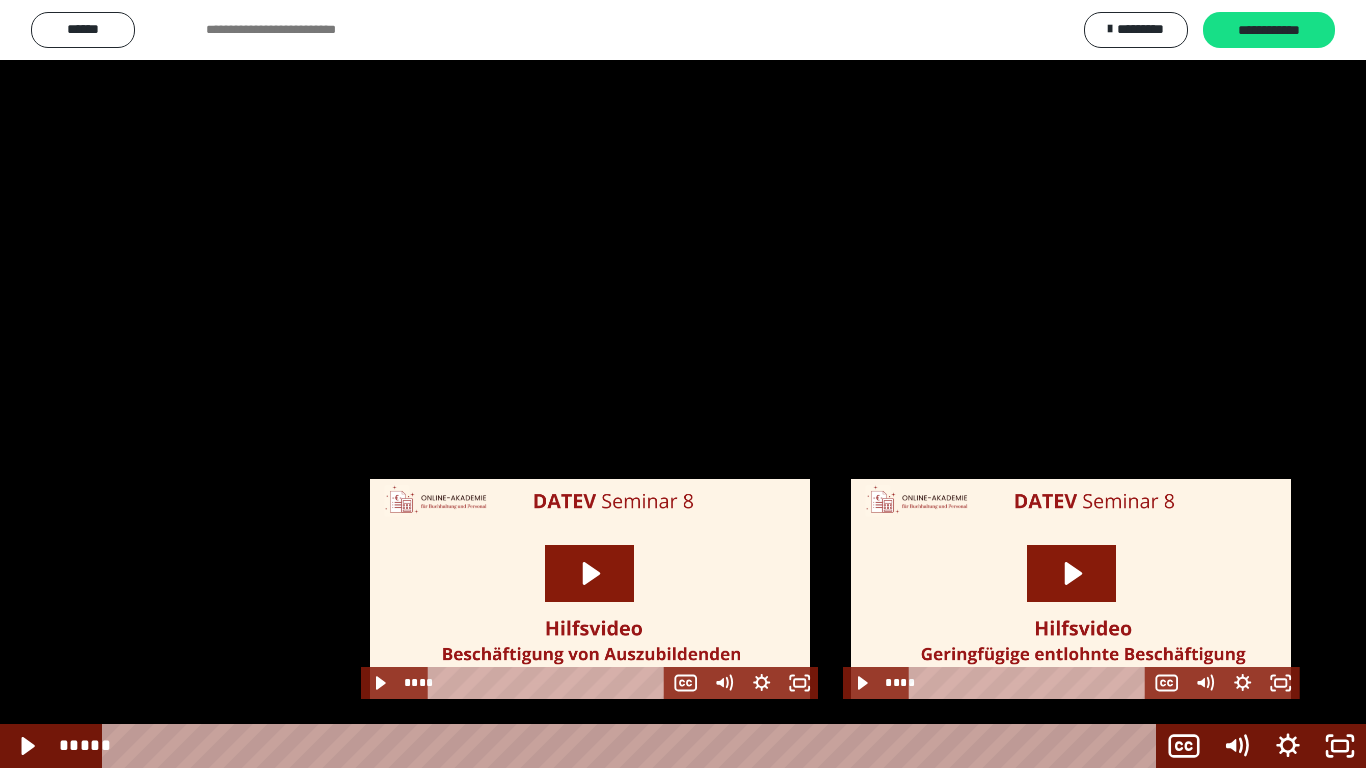 click at bounding box center (683, 384) 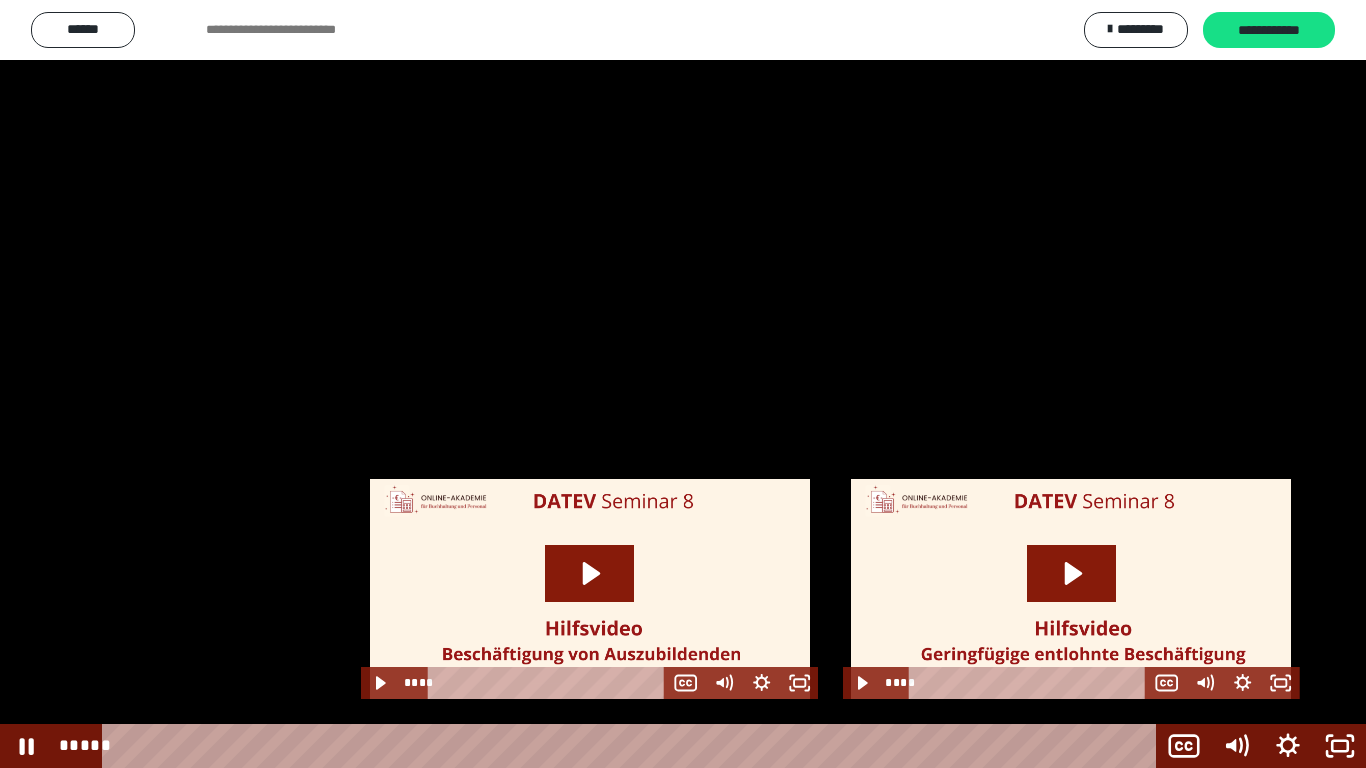 click at bounding box center [683, 384] 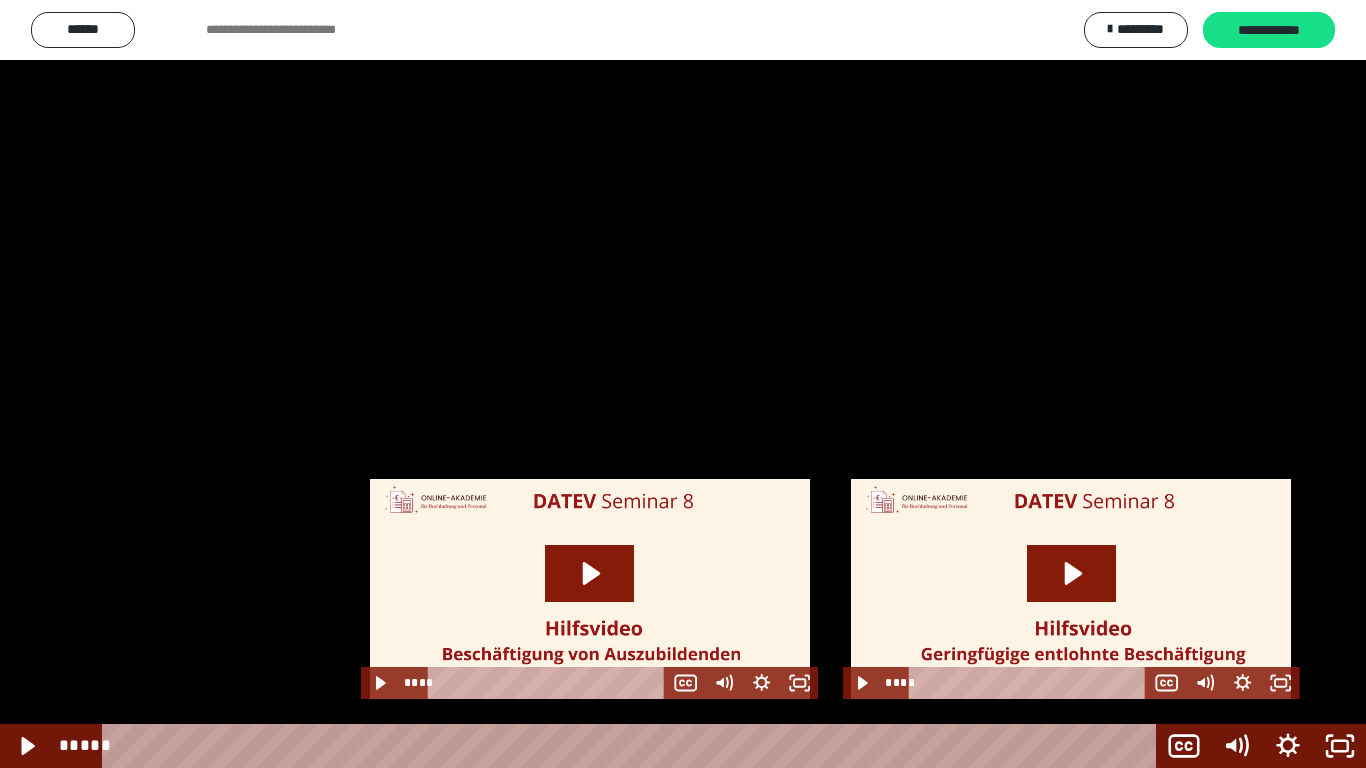 click at bounding box center [683, 384] 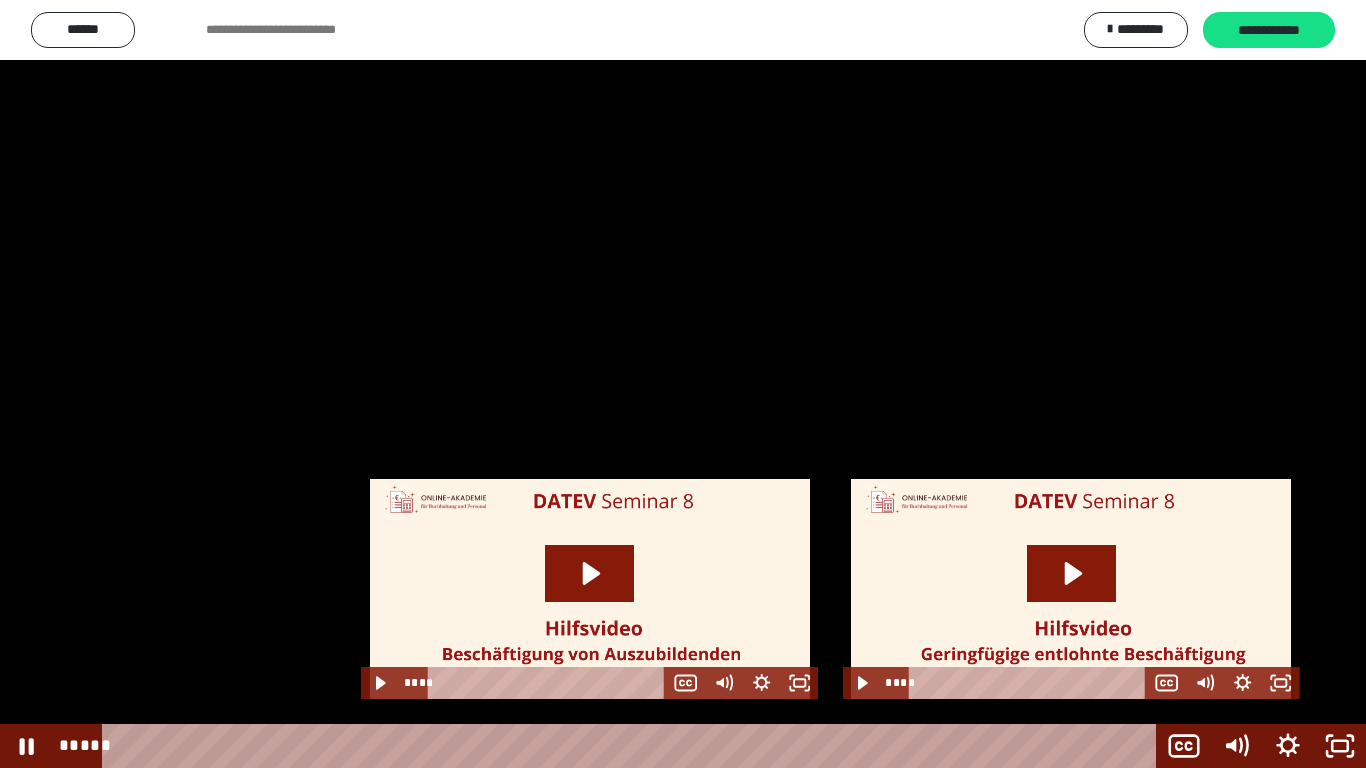 click at bounding box center [683, 384] 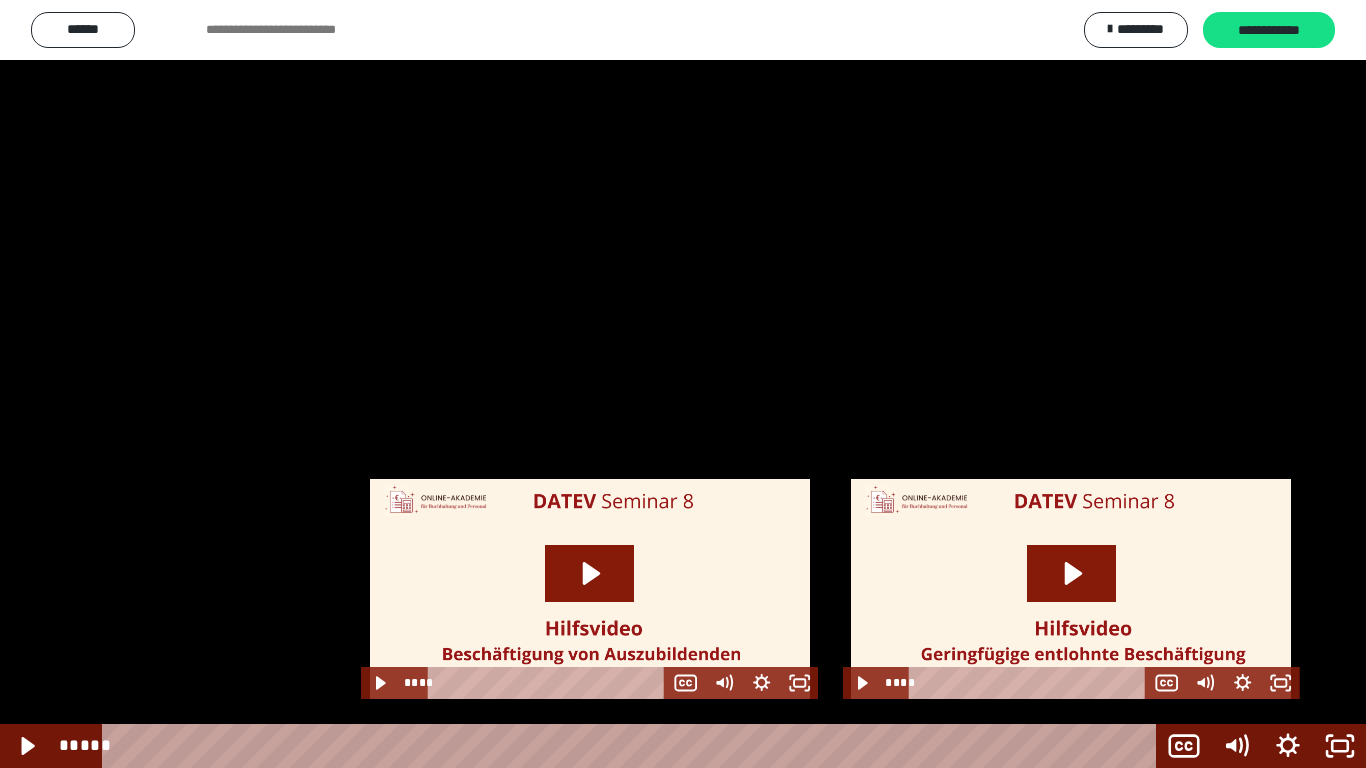 click at bounding box center (683, 384) 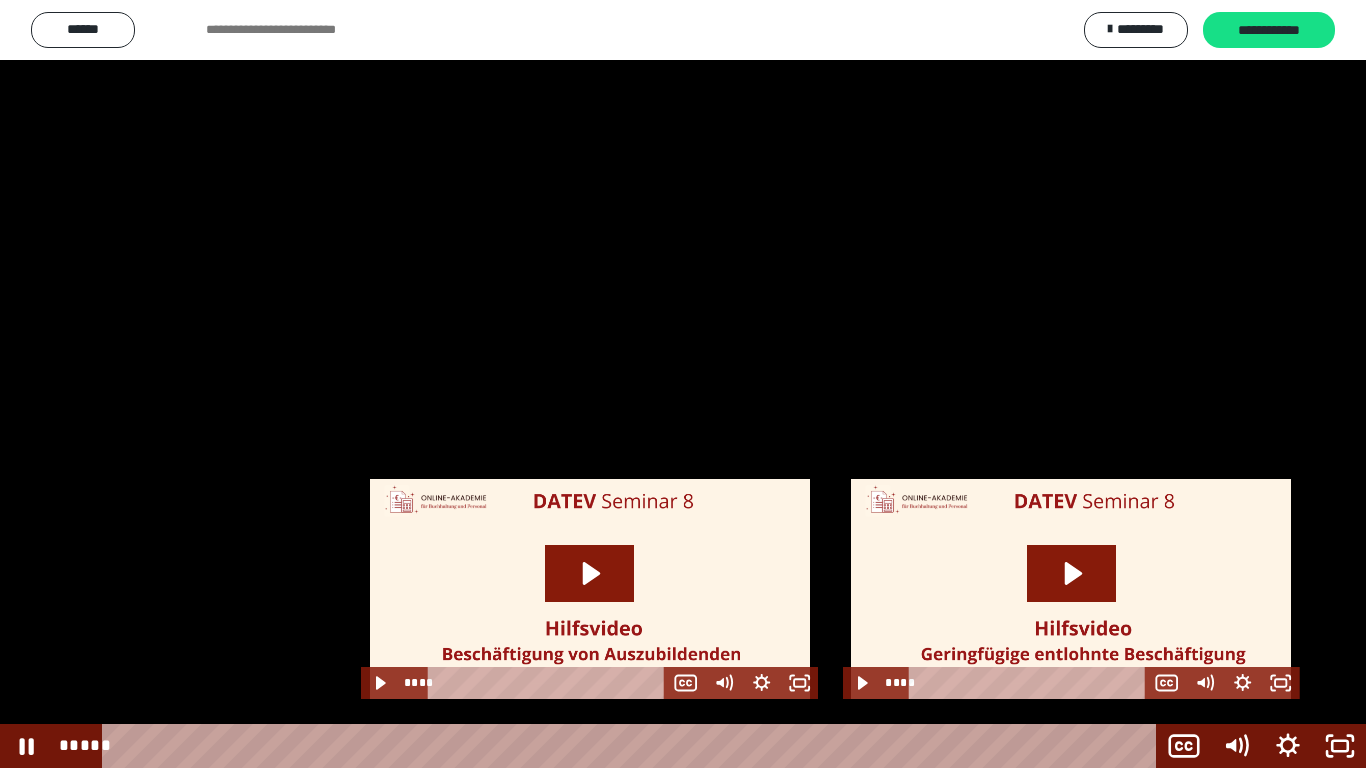 click at bounding box center [683, 384] 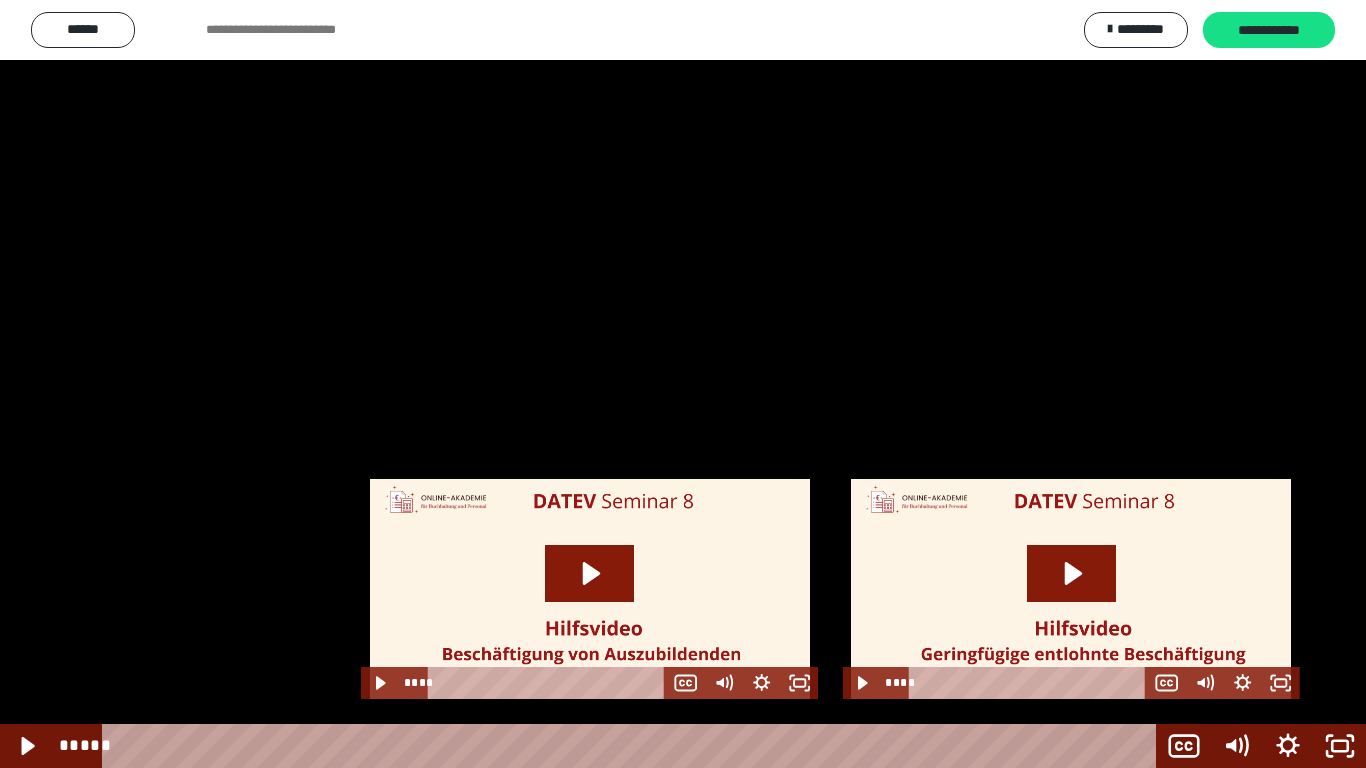click at bounding box center (683, 384) 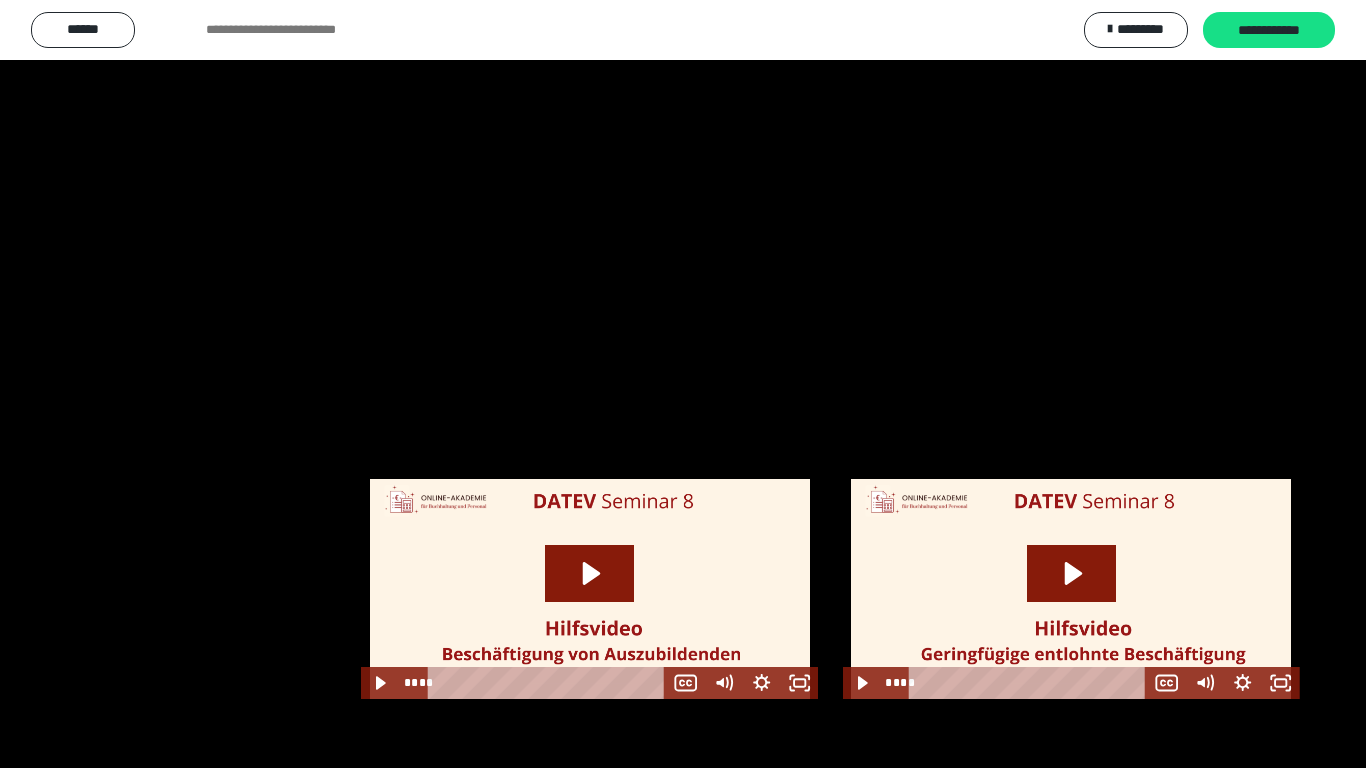 click at bounding box center (683, 384) 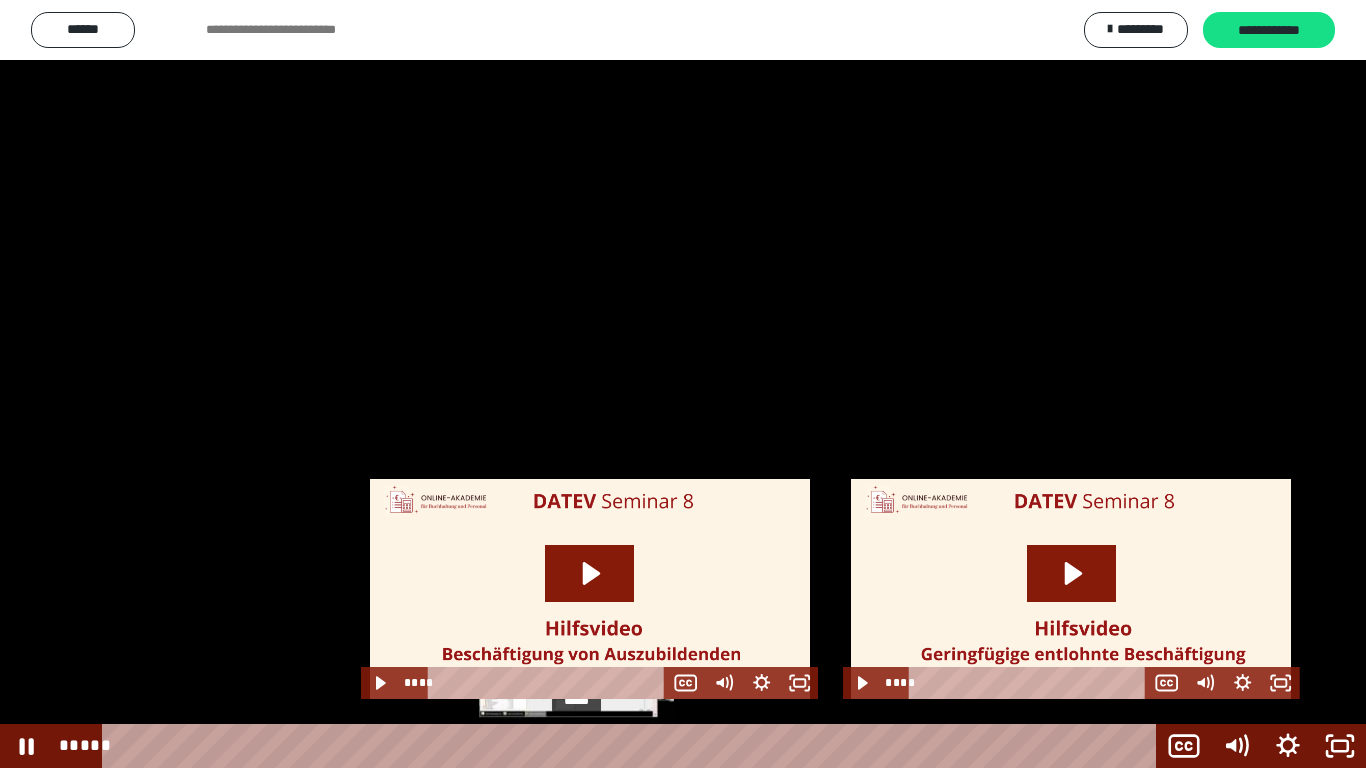 click on "*****" at bounding box center (633, 746) 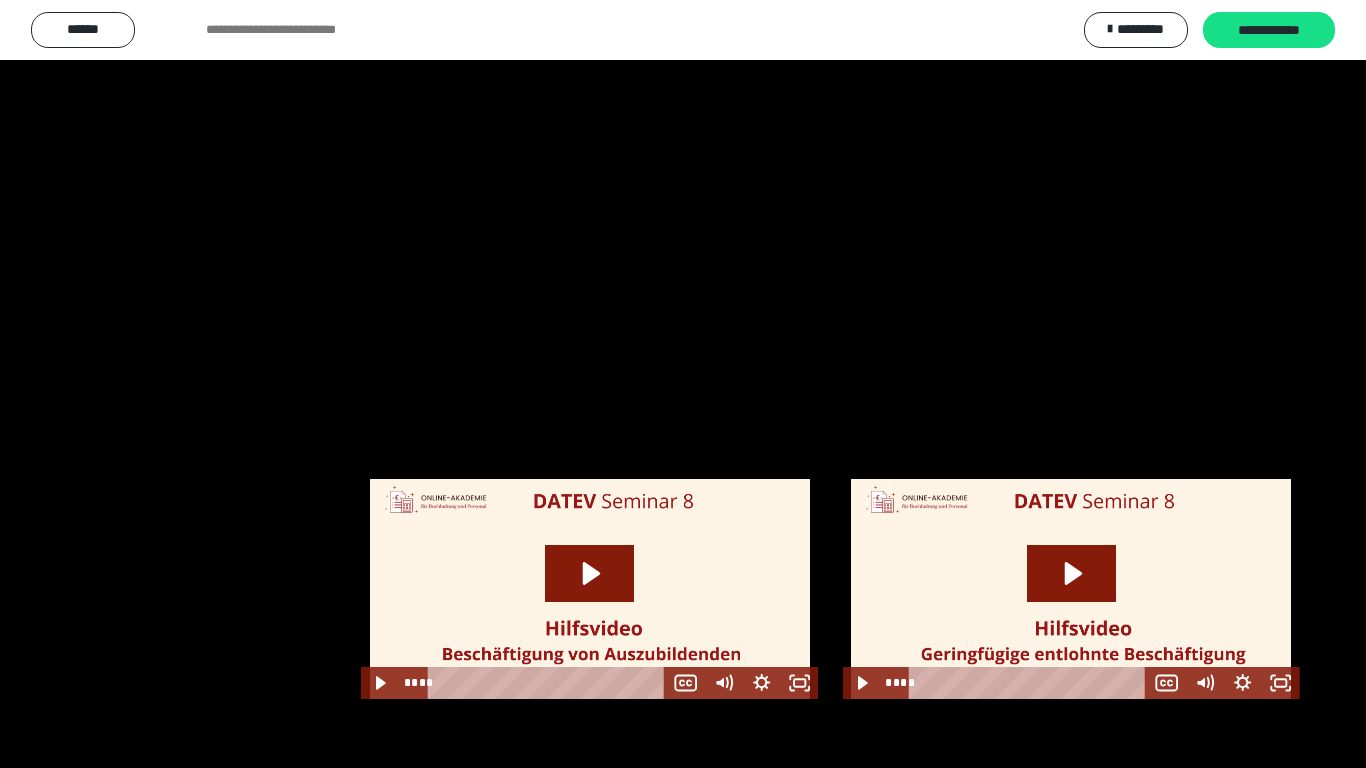 click at bounding box center (683, 384) 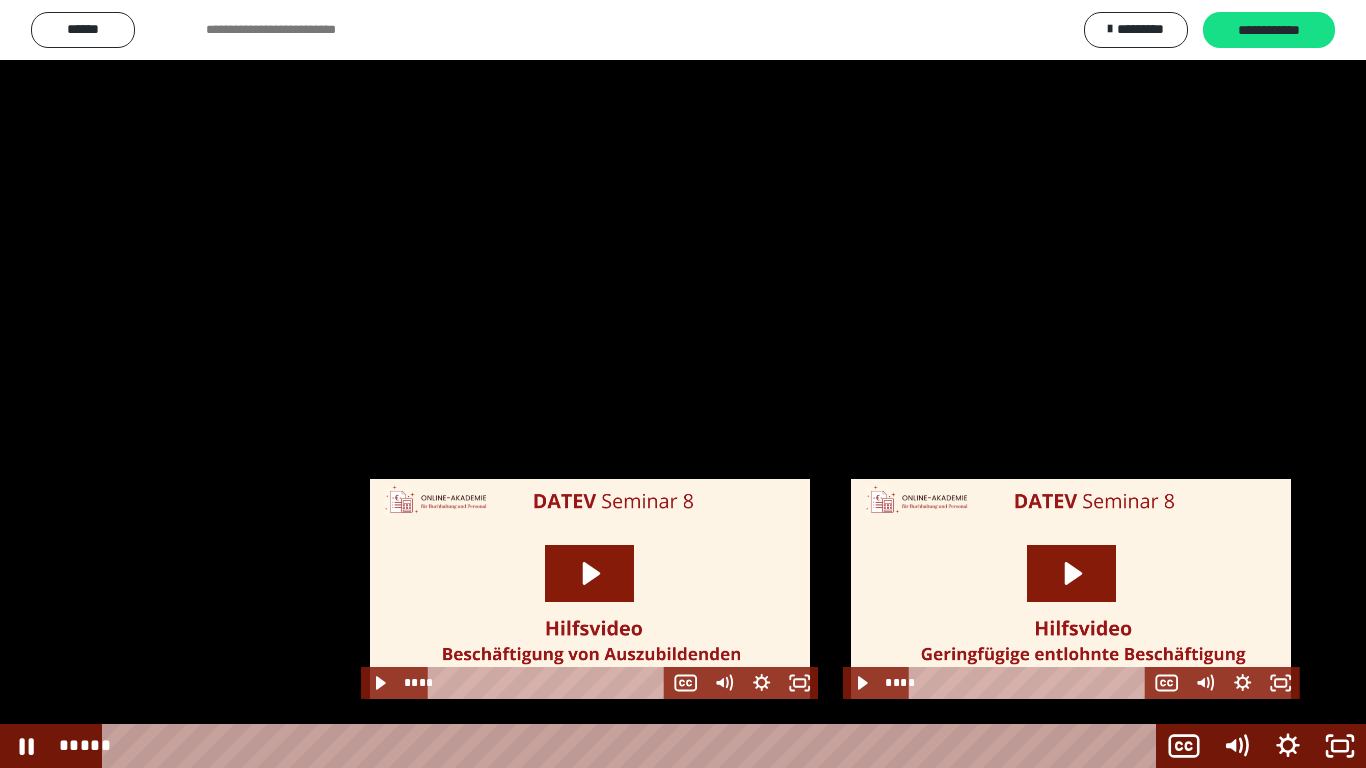 click at bounding box center [683, 384] 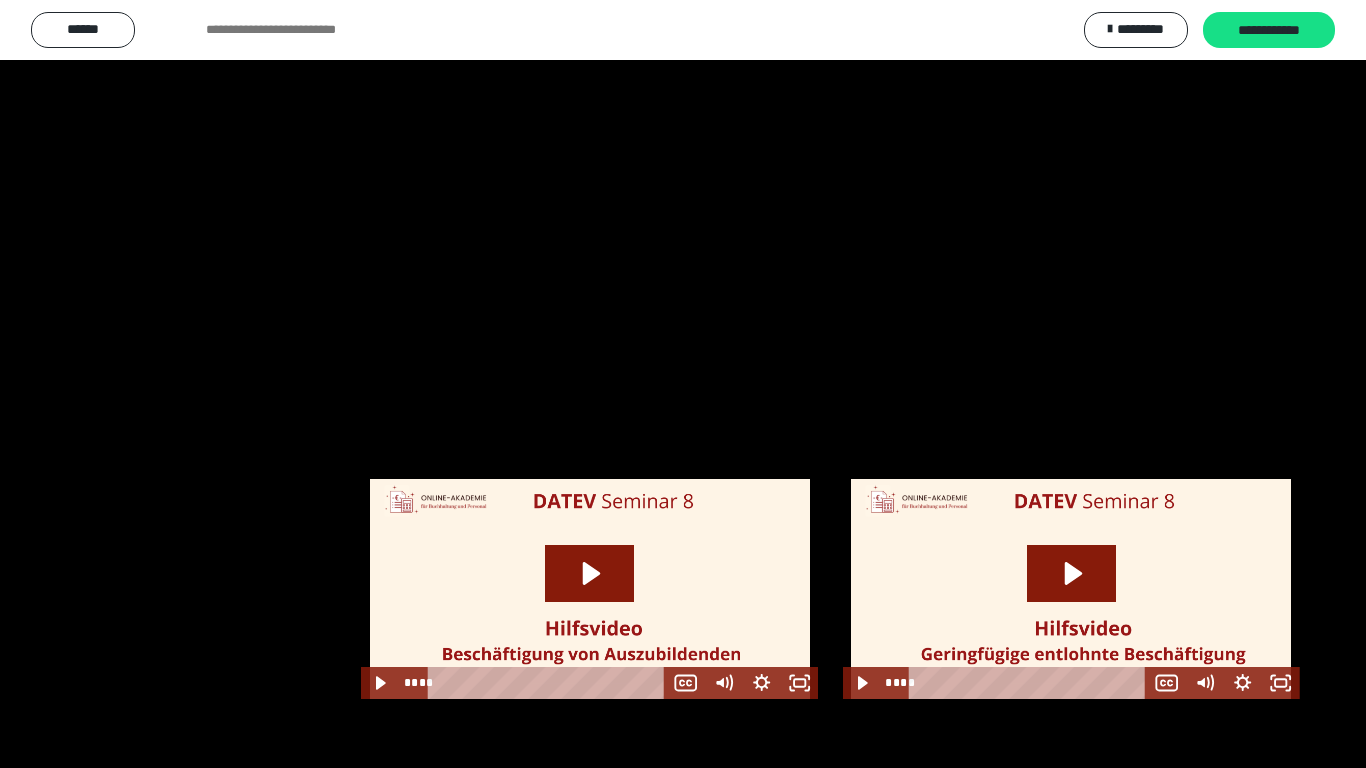 click at bounding box center [683, 384] 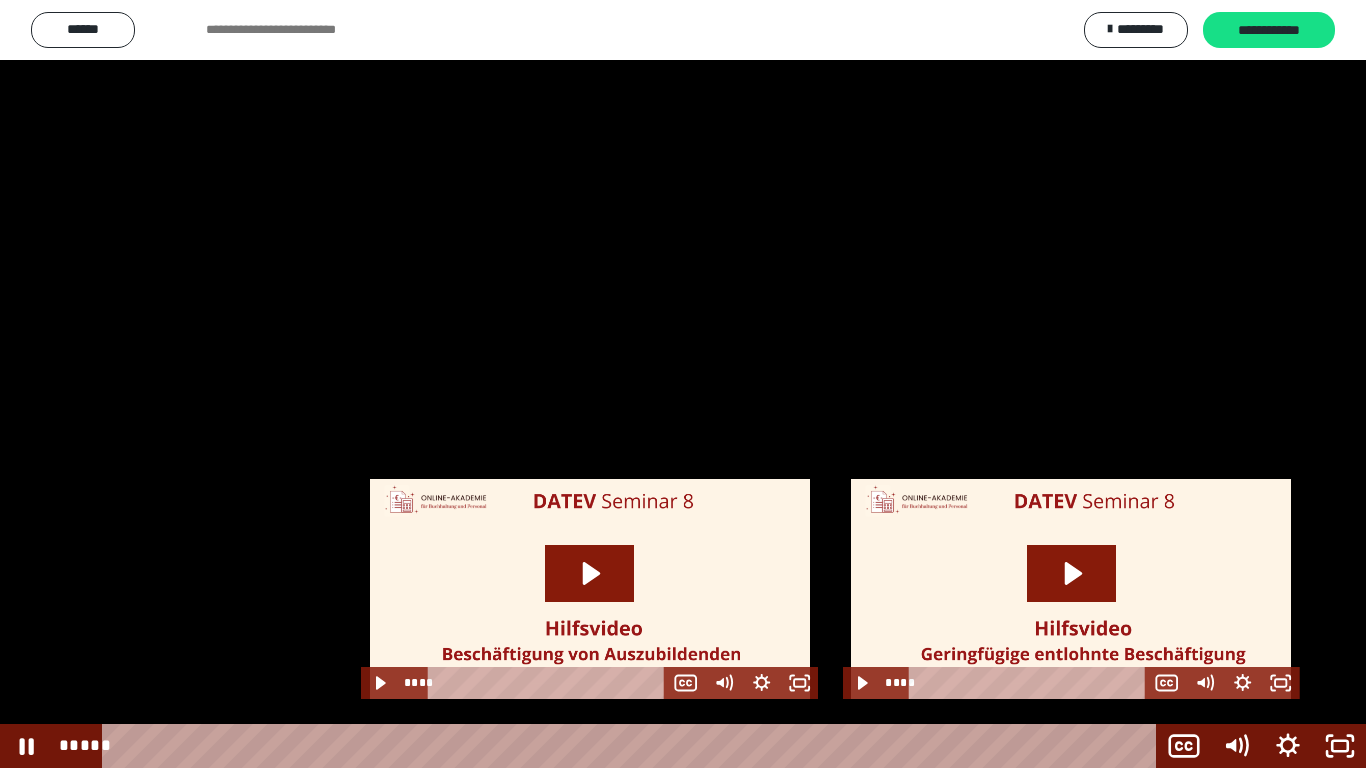 click at bounding box center (683, 384) 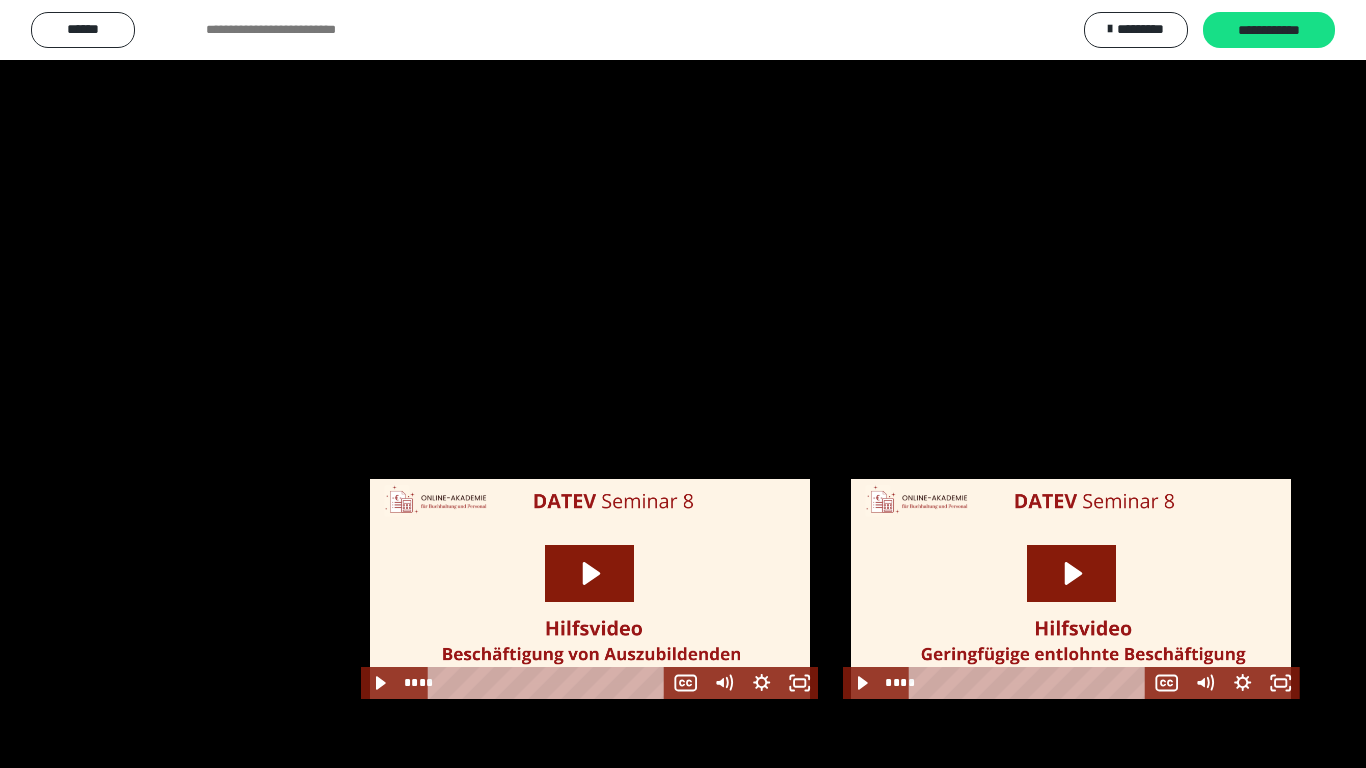 click at bounding box center (683, 384) 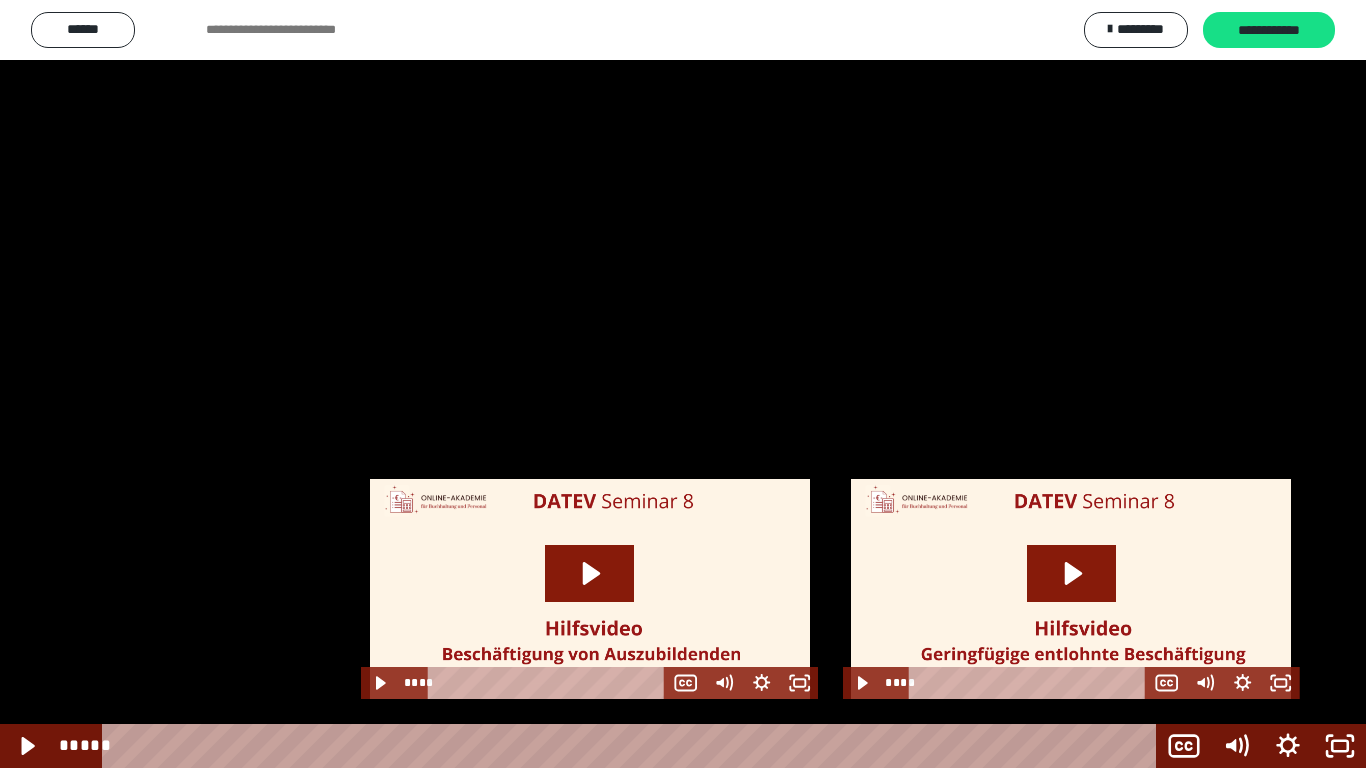 click at bounding box center (683, 384) 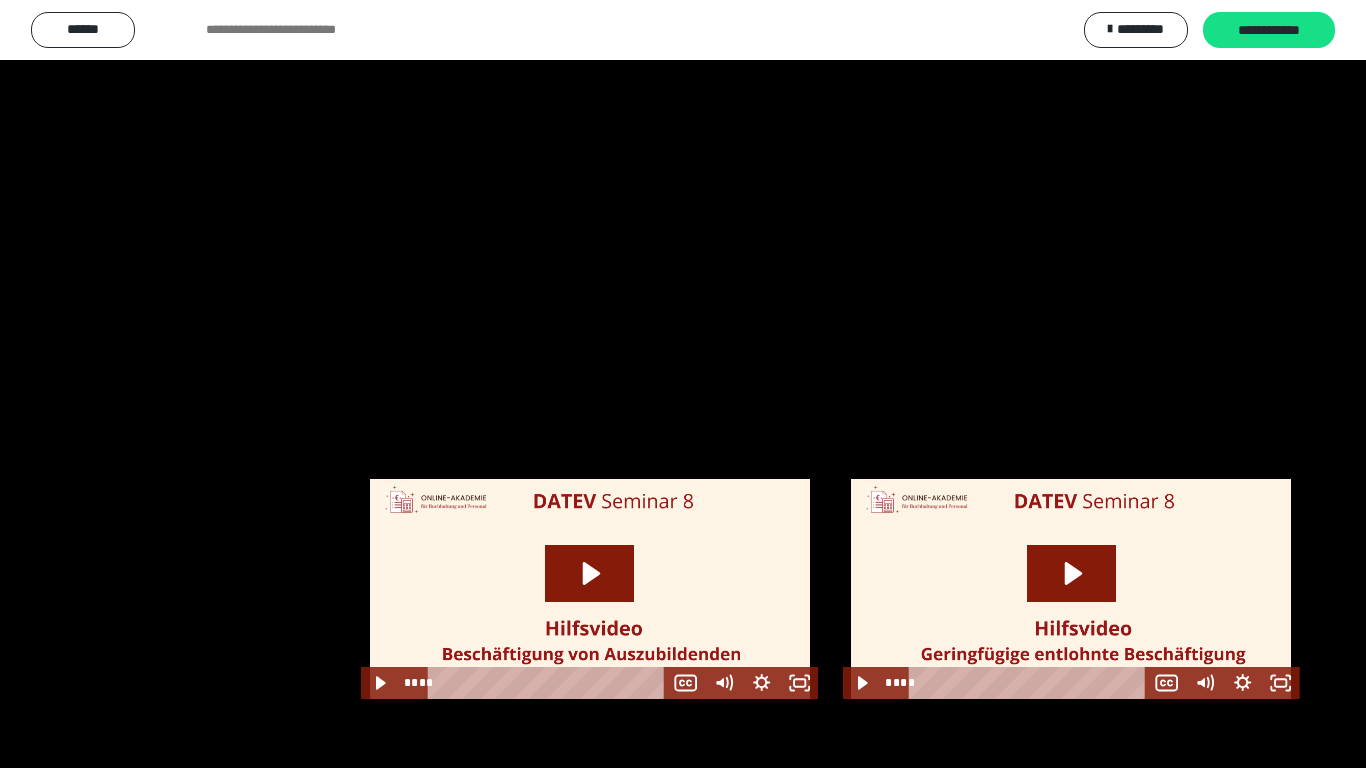 click at bounding box center [683, 384] 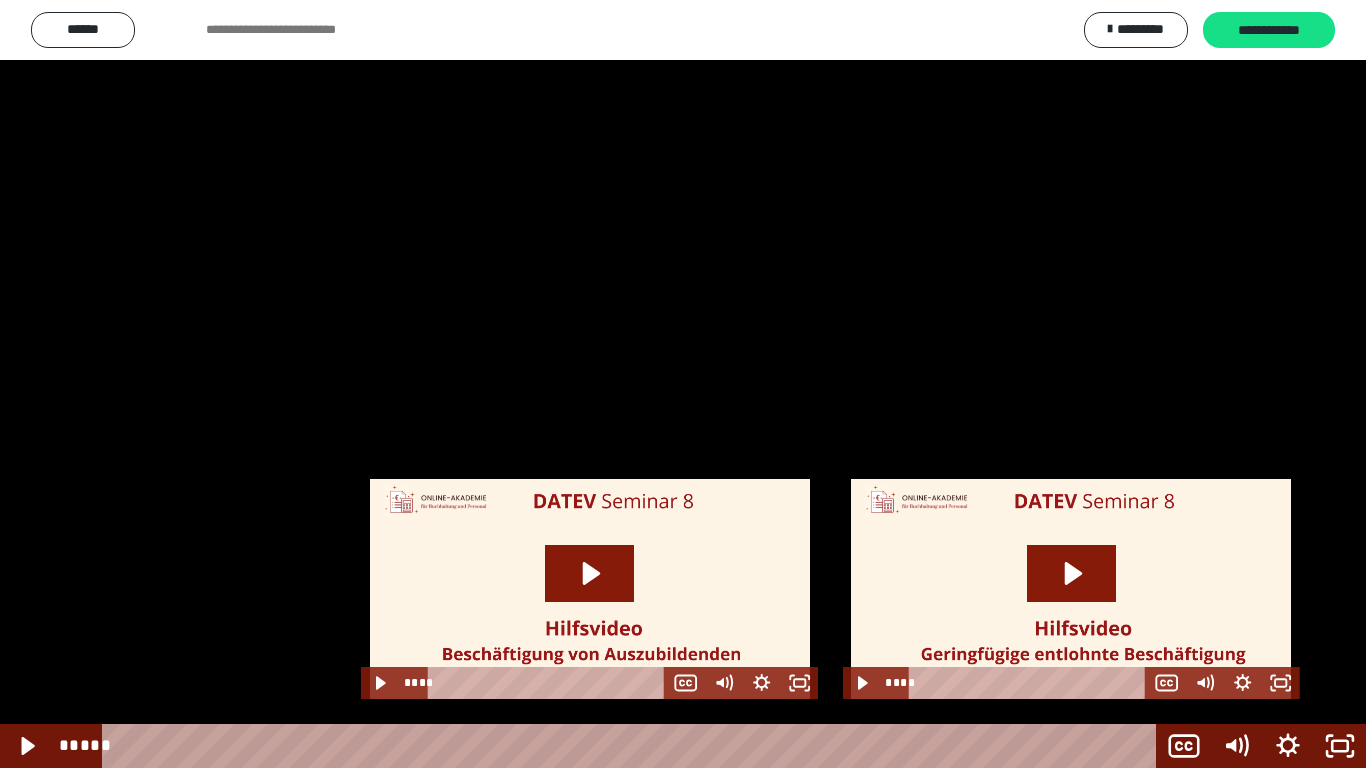 click at bounding box center (683, 384) 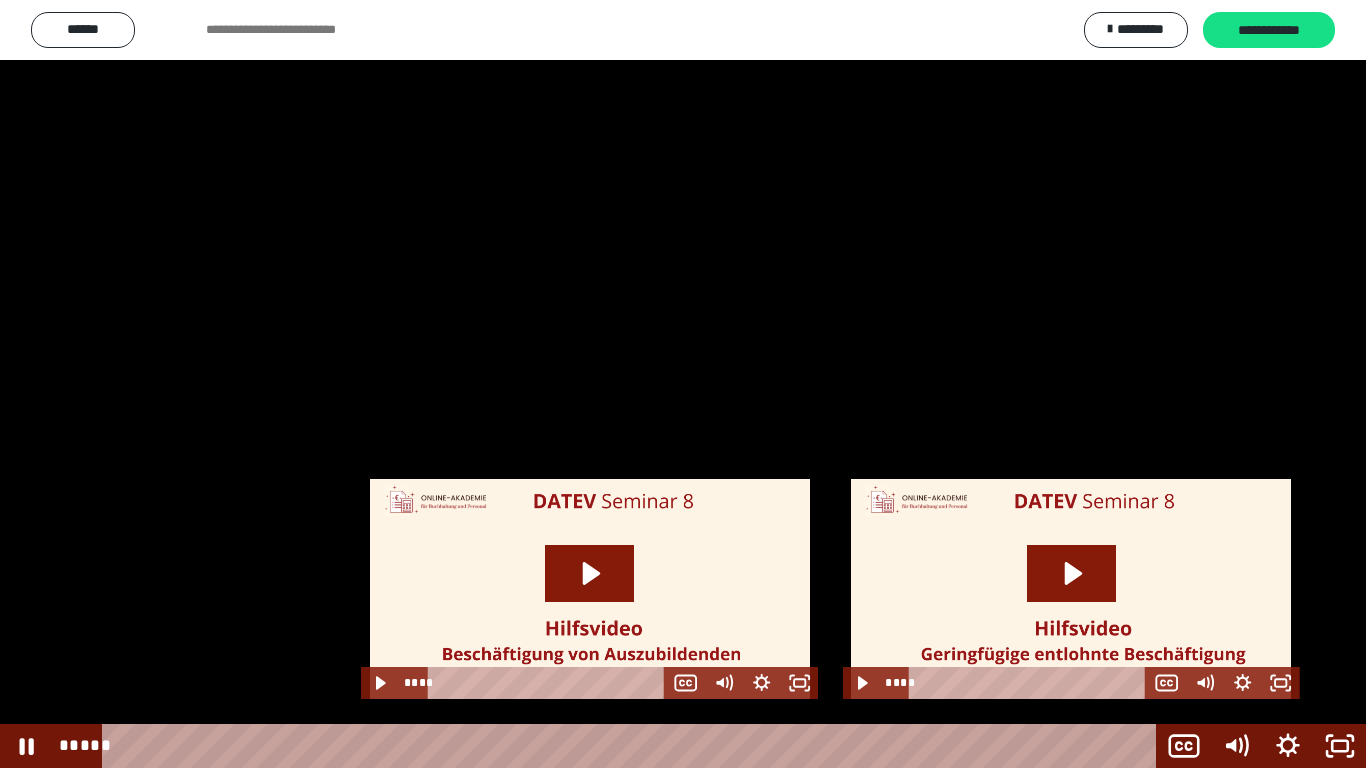 click at bounding box center [683, 384] 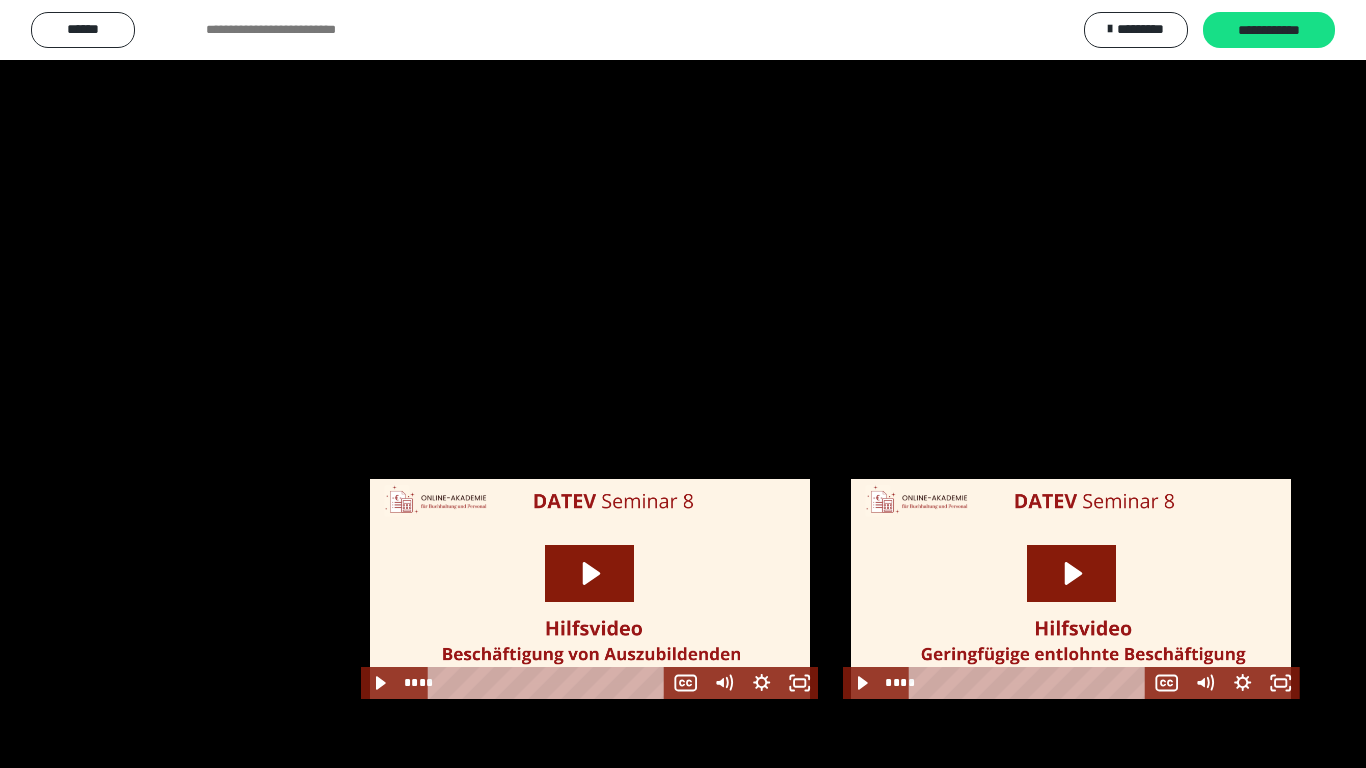 click at bounding box center [683, 384] 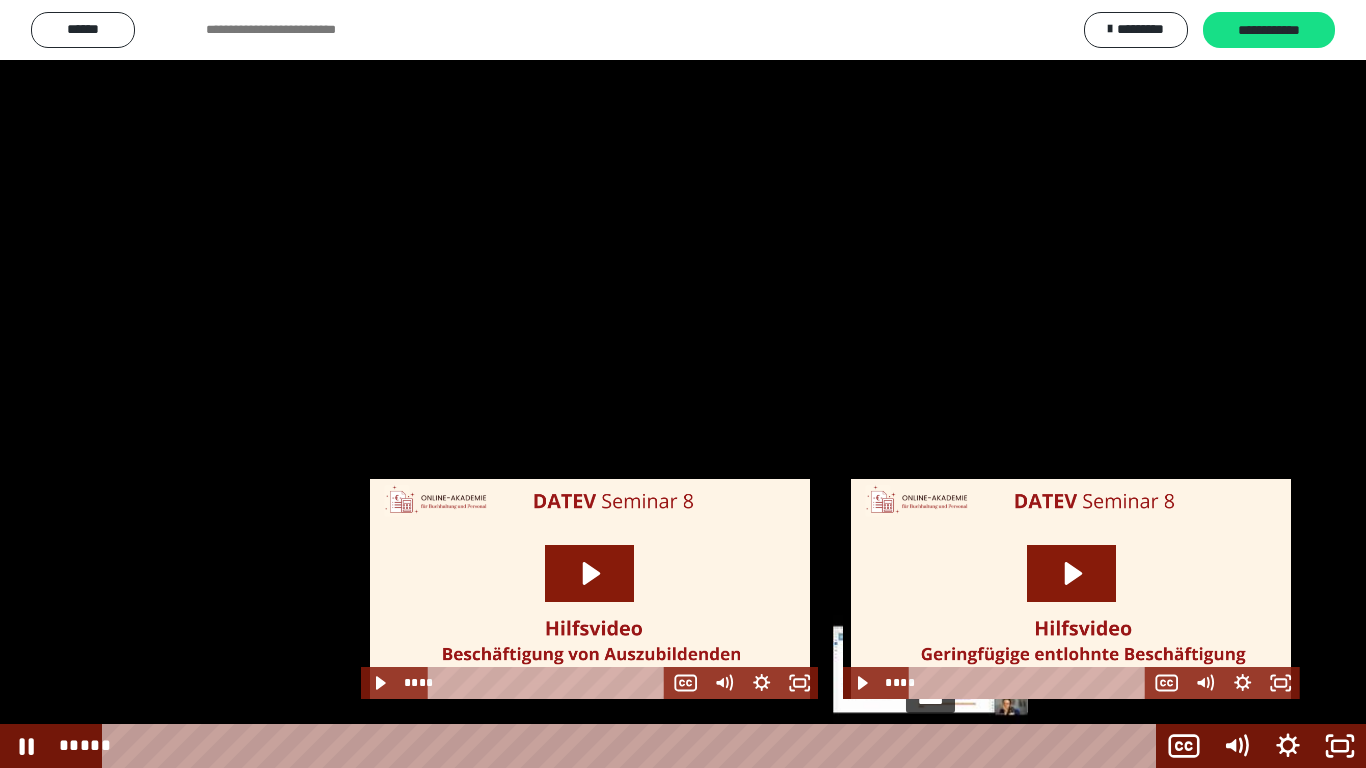 click at bounding box center [930, 746] 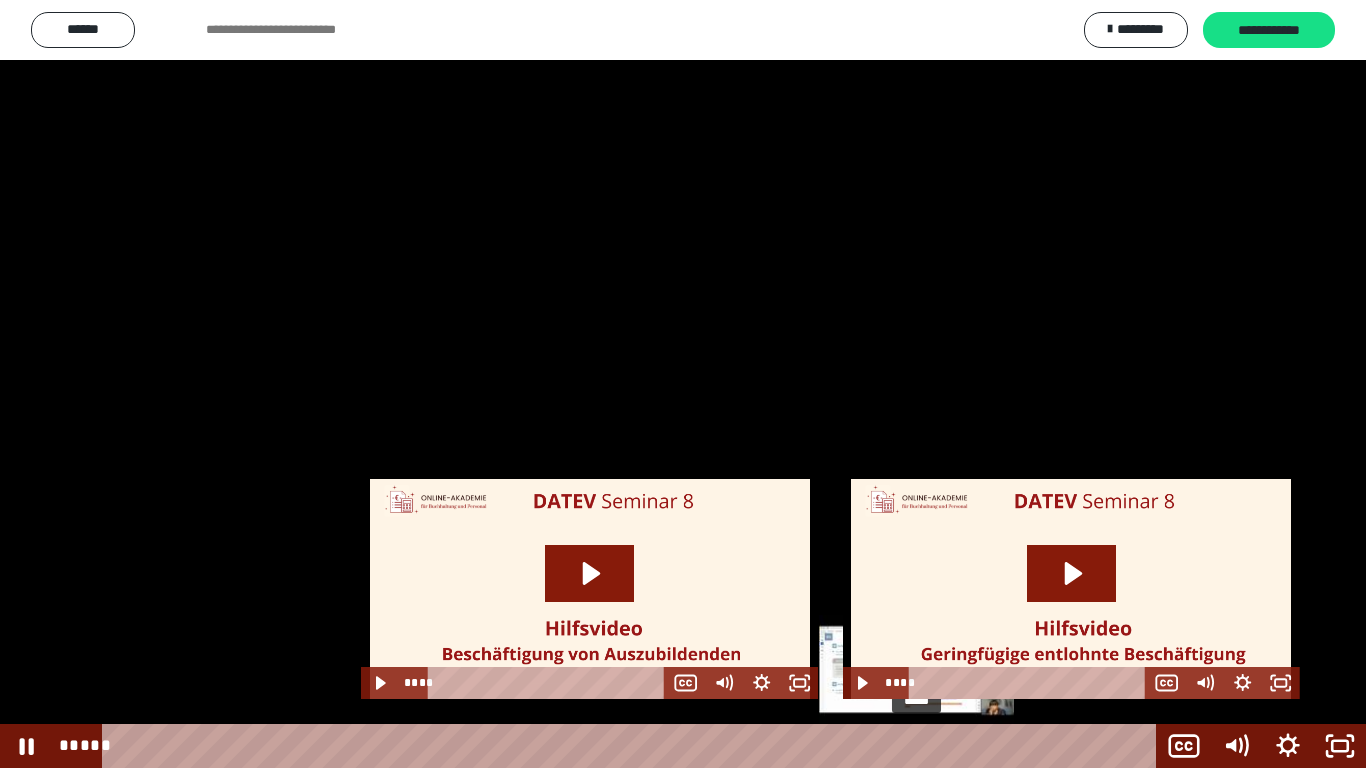 click on "*****" at bounding box center [633, 746] 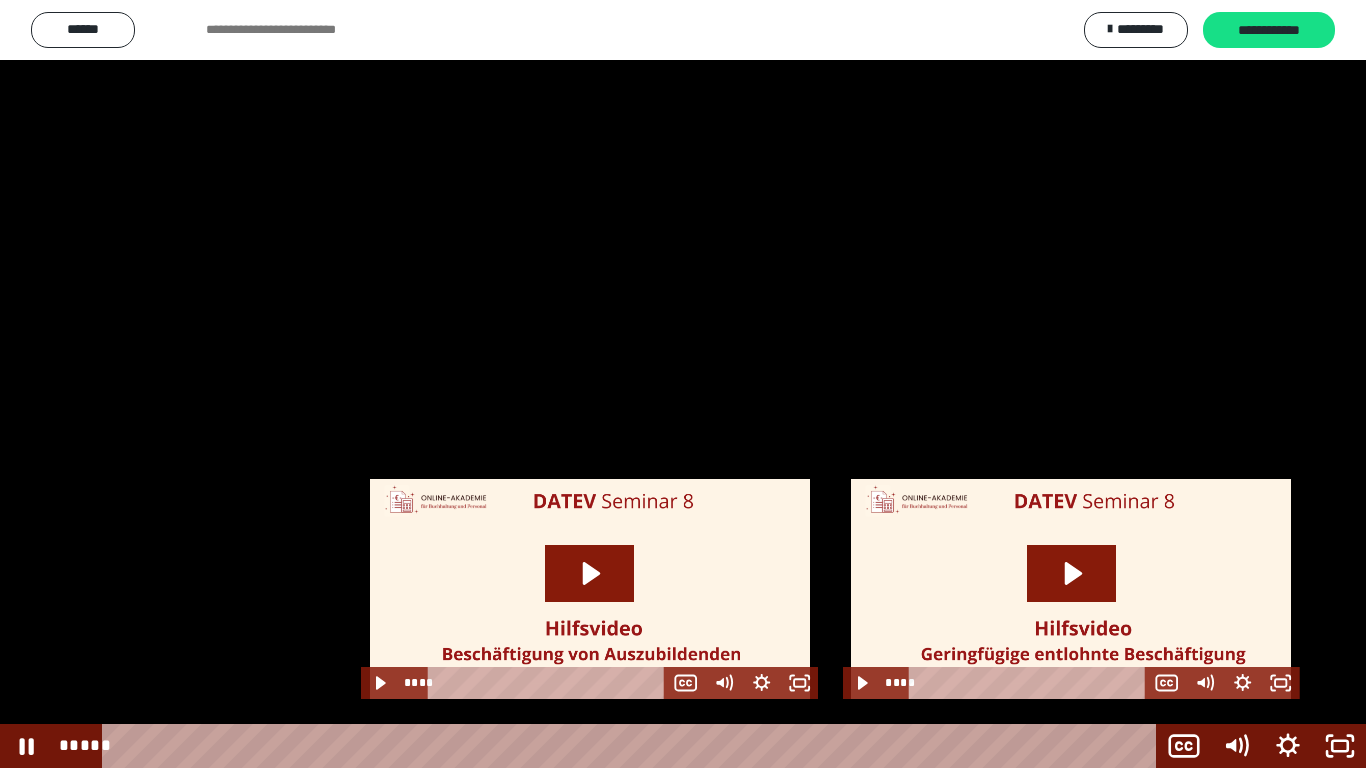 click at bounding box center [683, 384] 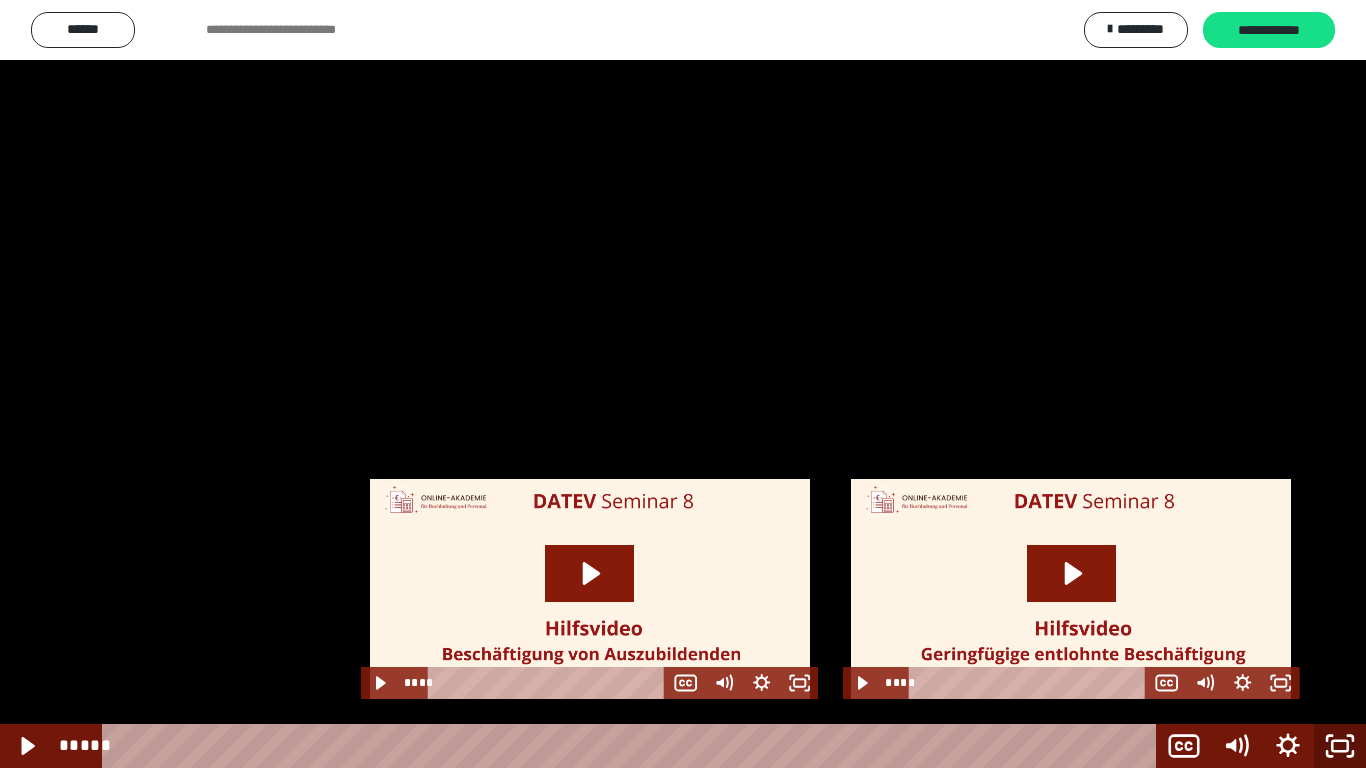 click 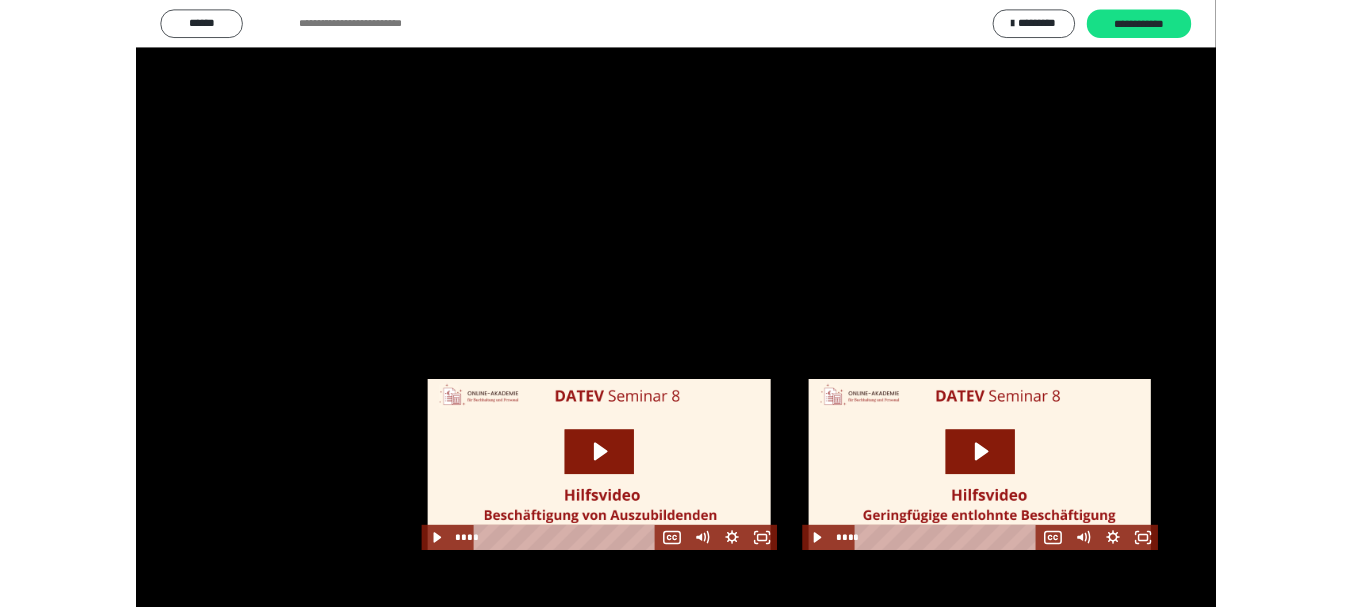 scroll, scrollTop: 2510, scrollLeft: 0, axis: vertical 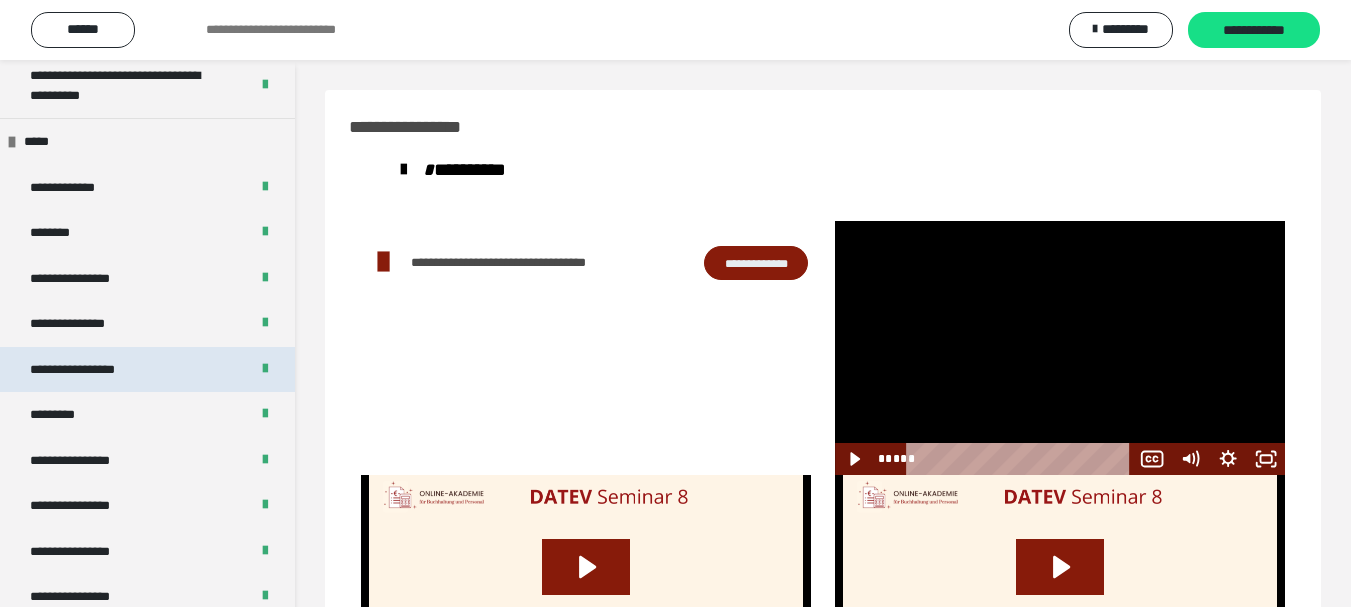 click on "**********" at bounding box center (93, 370) 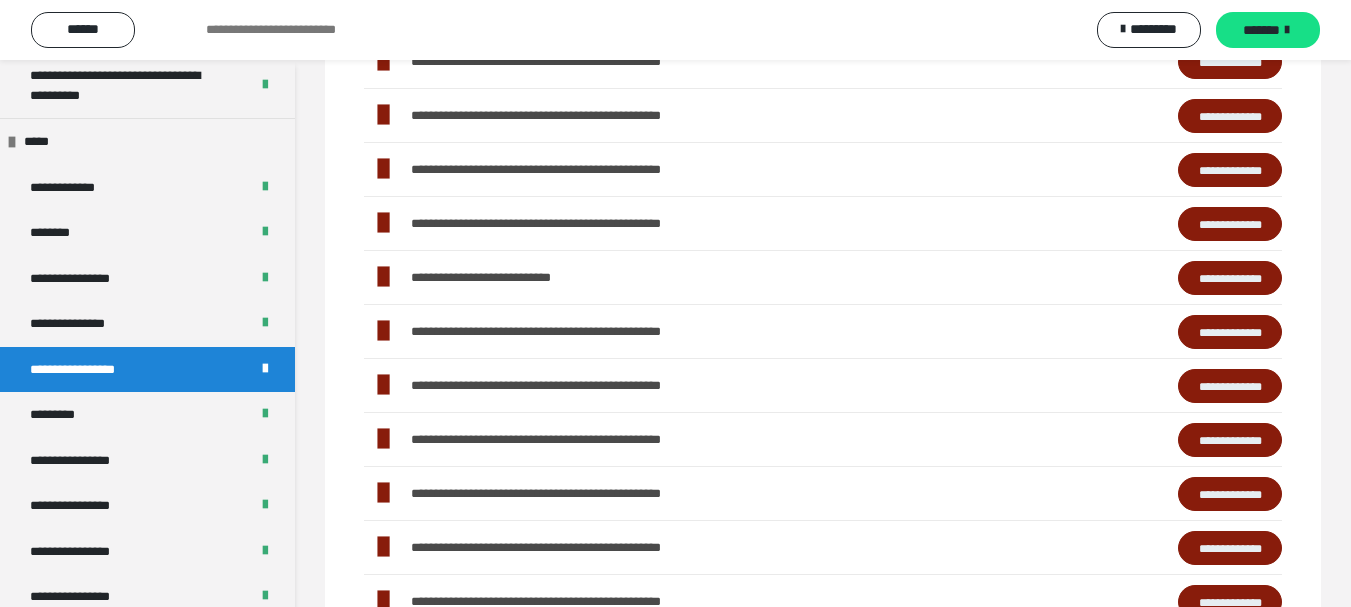scroll, scrollTop: 500, scrollLeft: 0, axis: vertical 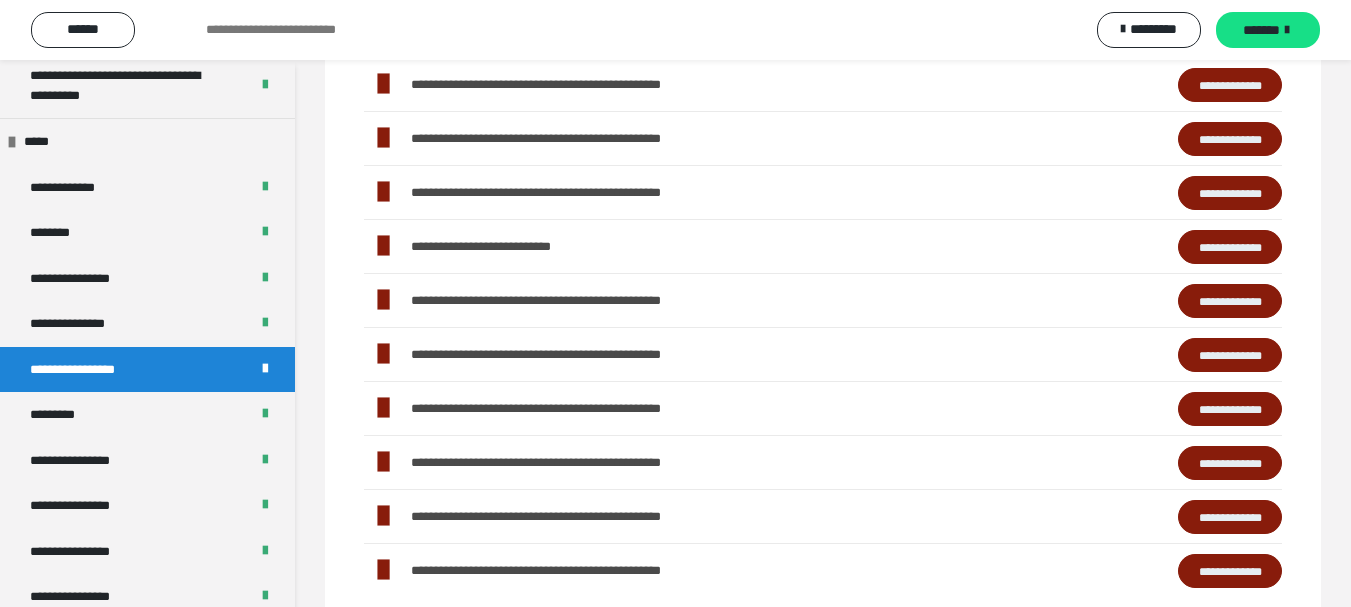 click on "**********" at bounding box center [1230, 355] 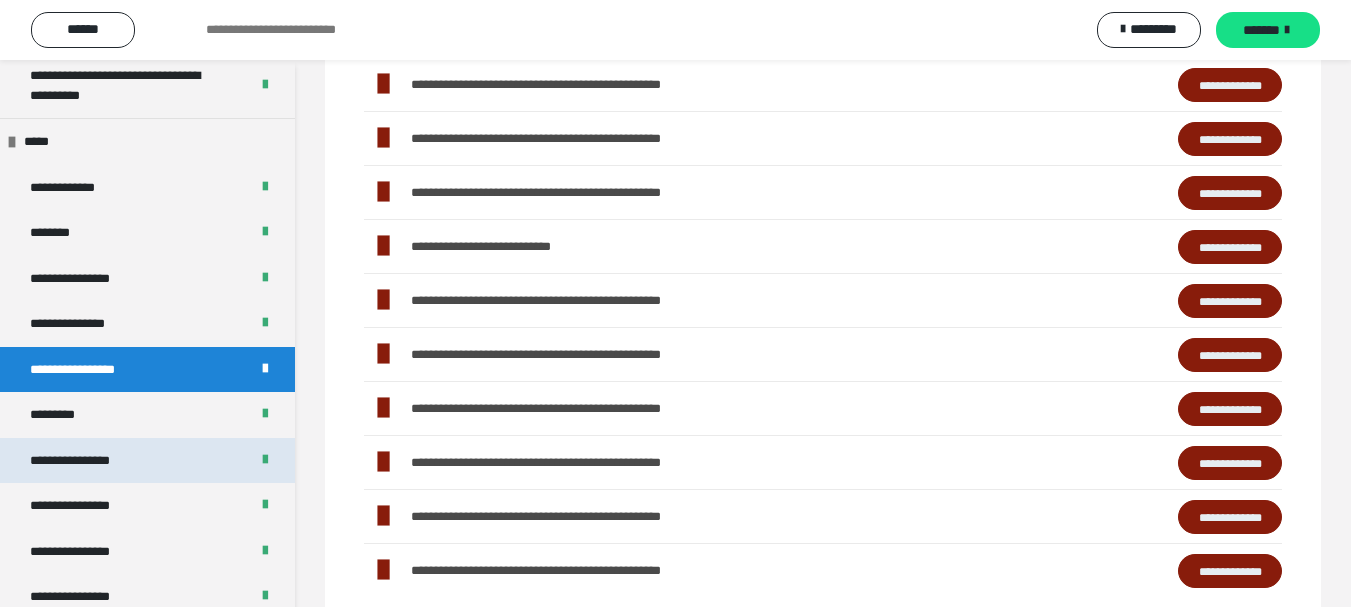 scroll, scrollTop: 2510, scrollLeft: 0, axis: vertical 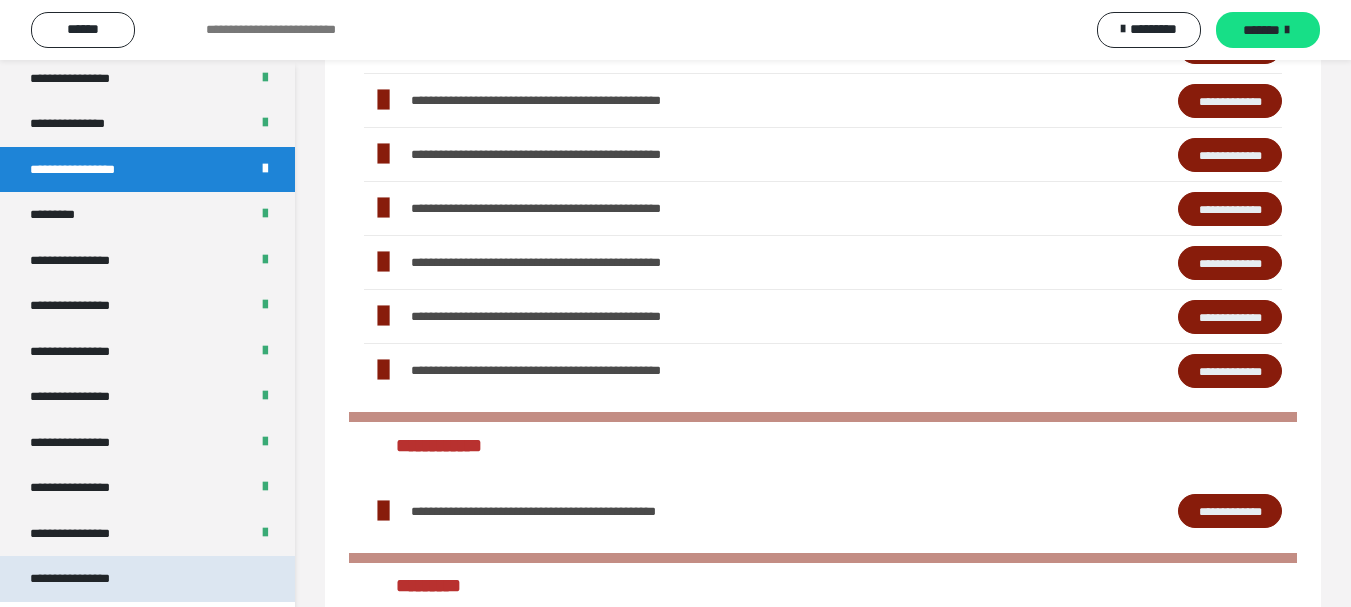 click on "**********" at bounding box center (147, 579) 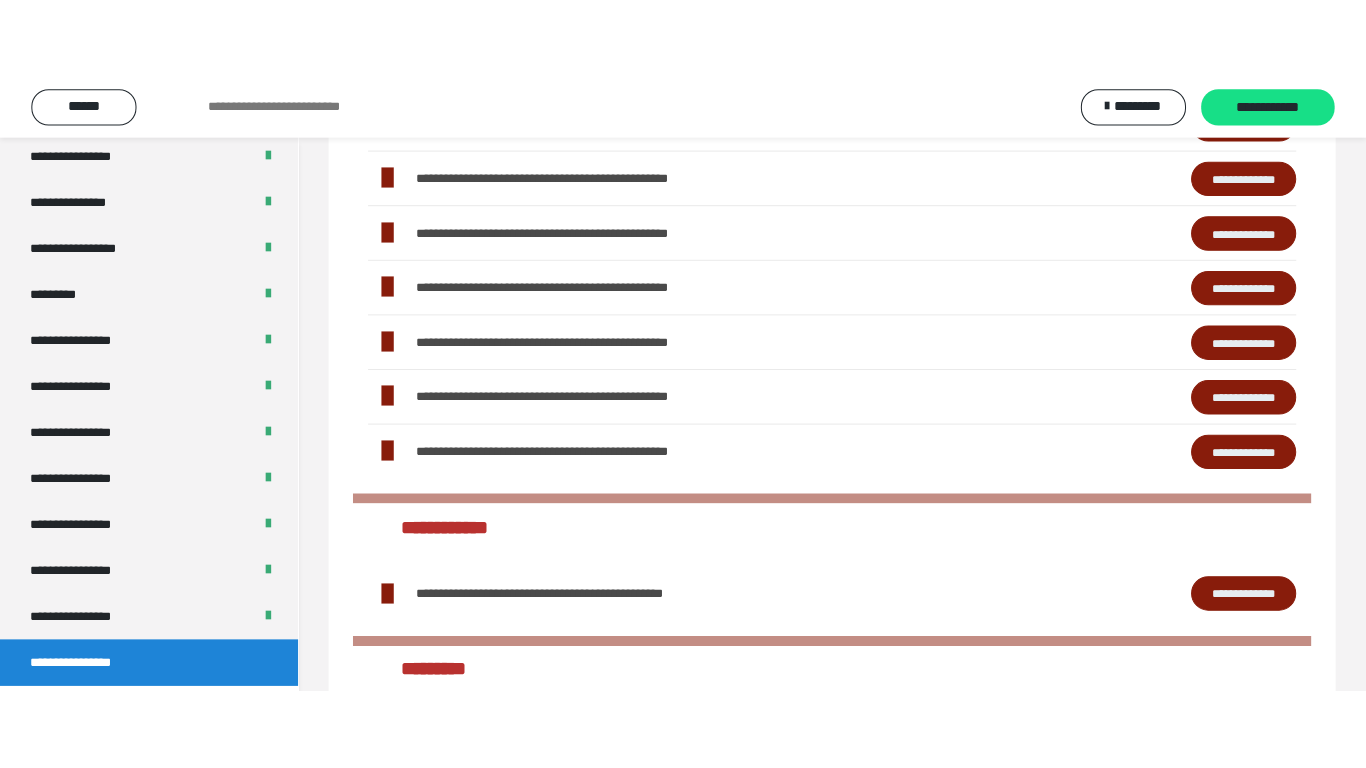 scroll, scrollTop: 60, scrollLeft: 0, axis: vertical 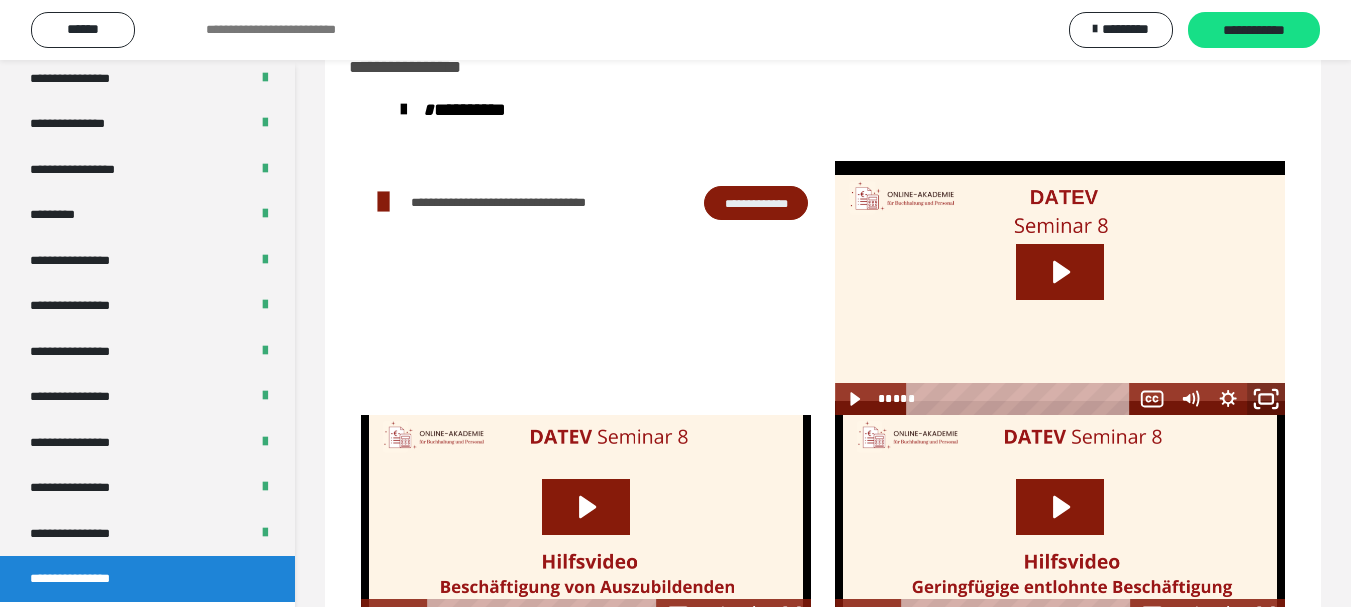 click 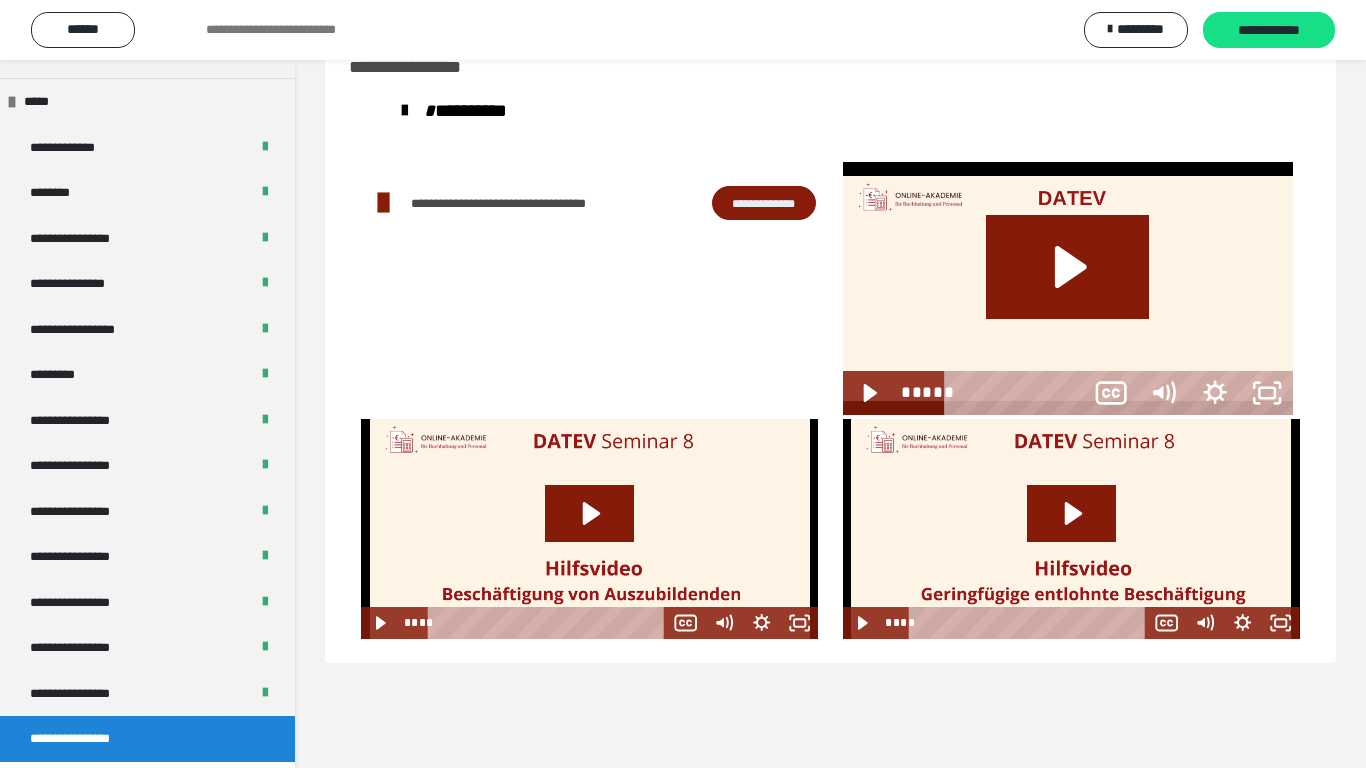 scroll, scrollTop: 2349, scrollLeft: 0, axis: vertical 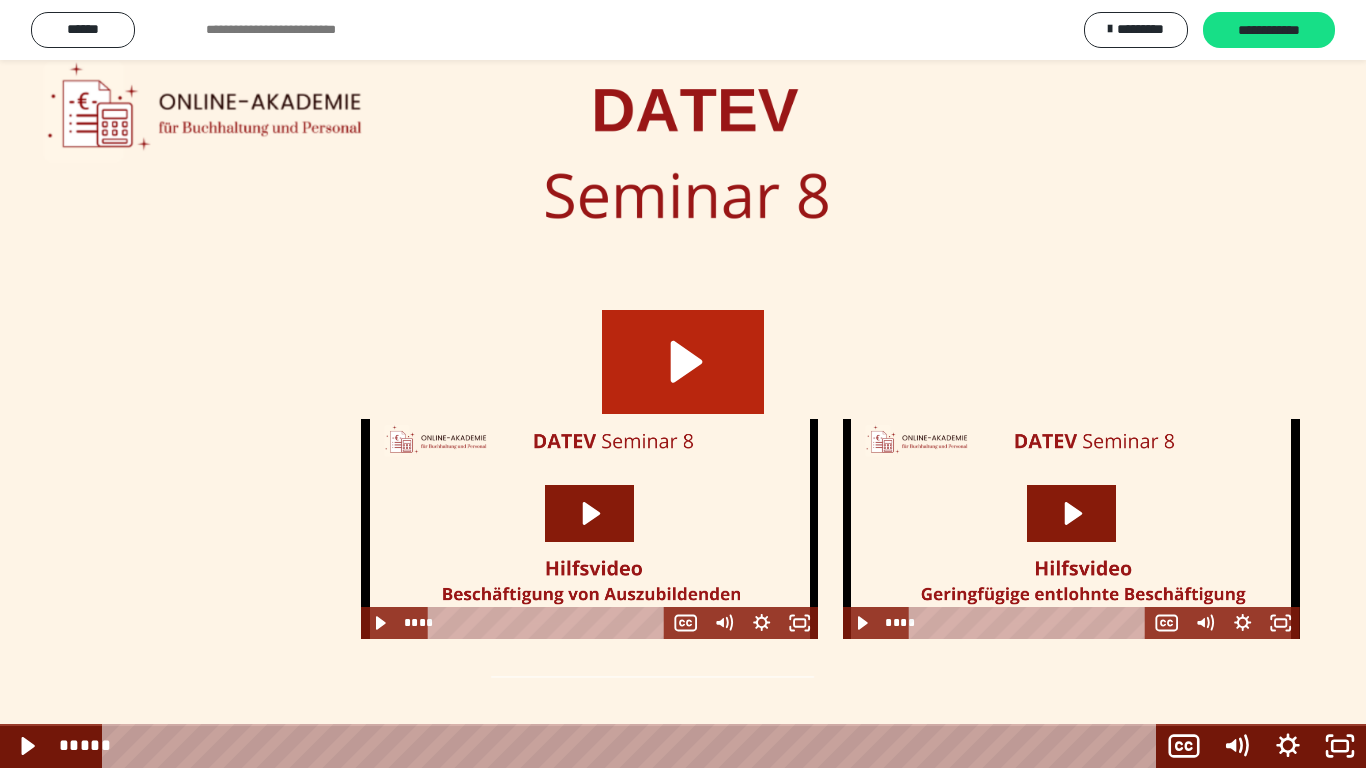 click 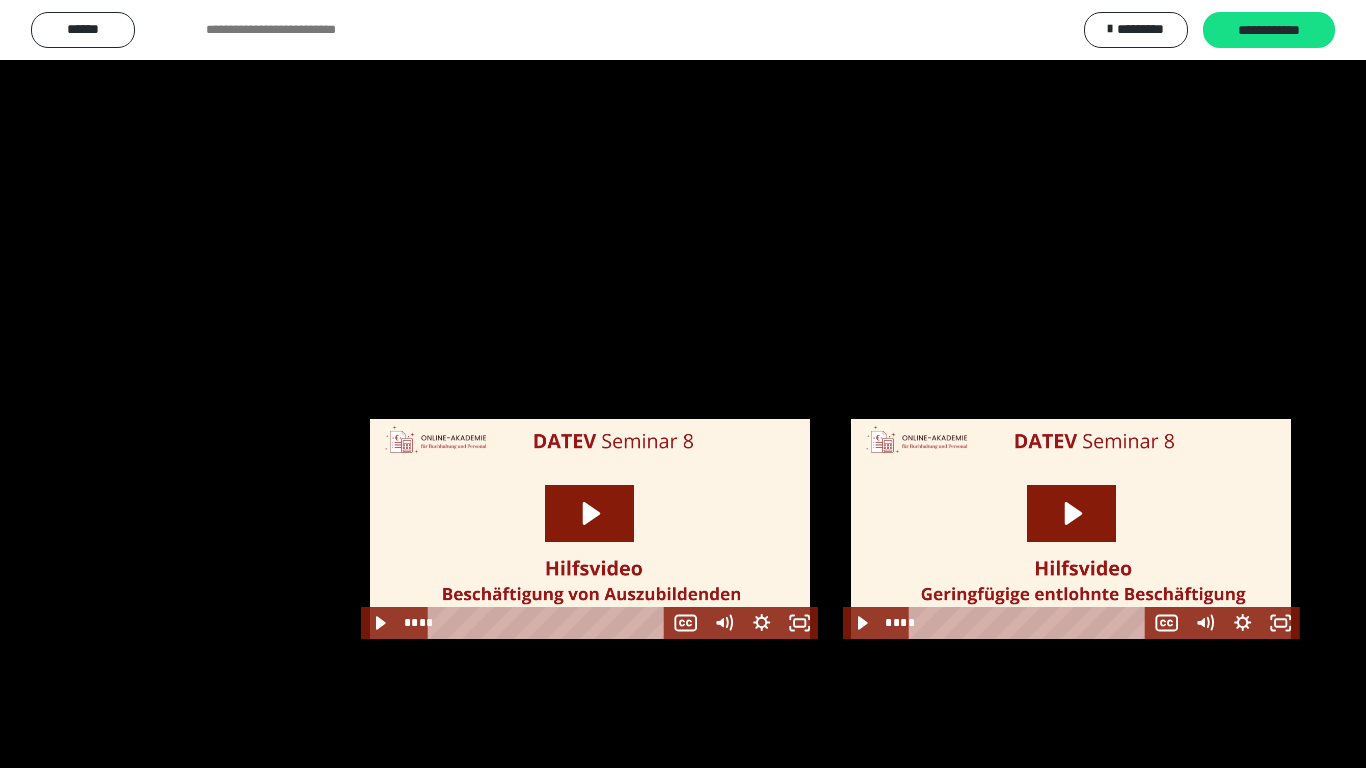 click at bounding box center (683, 384) 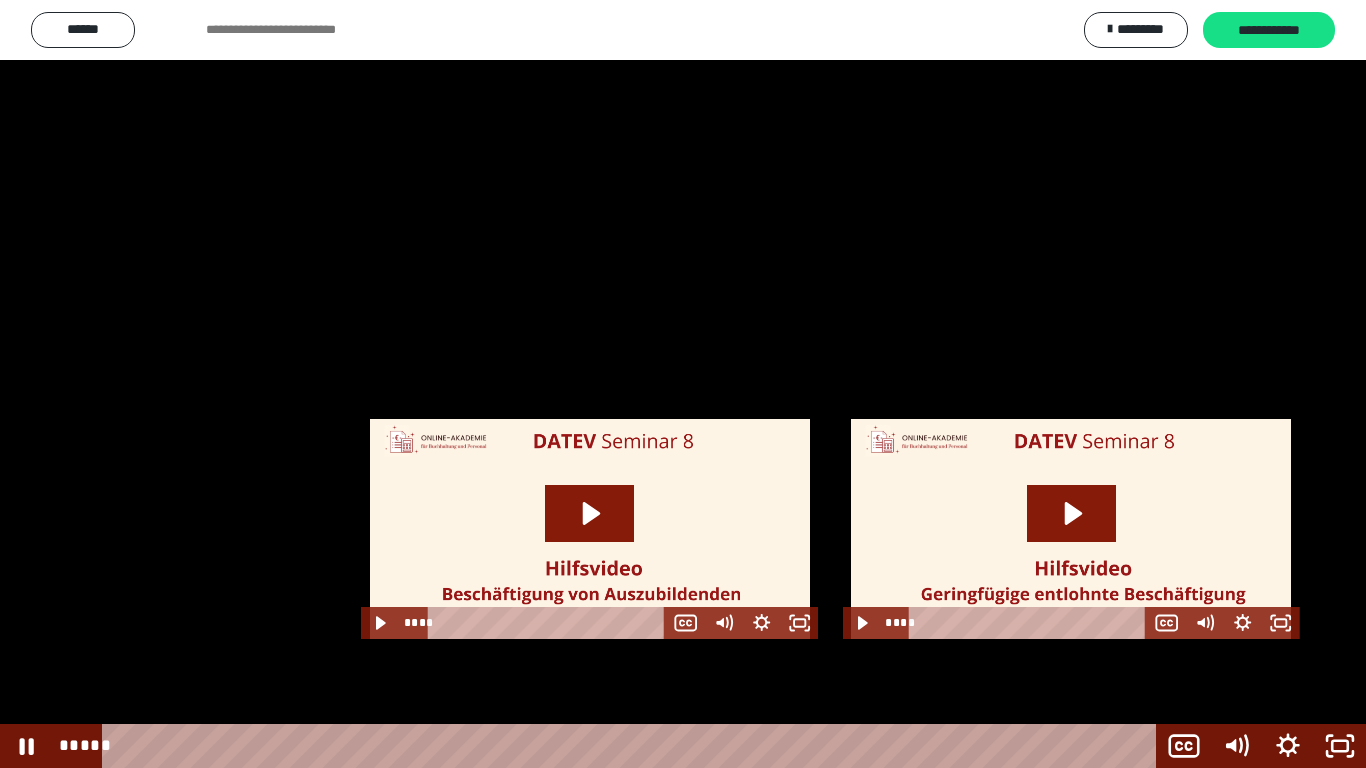 click at bounding box center [683, 384] 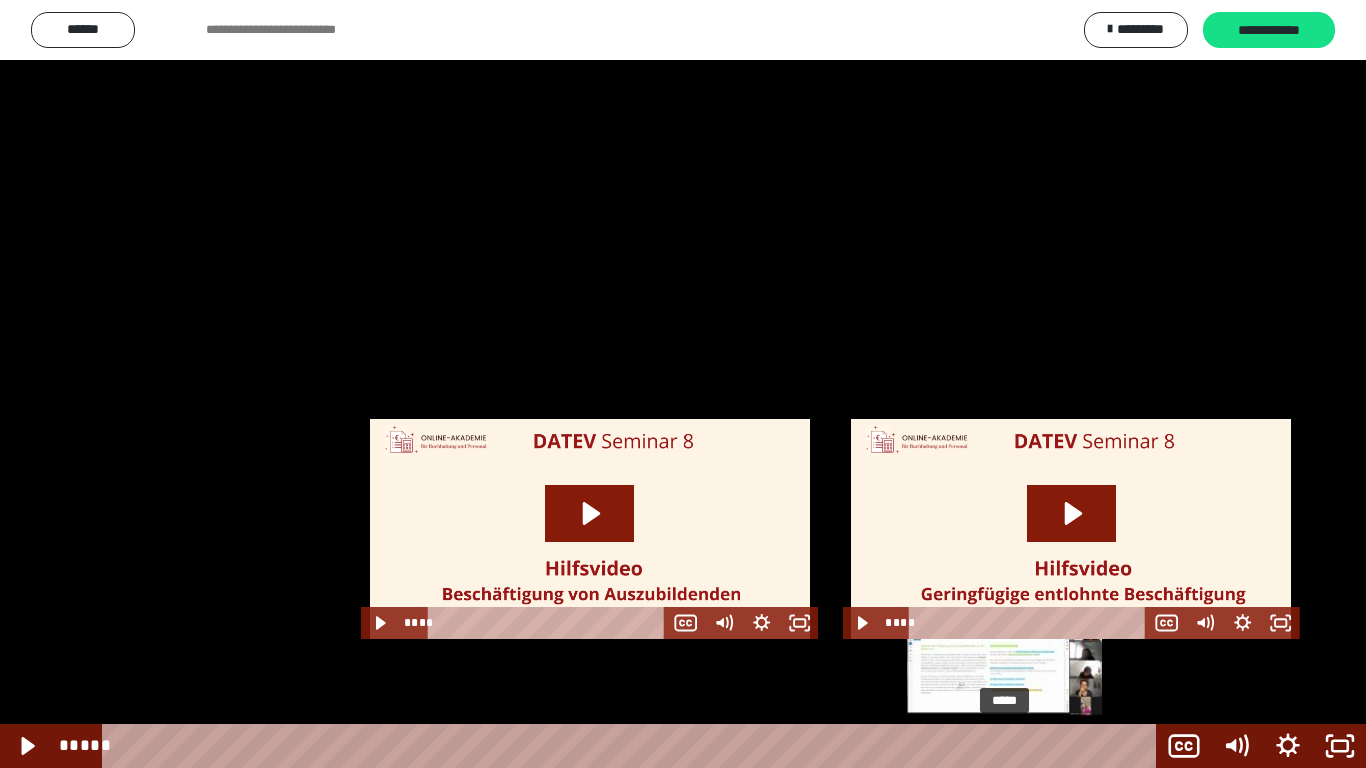 click at bounding box center (1004, 746) 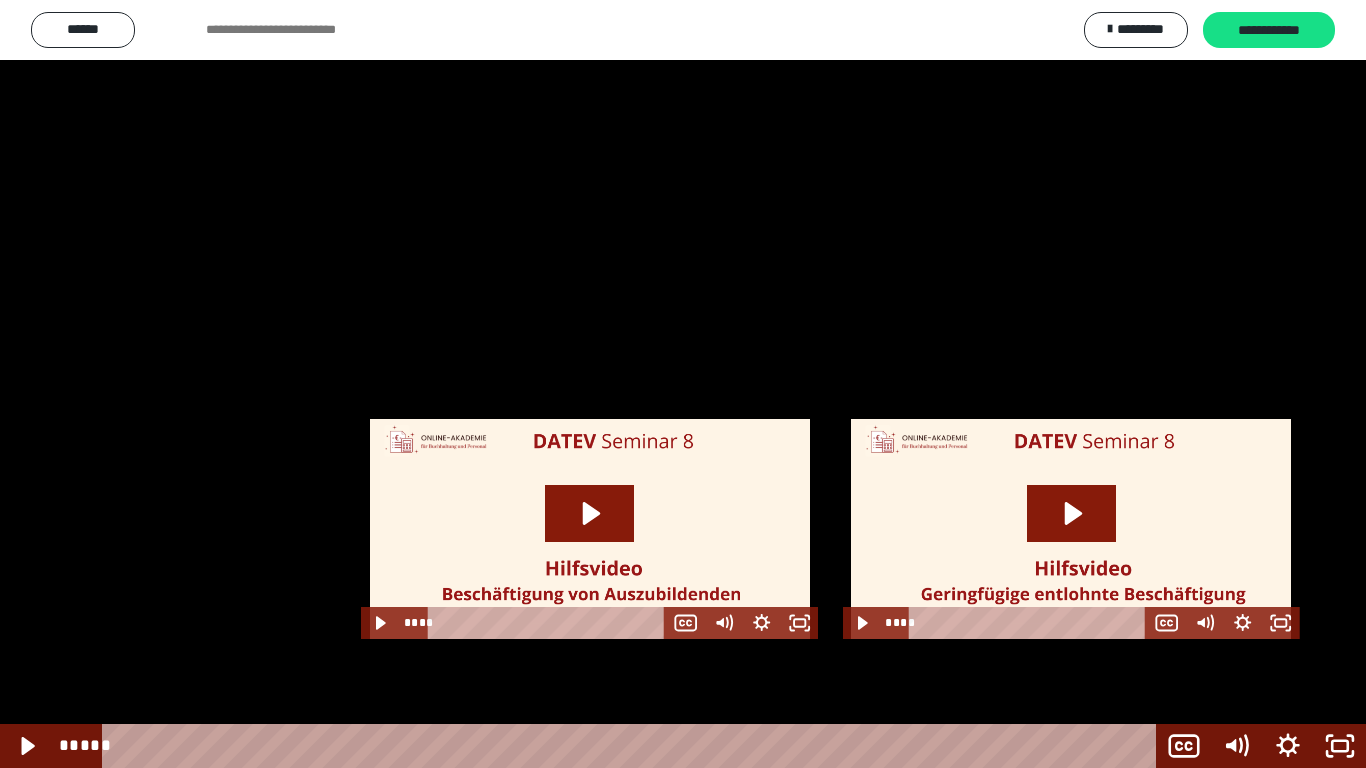 click at bounding box center [683, 384] 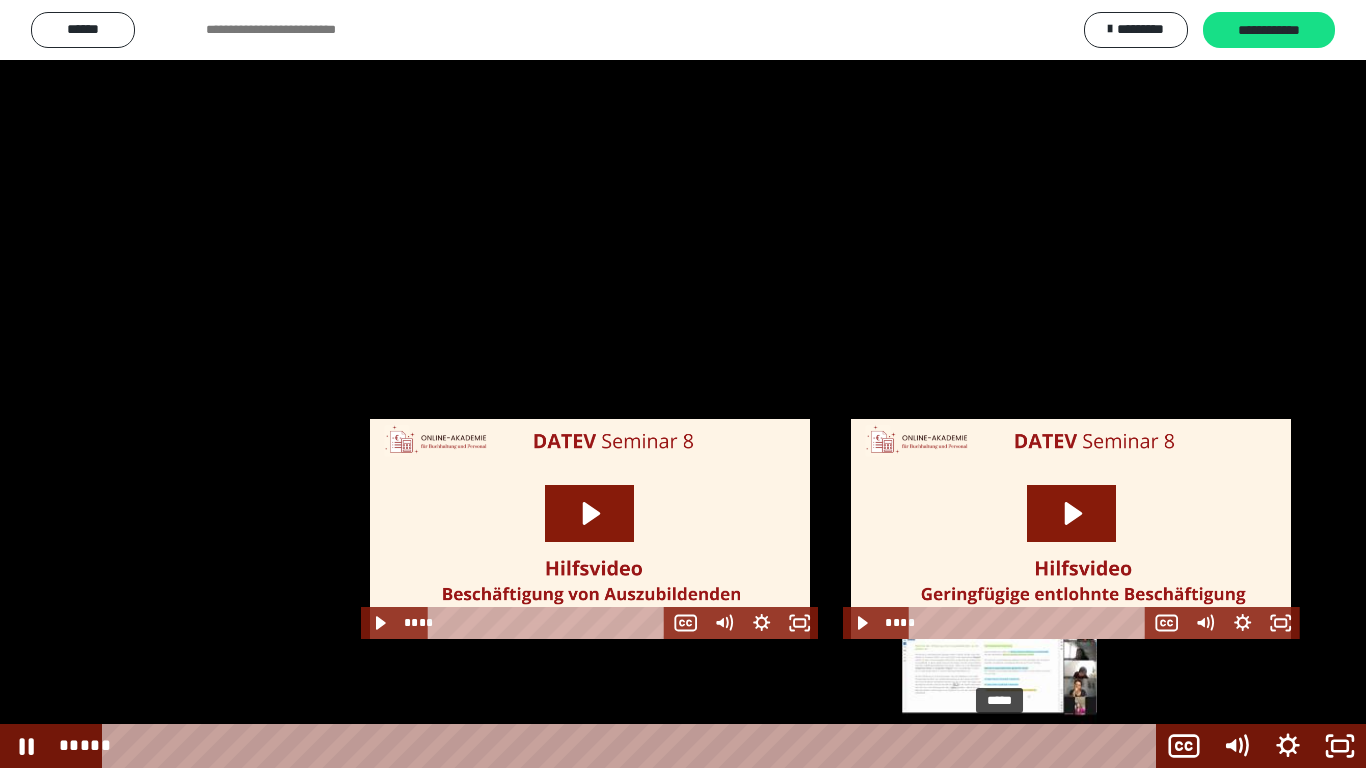 click at bounding box center [999, 746] 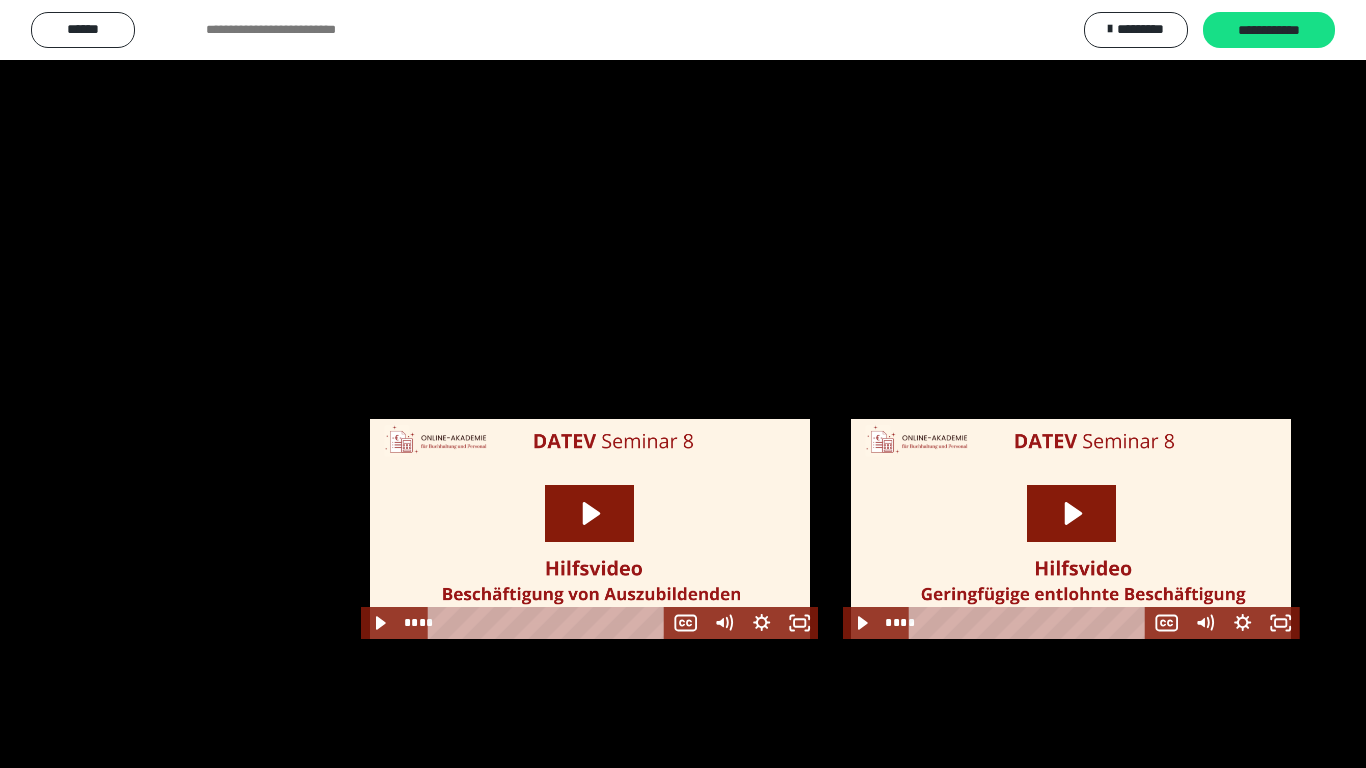 click at bounding box center [683, 384] 